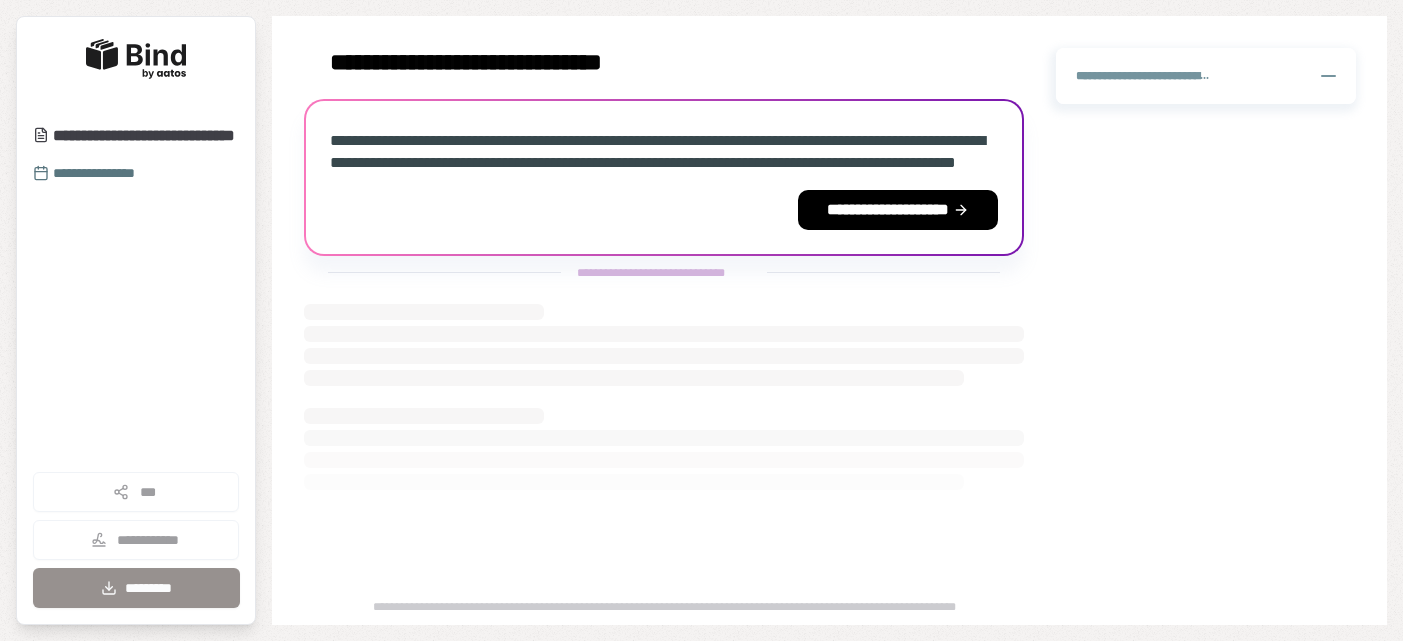 scroll, scrollTop: 0, scrollLeft: 0, axis: both 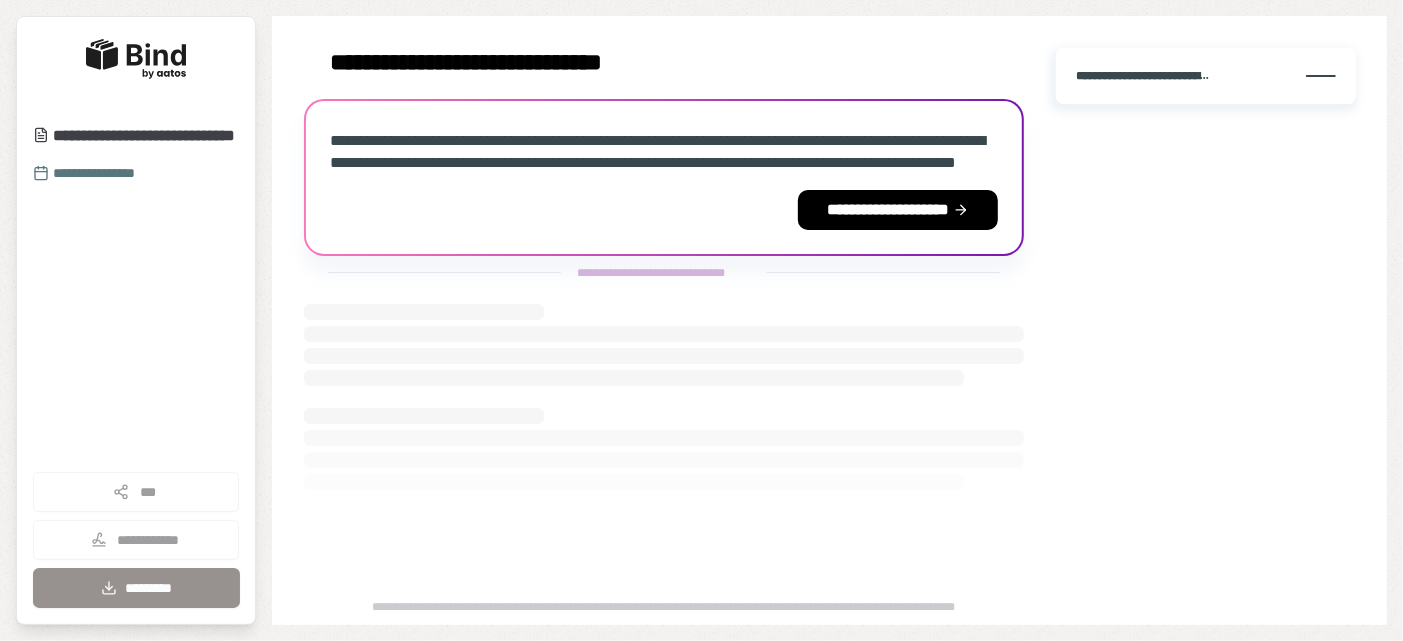 click on "**********" at bounding box center (1145, 76) 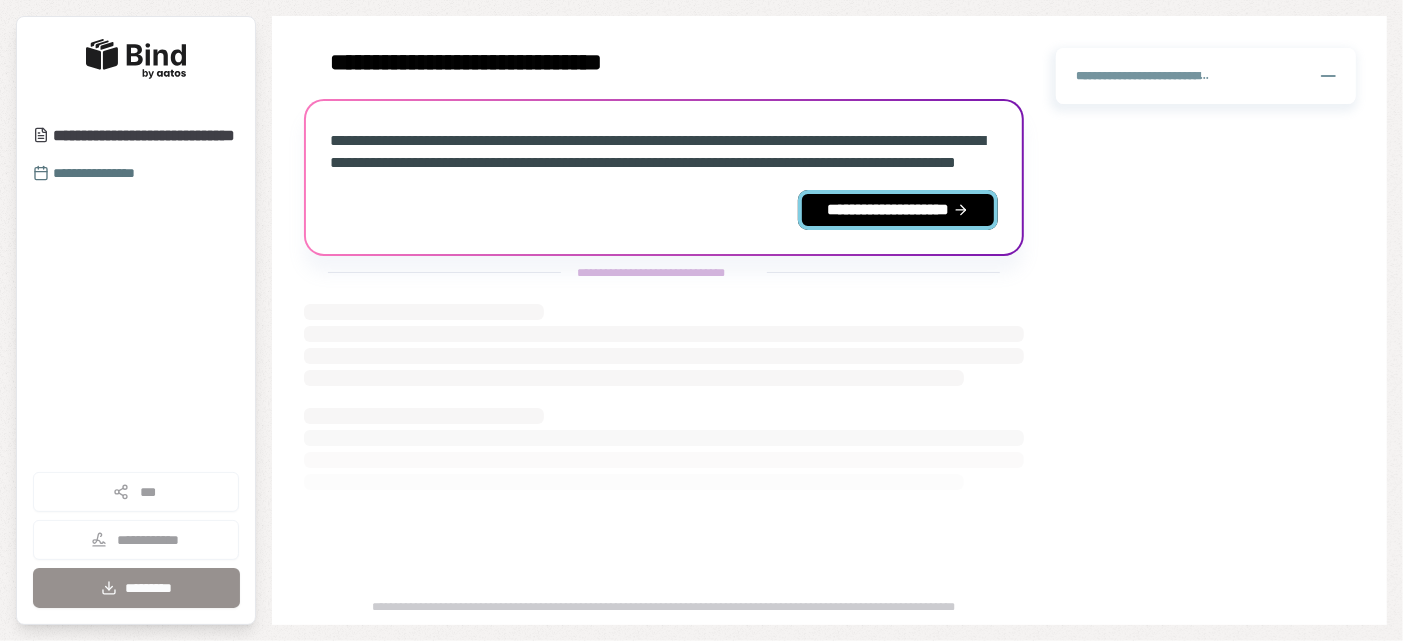 click on "**********" at bounding box center [898, 210] 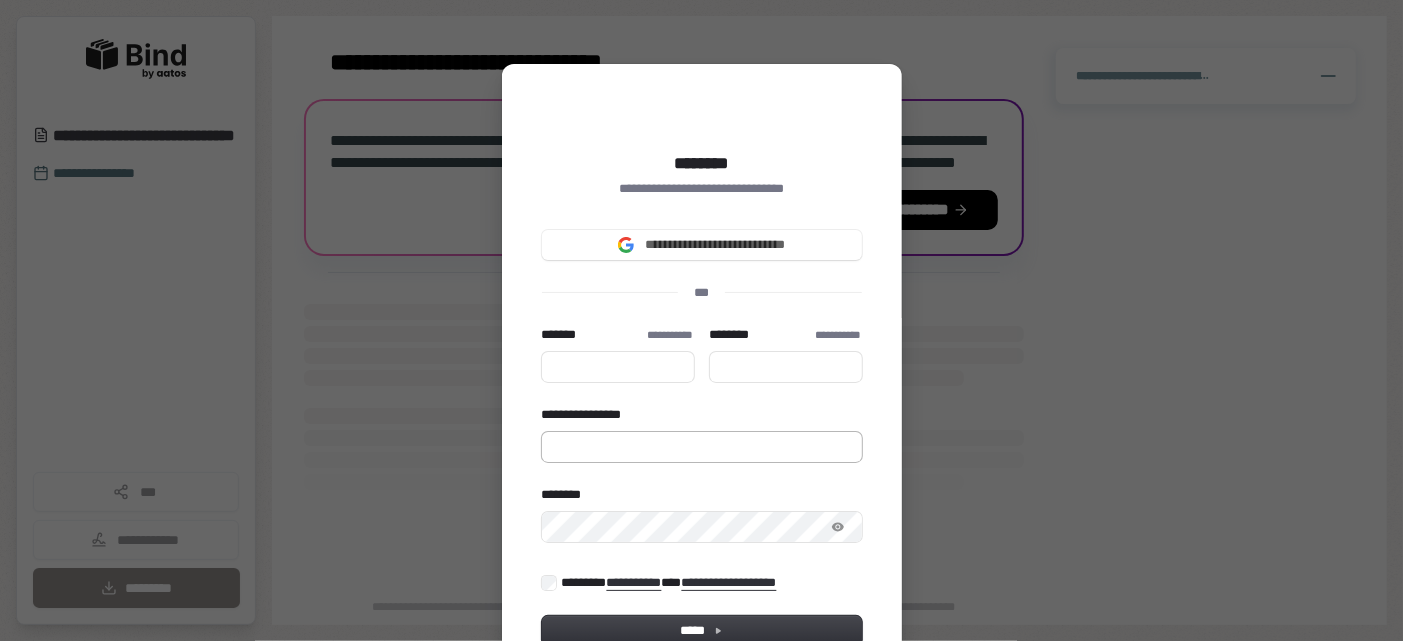 type 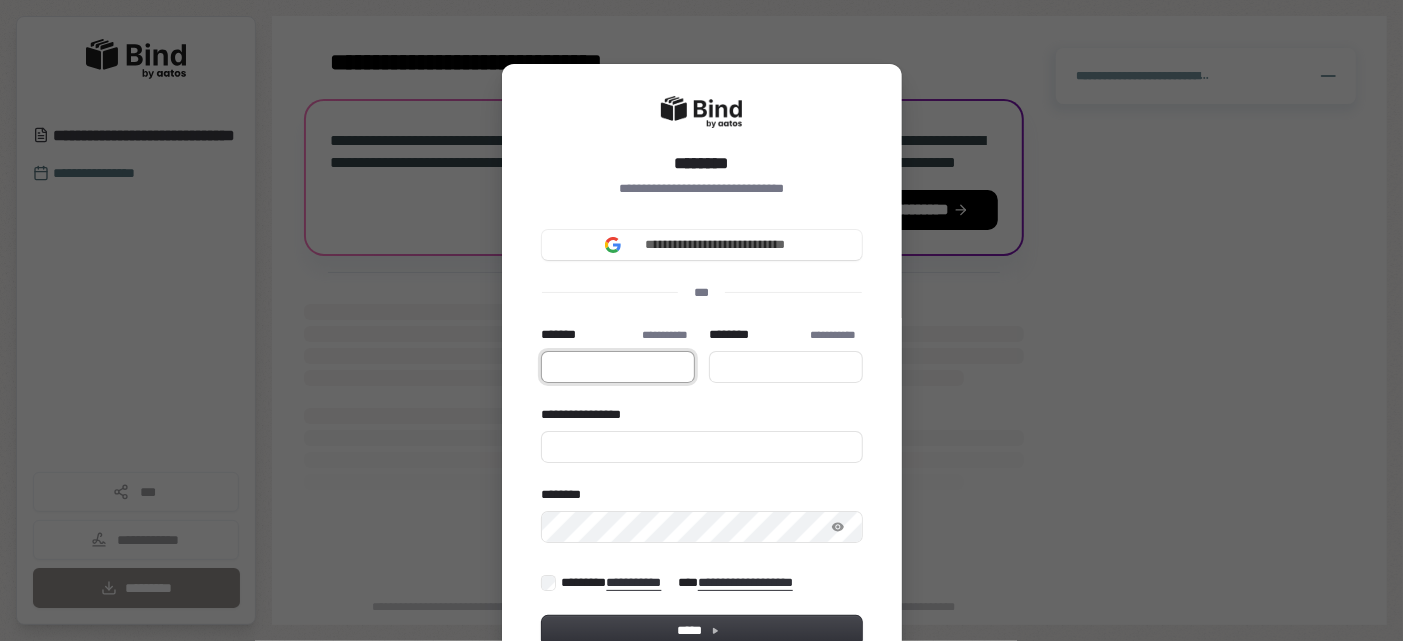 click on "*******" at bounding box center [618, 367] 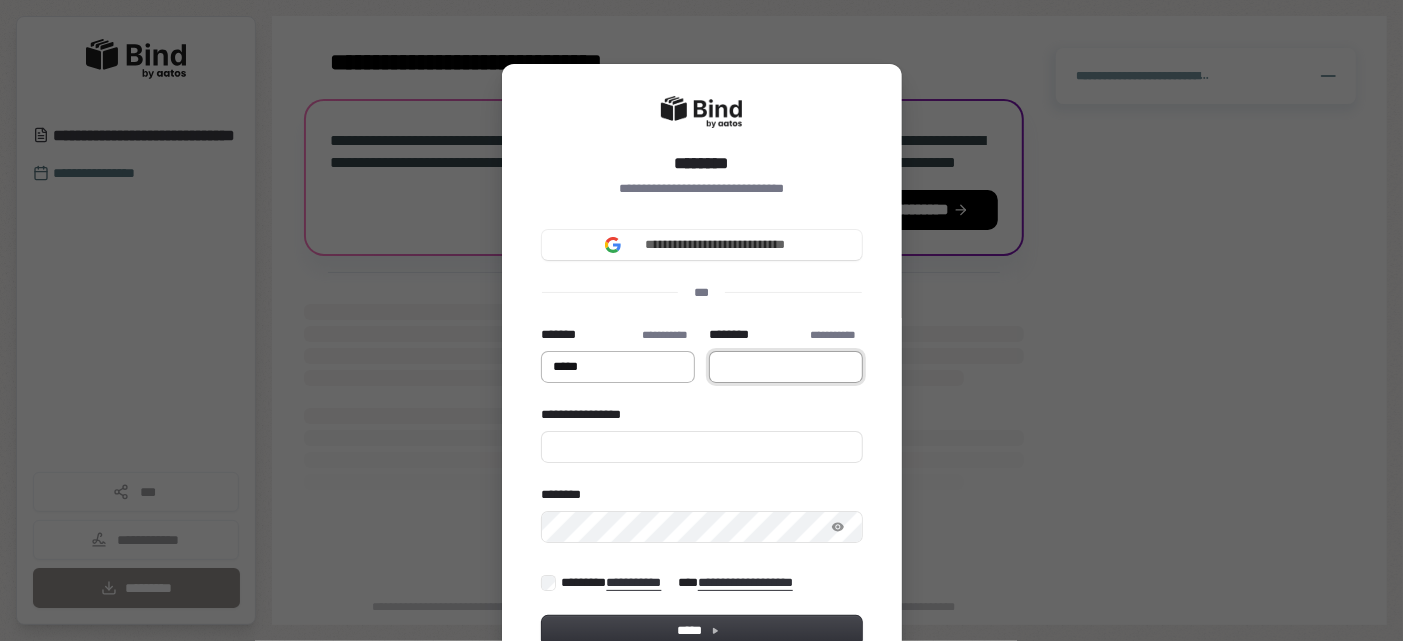 type on "********" 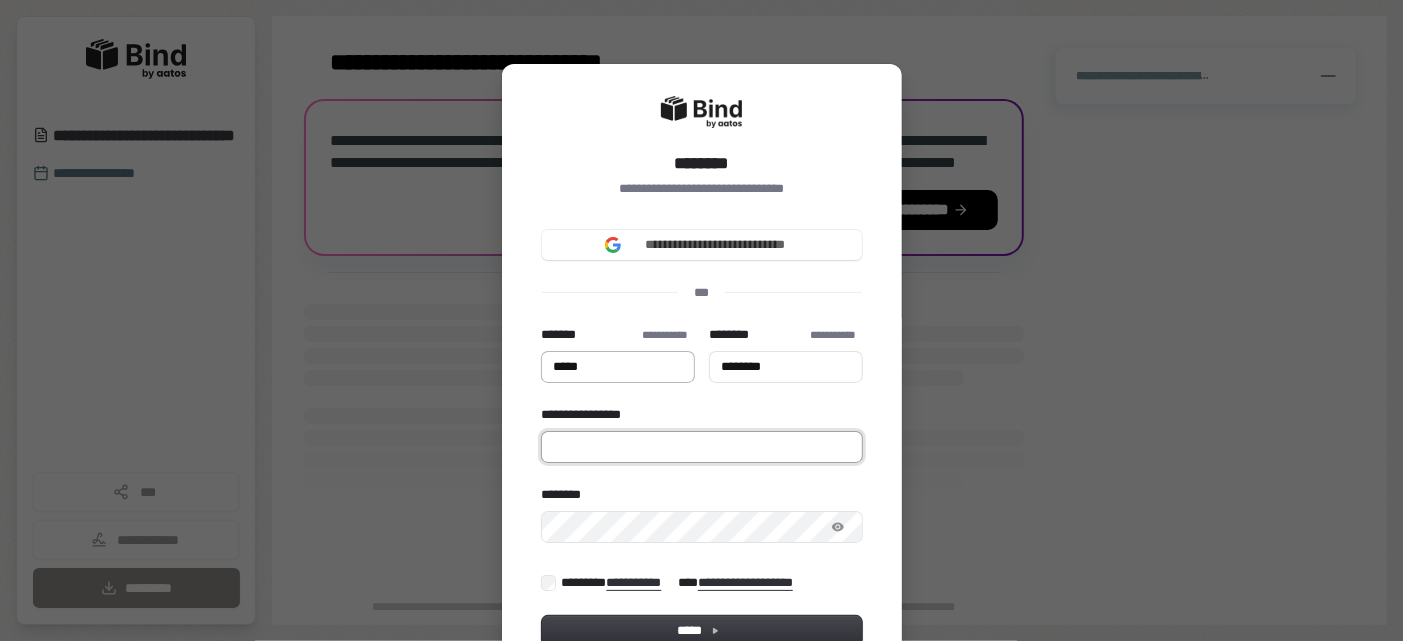 type on "**********" 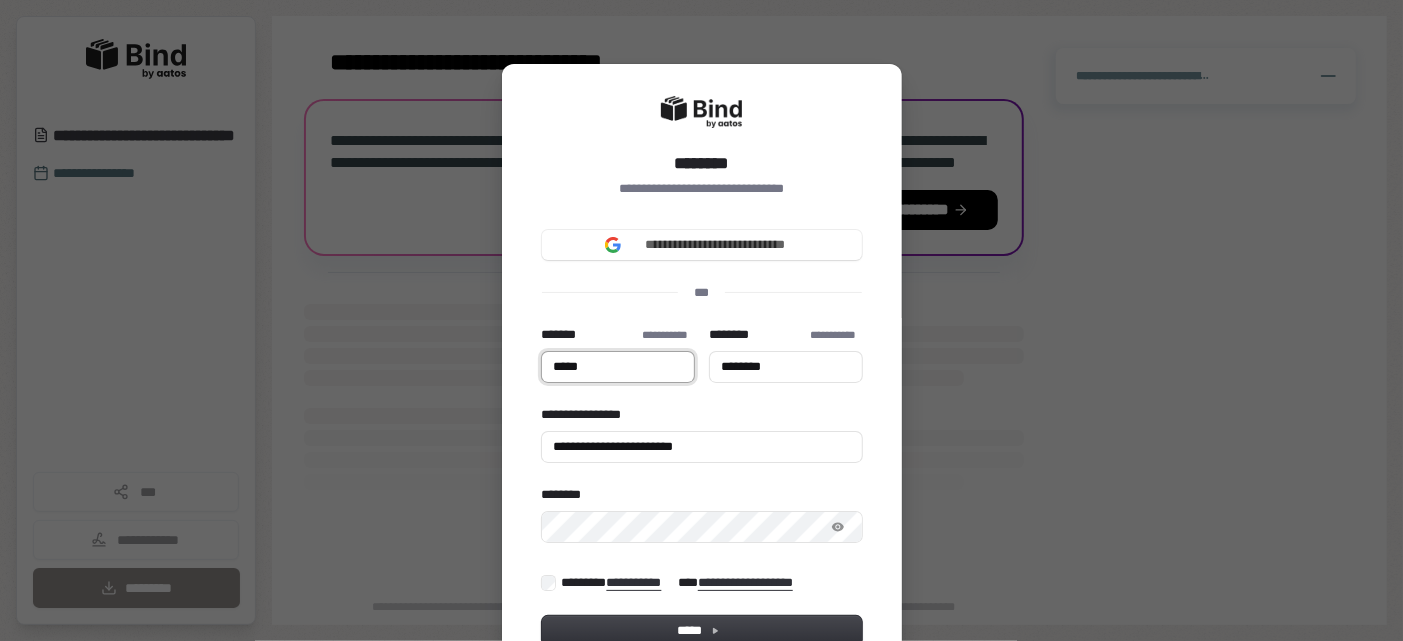 type on "*****" 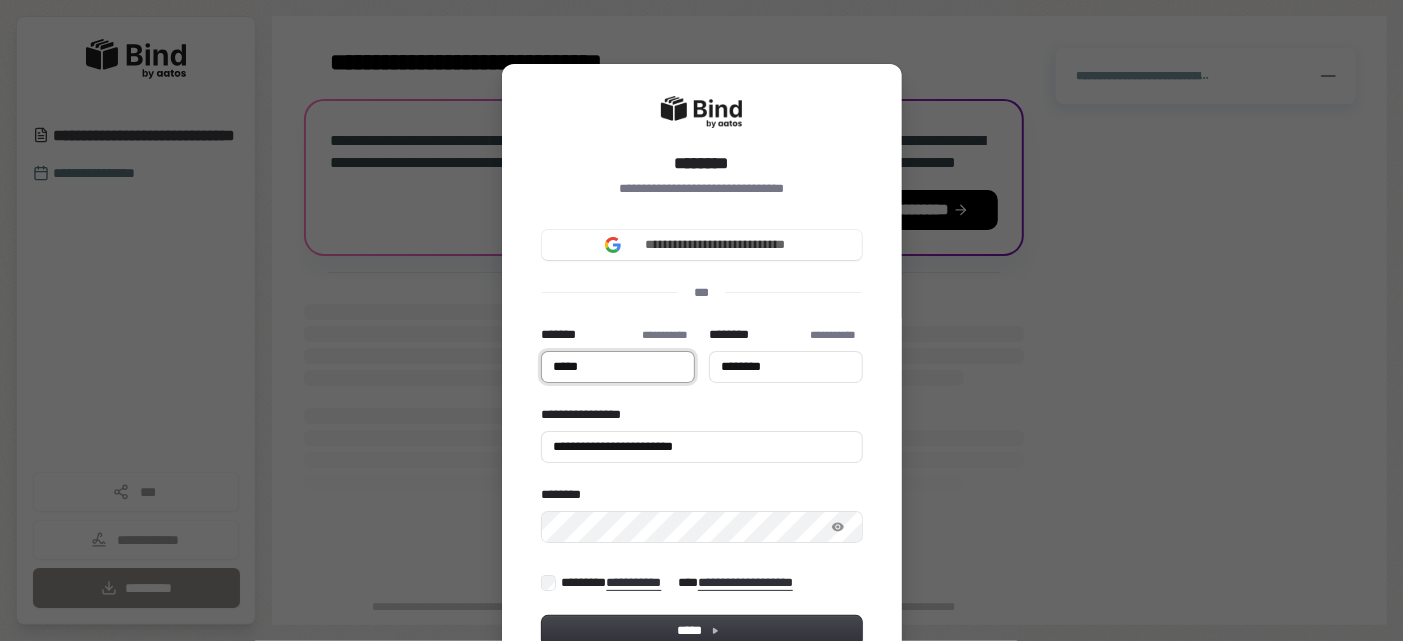 type on "********" 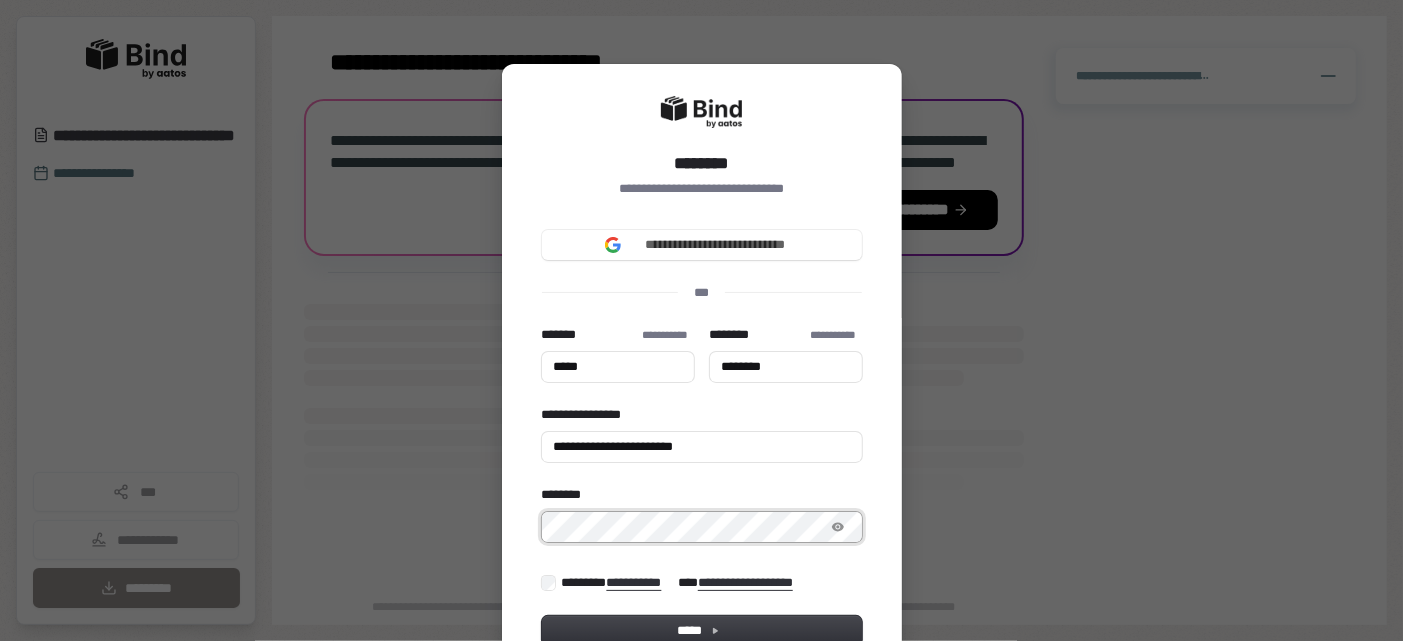 type on "*****" 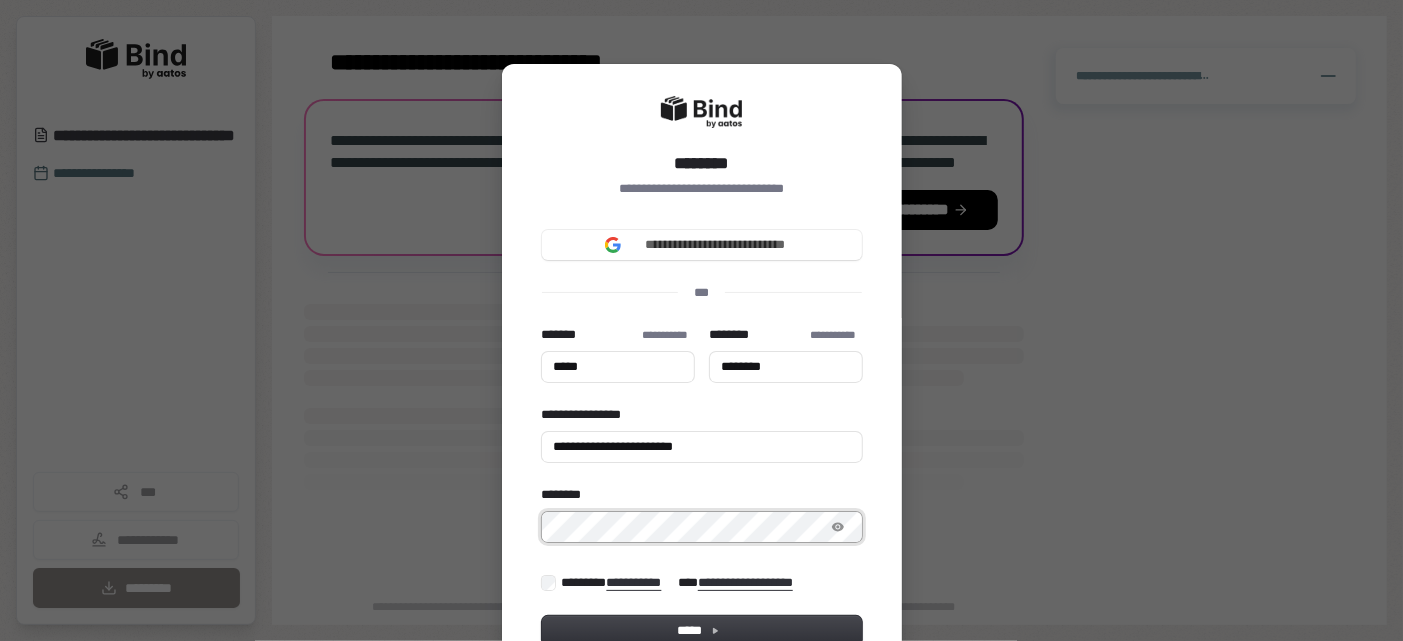 type on "********" 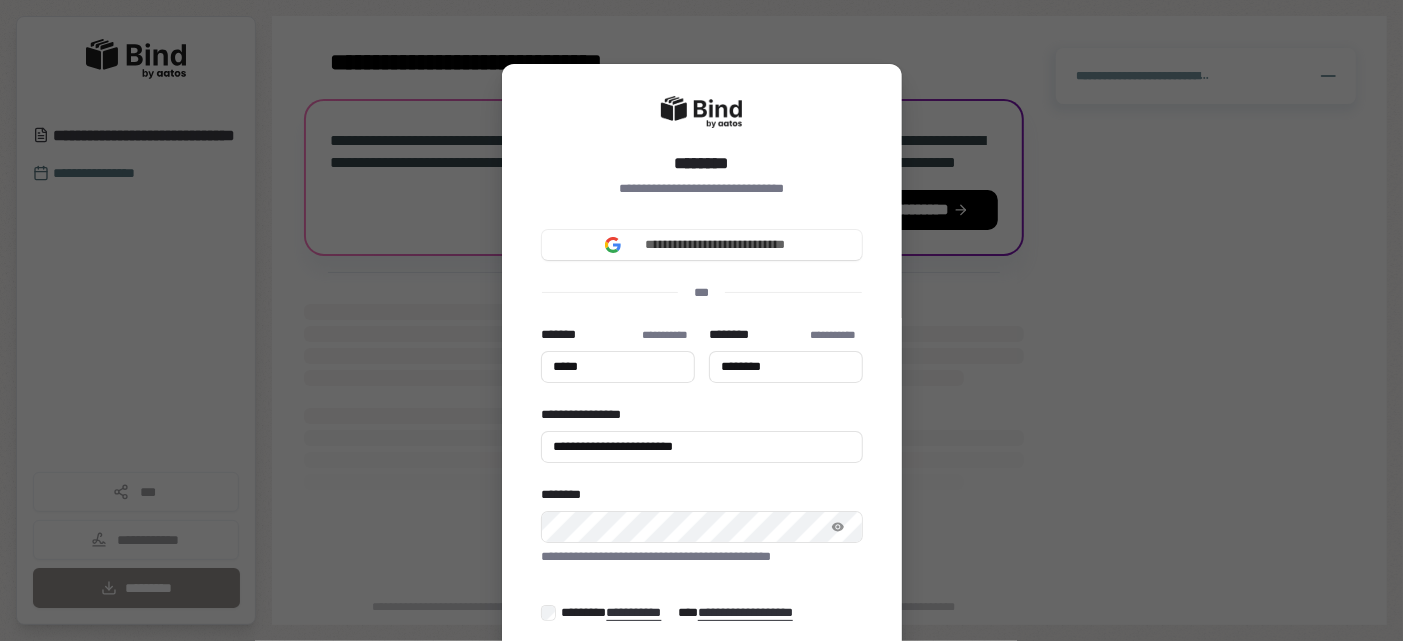 type on "*****" 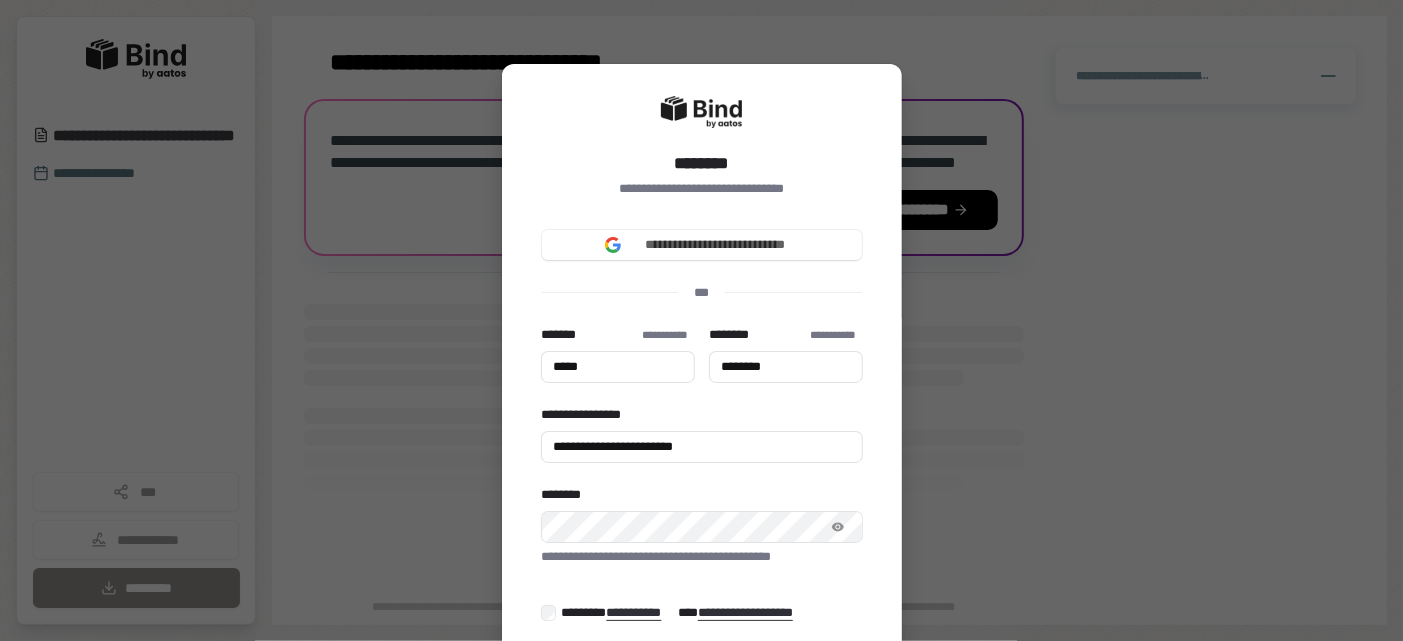 type on "********" 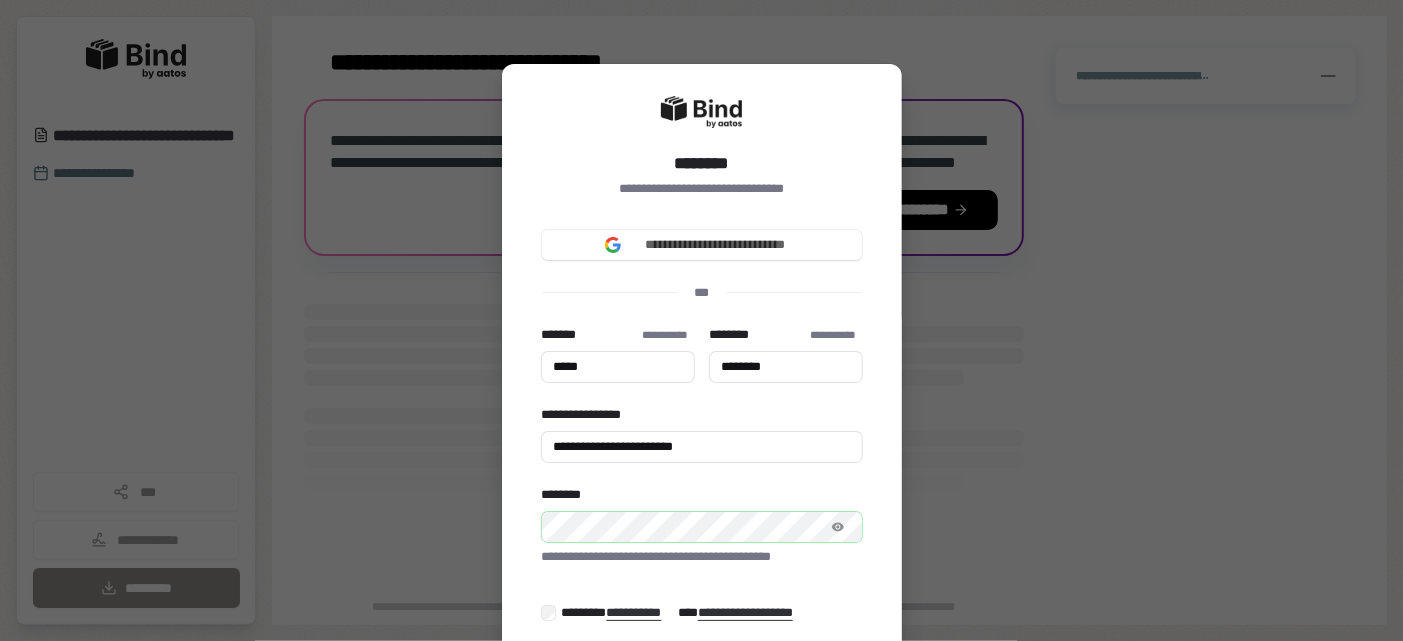 type on "*****" 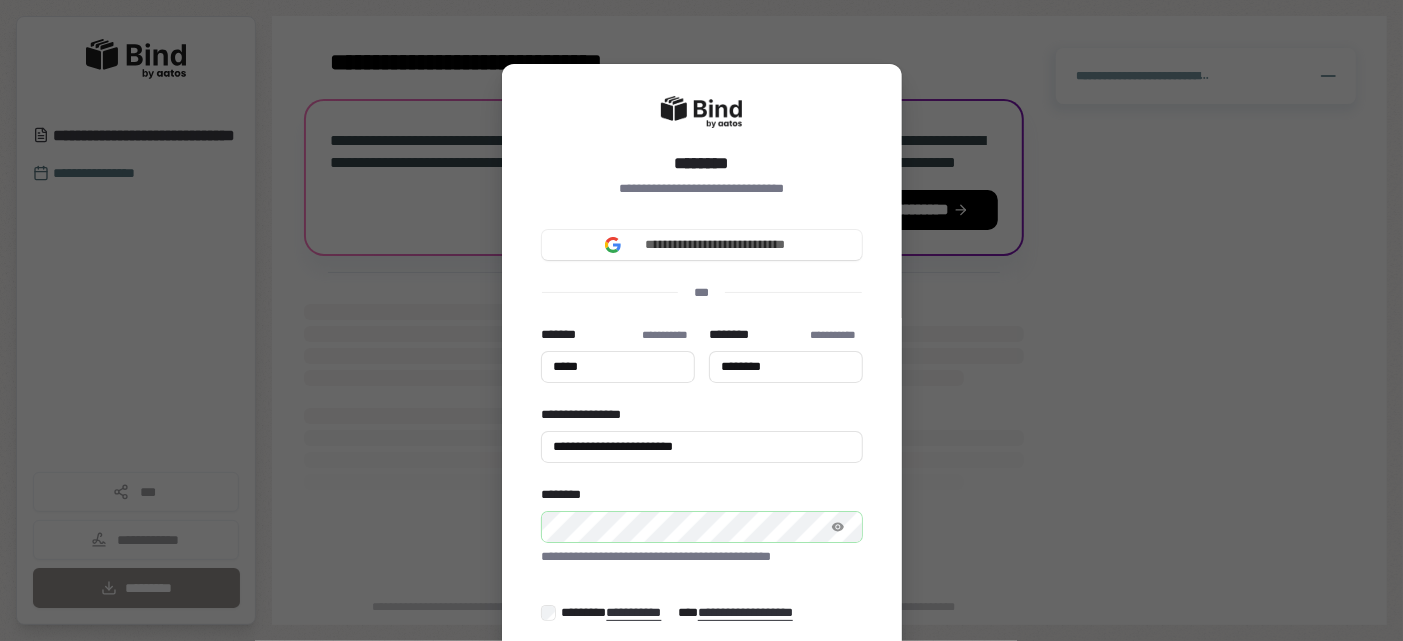 type on "********" 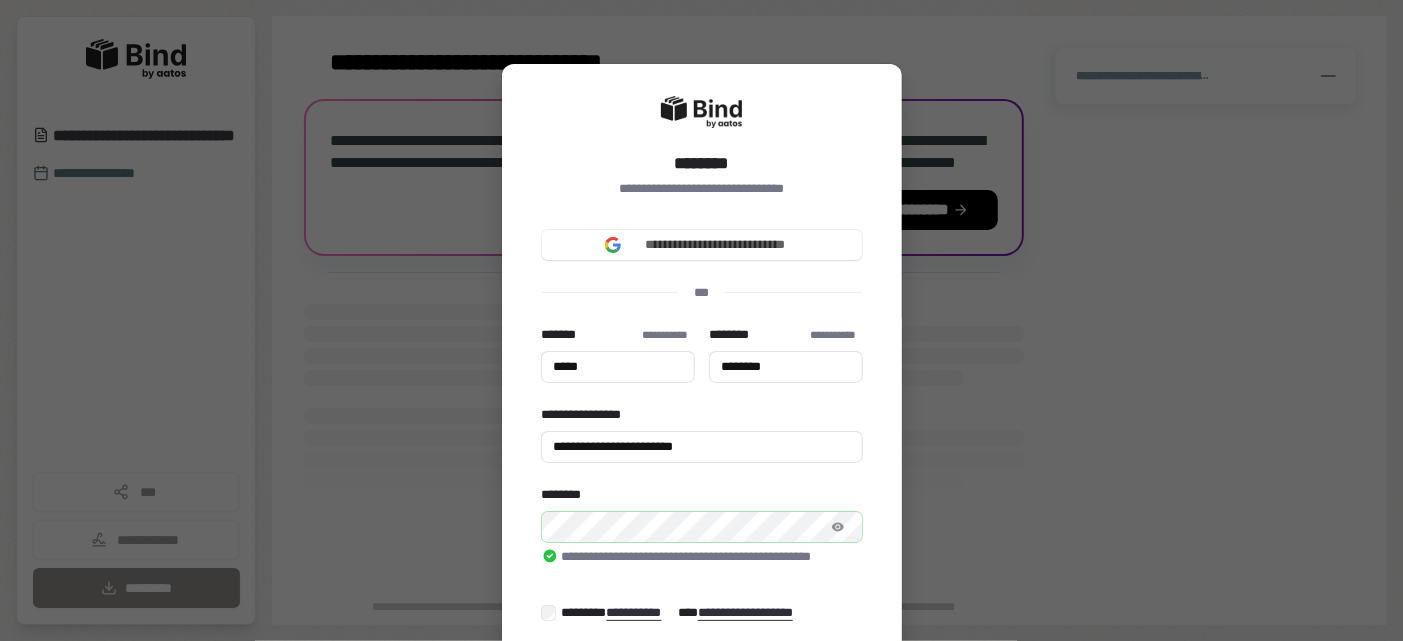 type on "*****" 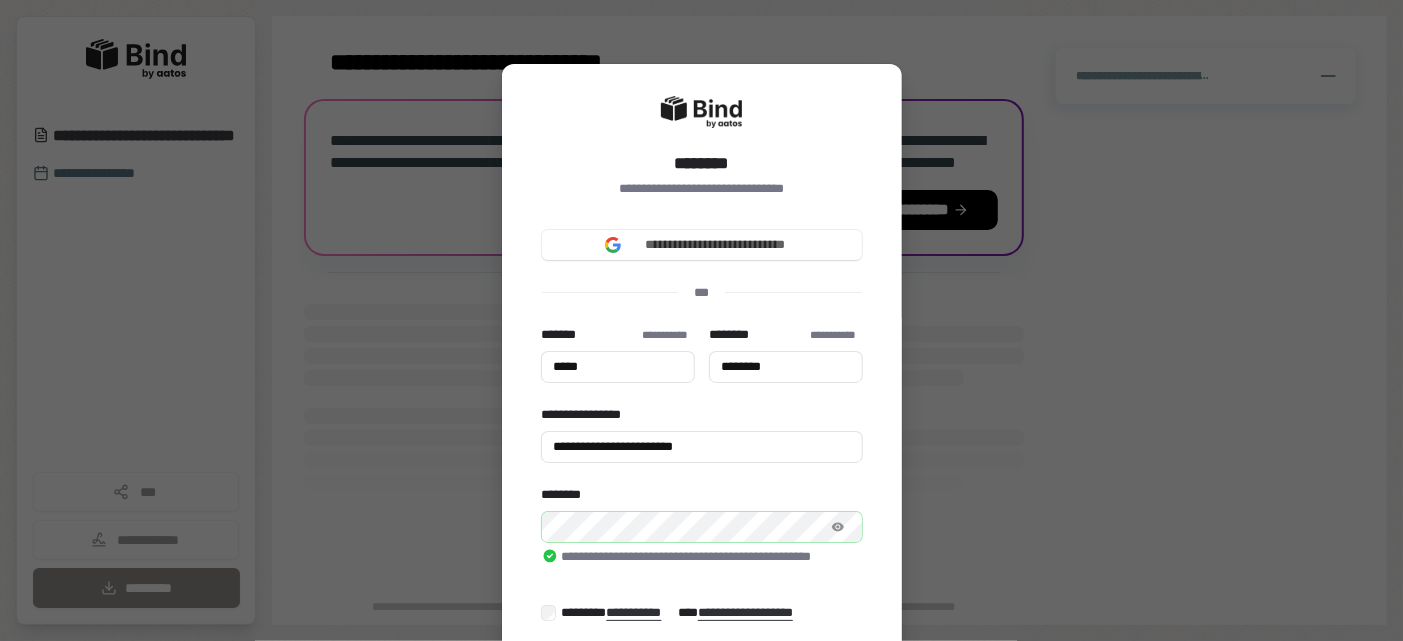 type on "********" 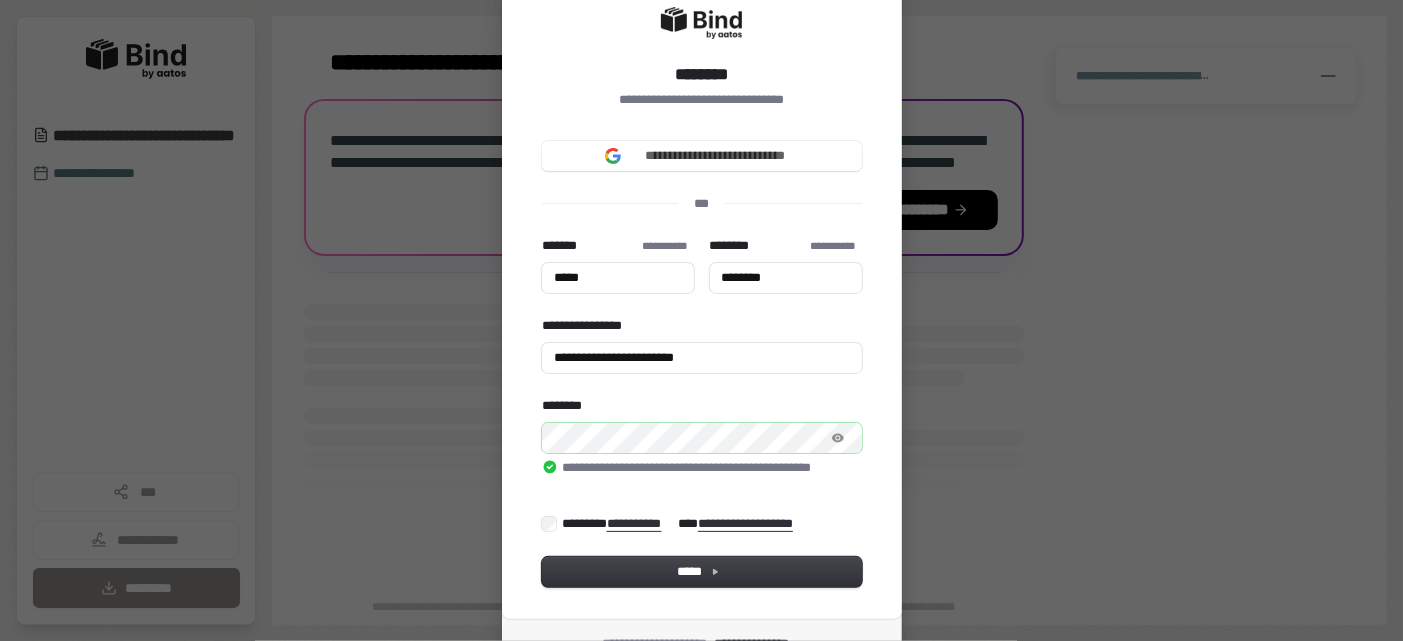 scroll, scrollTop: 180, scrollLeft: 0, axis: vertical 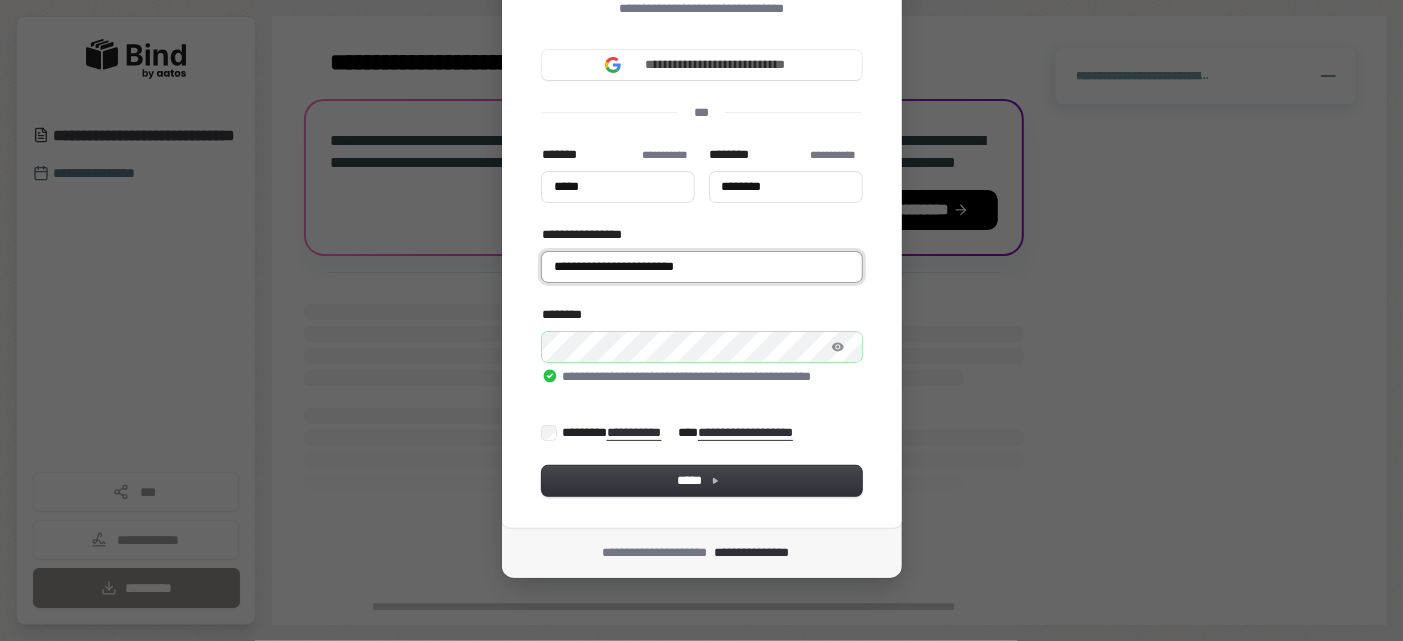 click on "**********" at bounding box center (702, 267) 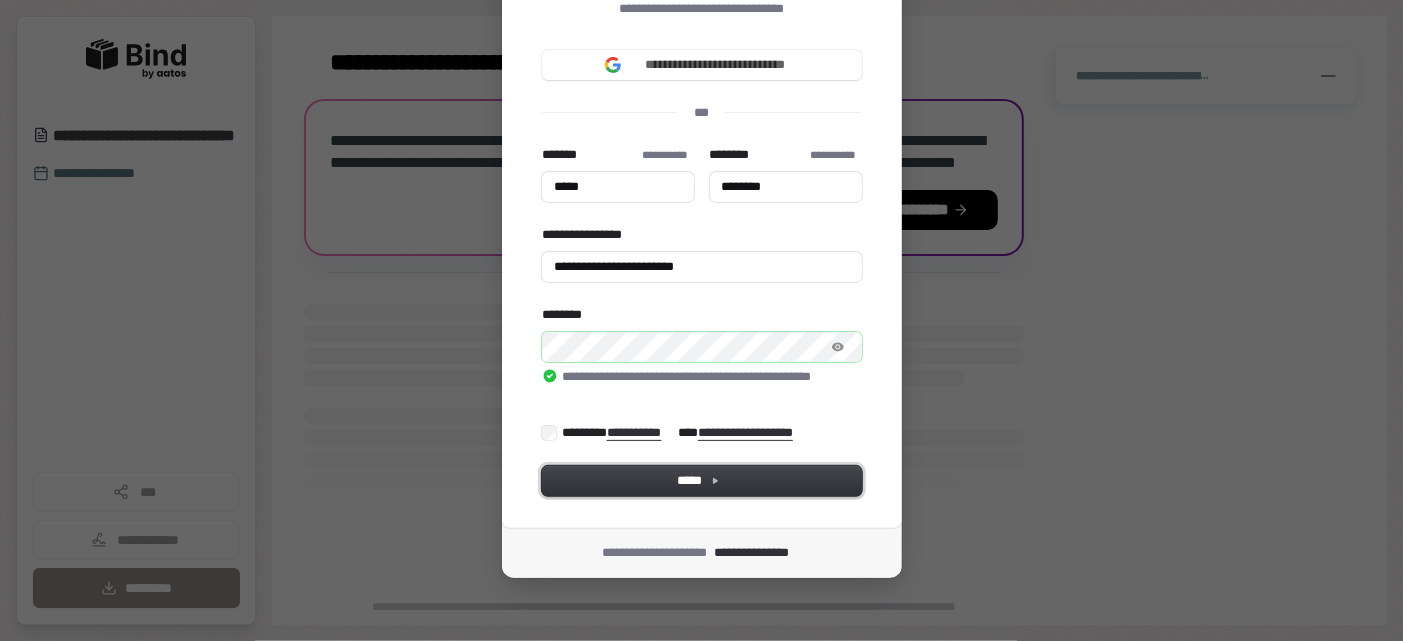 drag, startPoint x: 689, startPoint y: 474, endPoint x: 1058, endPoint y: 412, distance: 374.17242 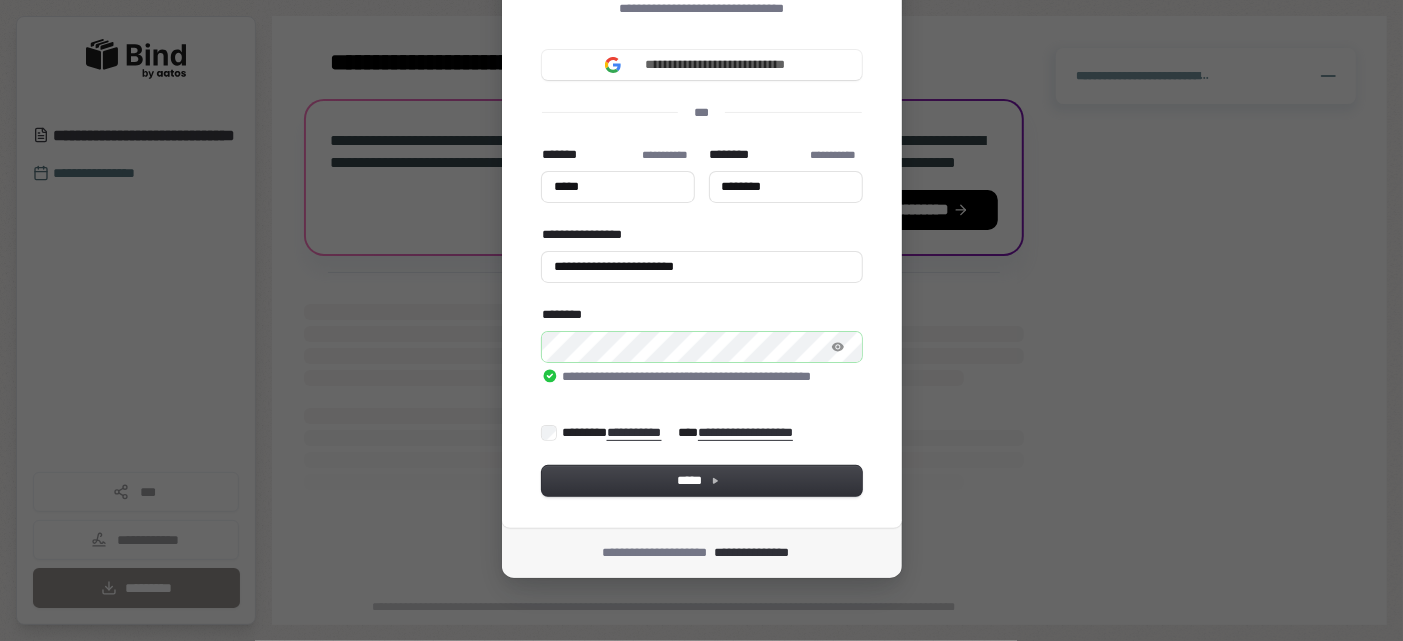 type on "*****" 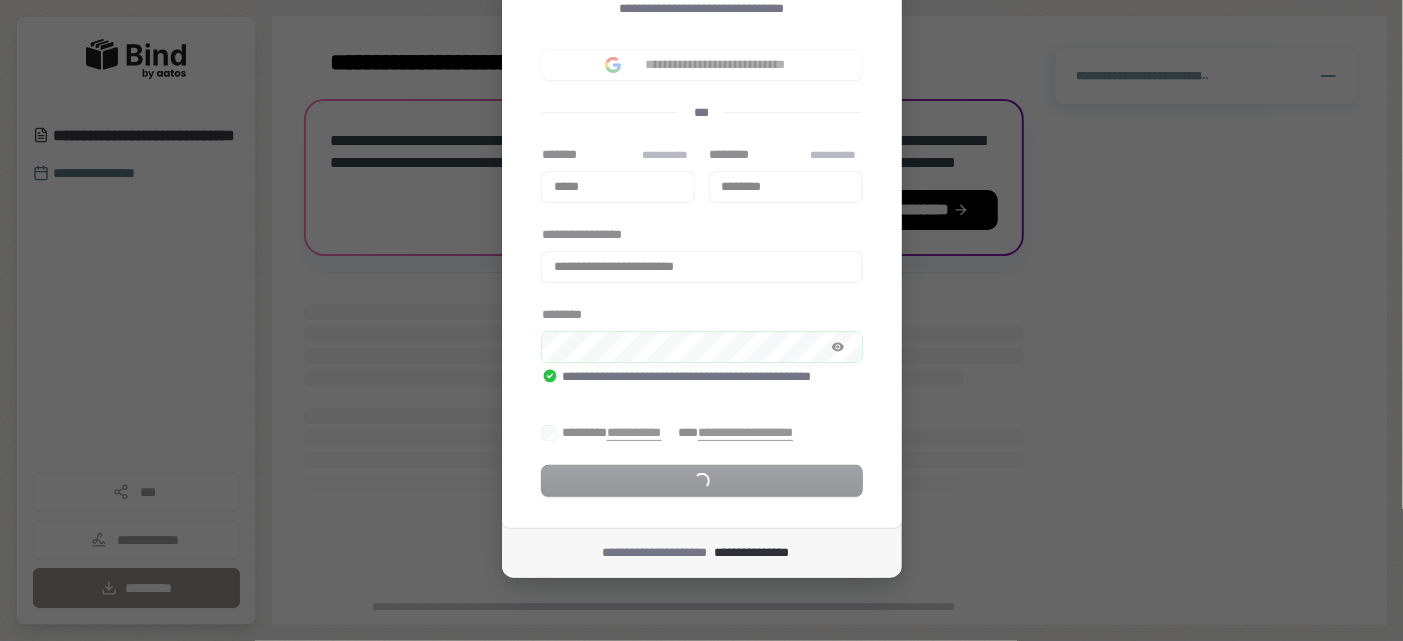 scroll, scrollTop: 81, scrollLeft: 0, axis: vertical 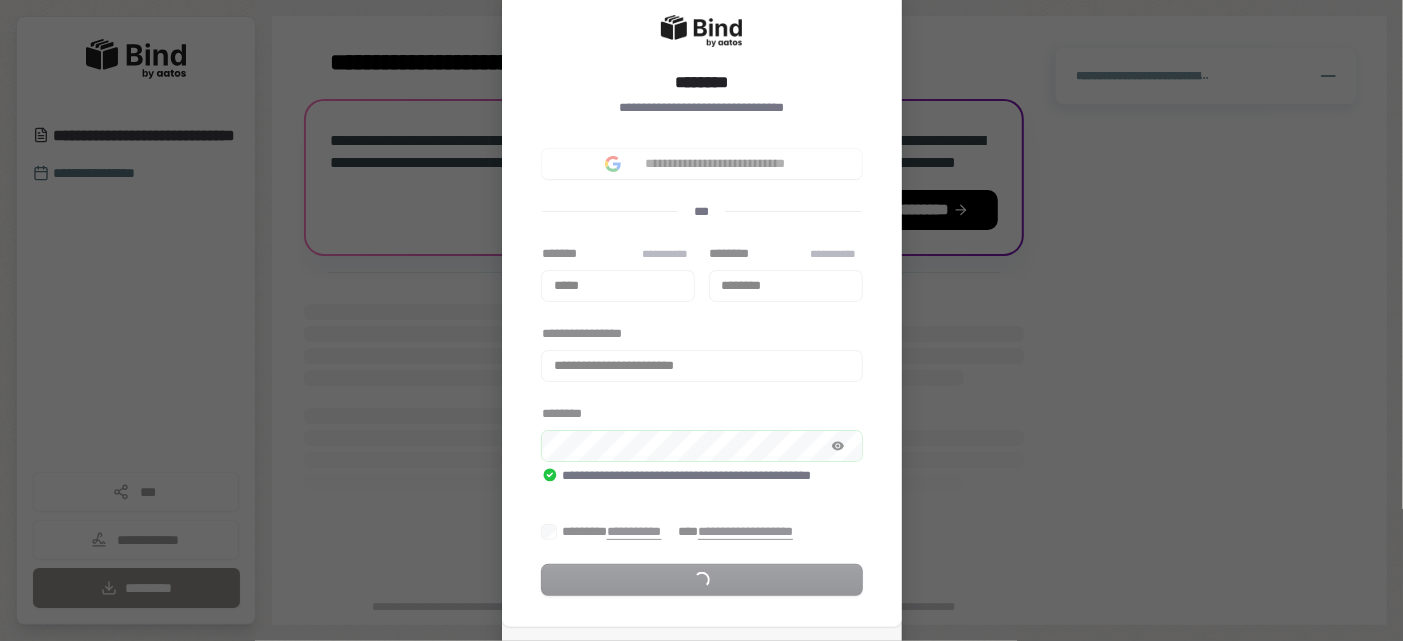 type on "*****" 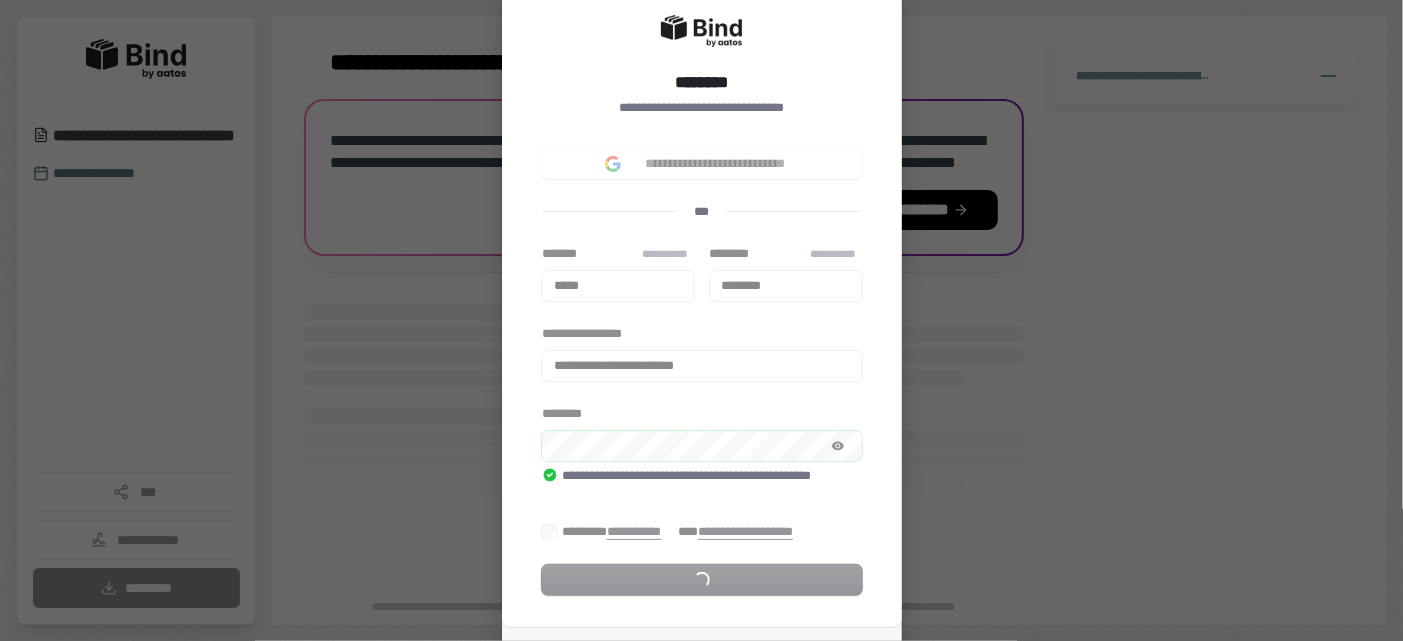 type on "********" 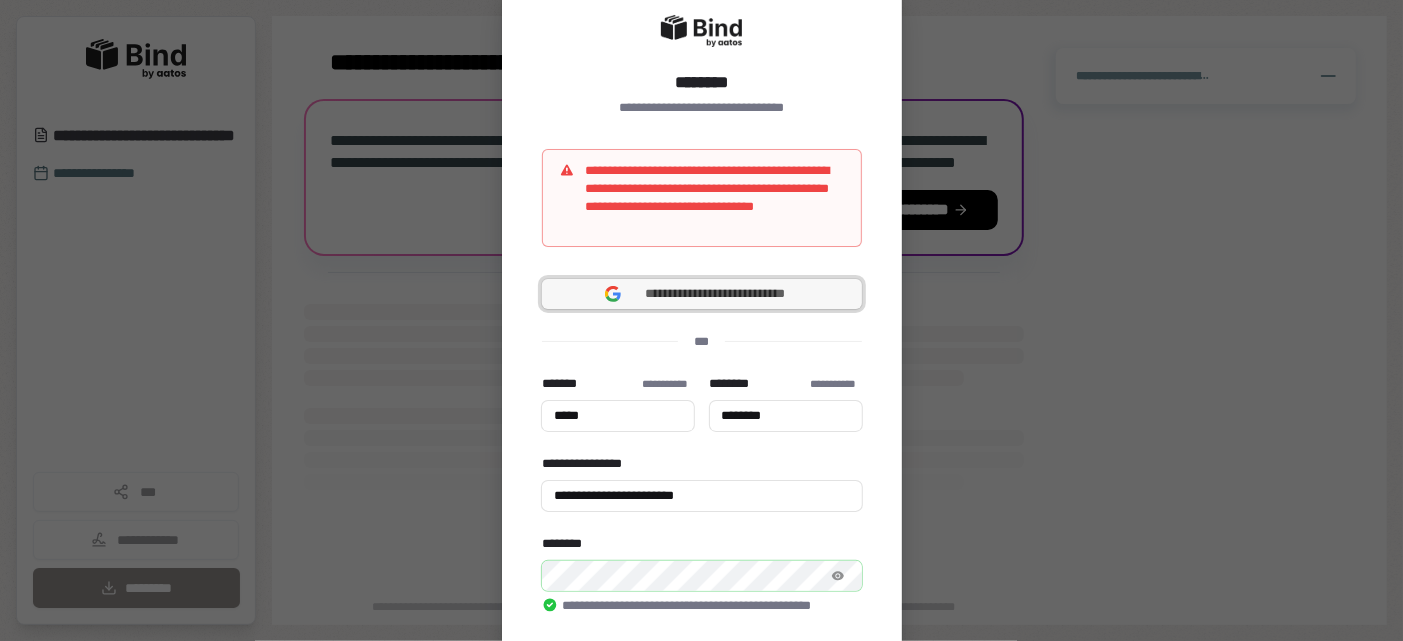 click on "**********" at bounding box center (716, 294) 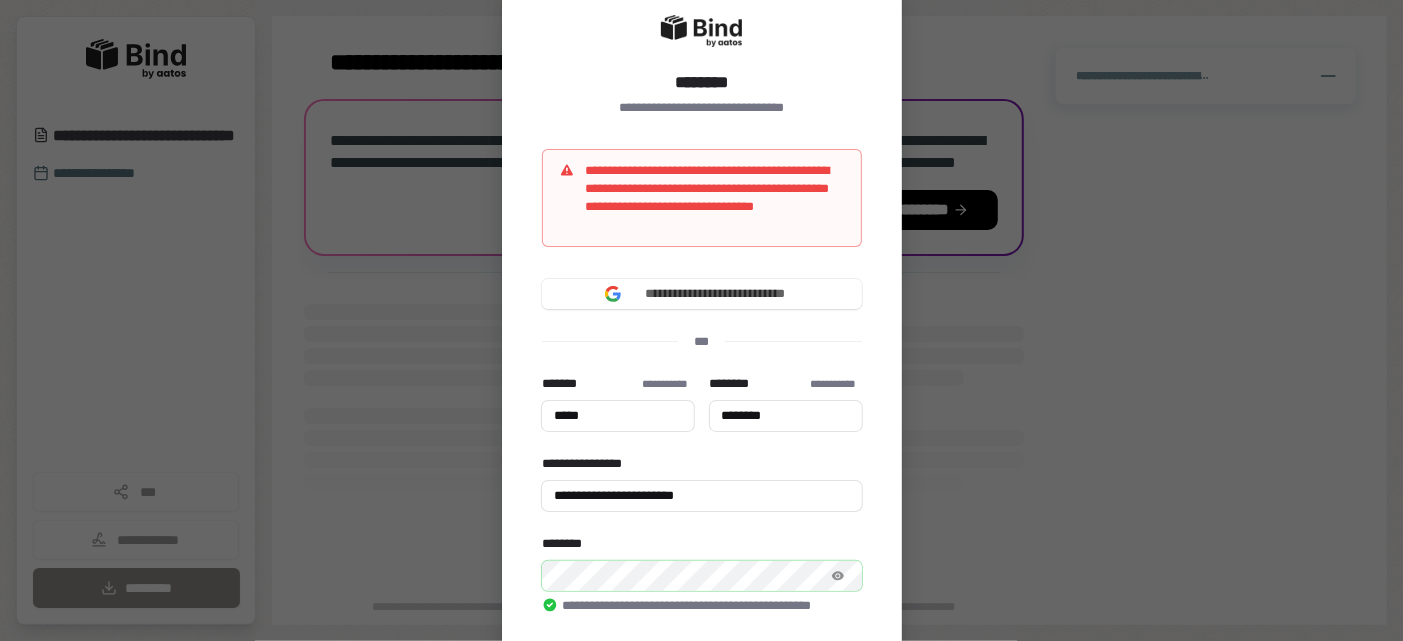 type on "*****" 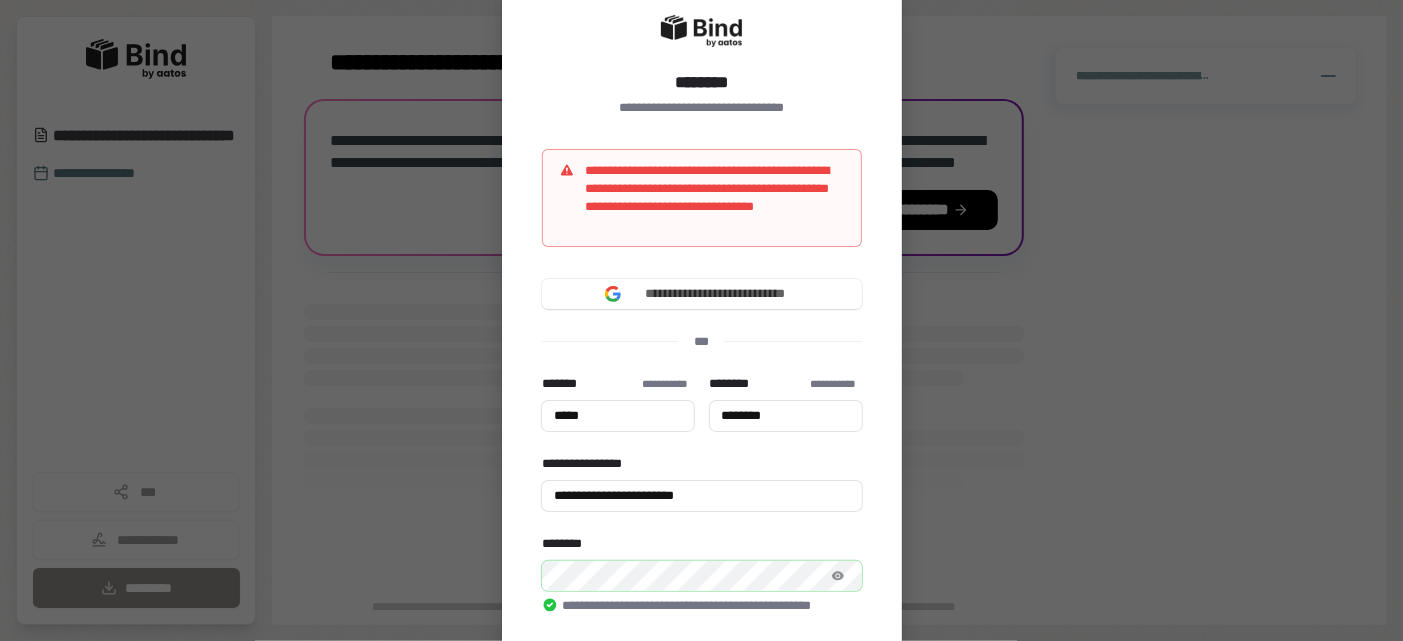 type on "********" 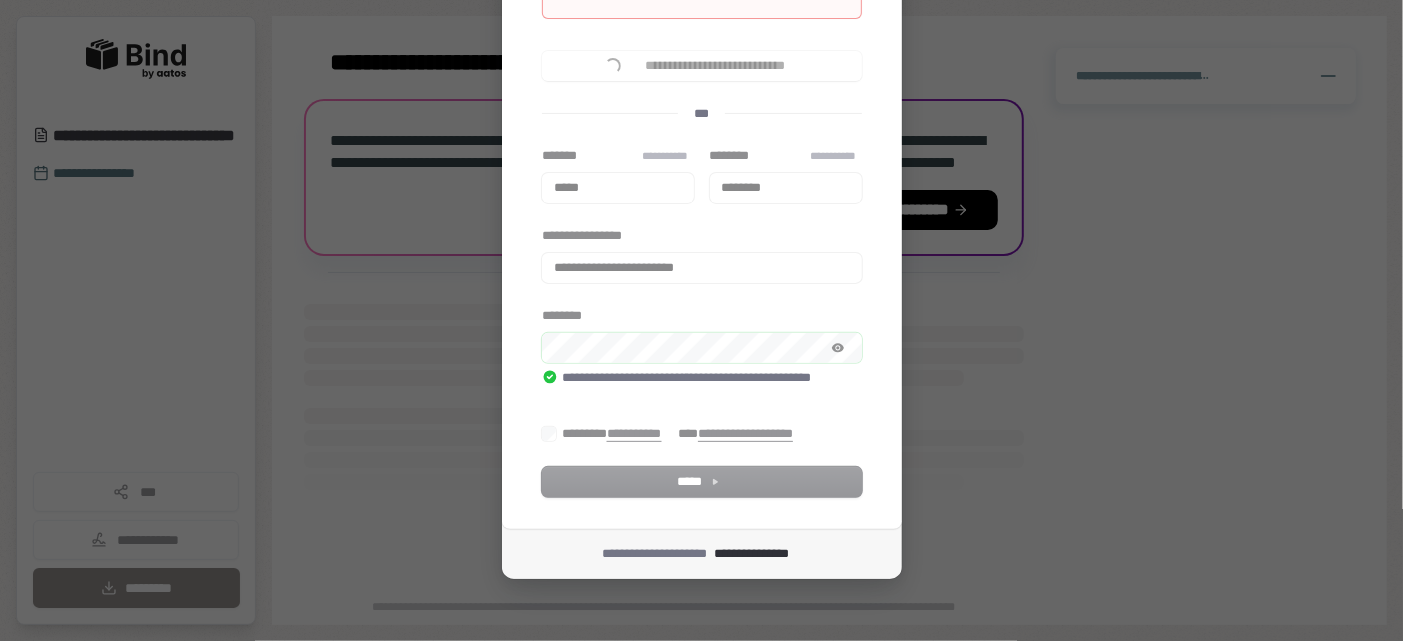 scroll, scrollTop: 109, scrollLeft: 0, axis: vertical 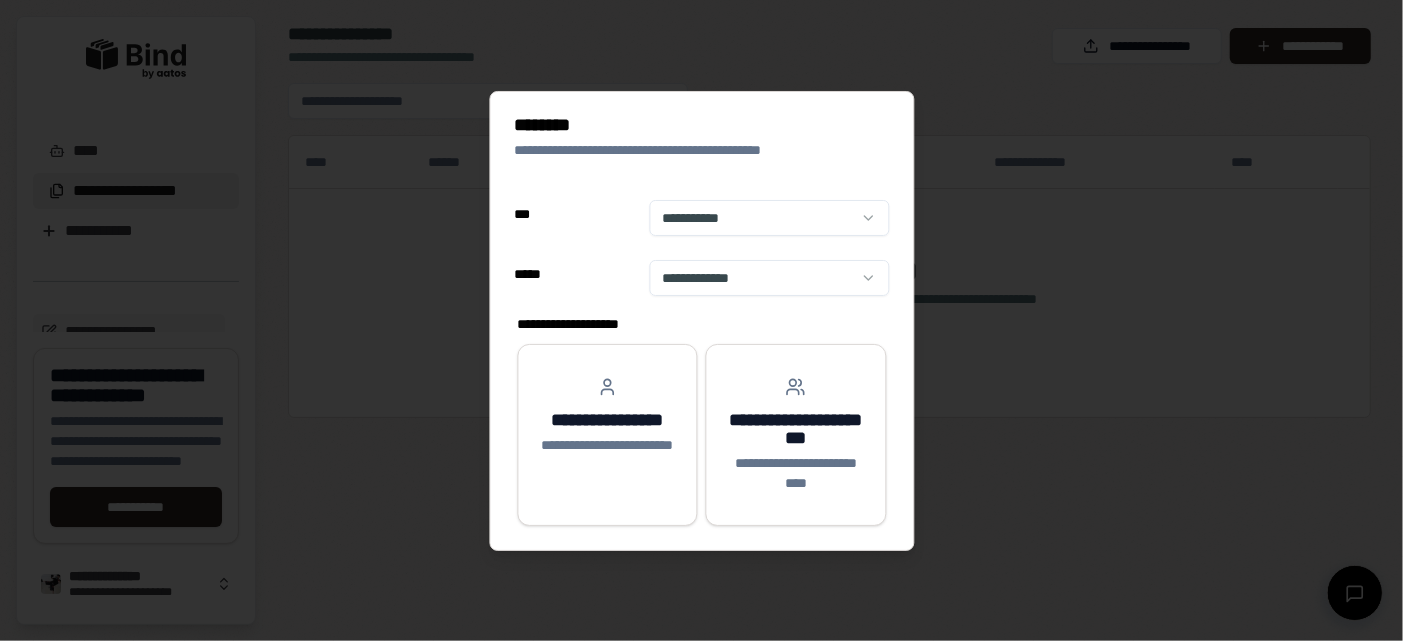 select on "**" 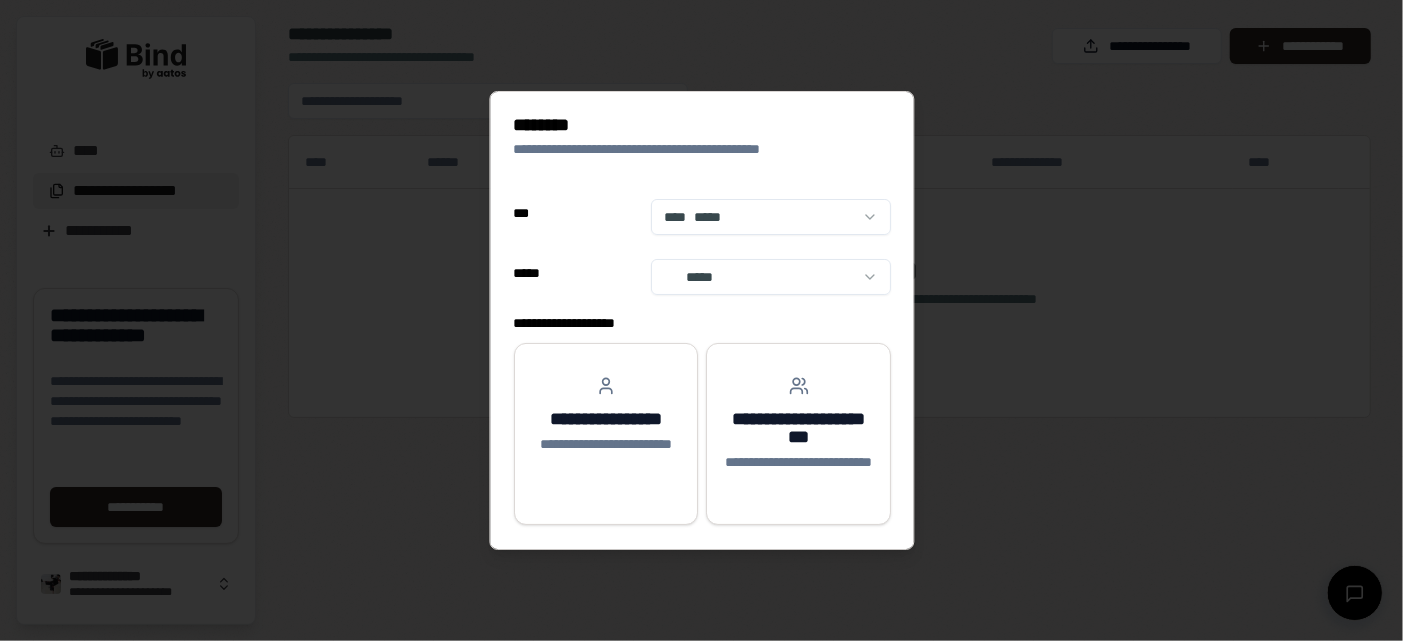 click on "**********" at bounding box center (701, 320) 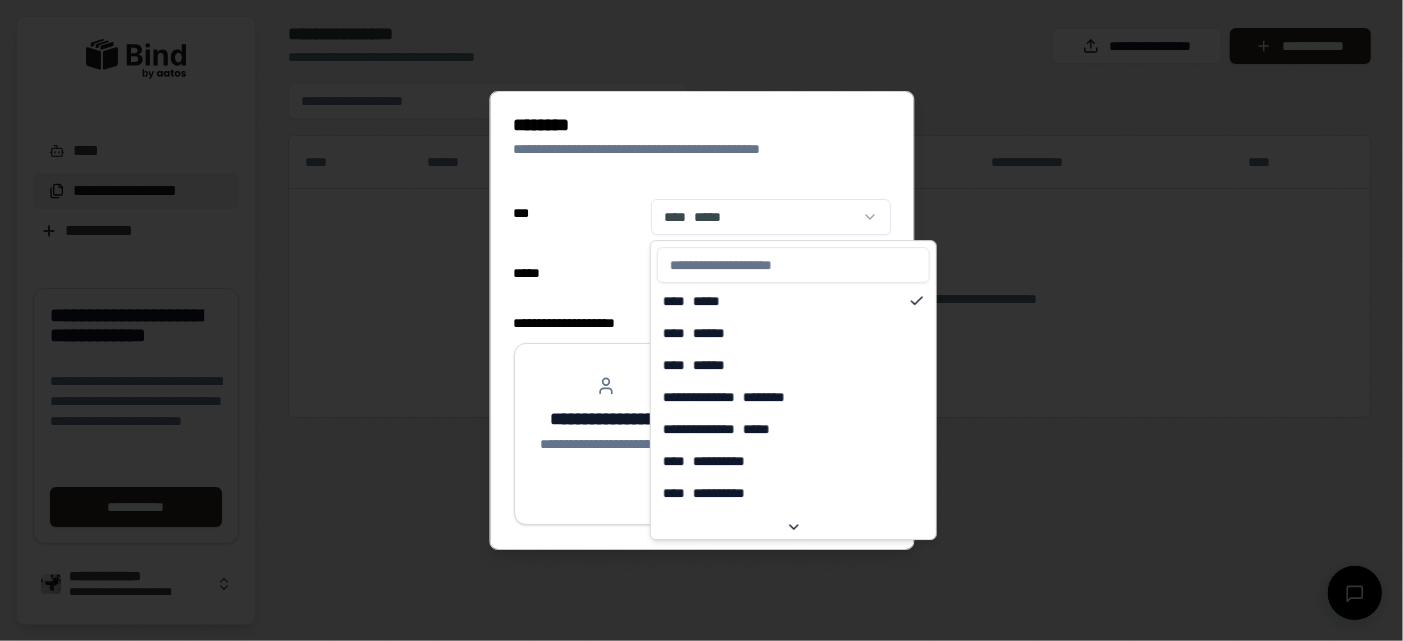 click at bounding box center [701, 320] 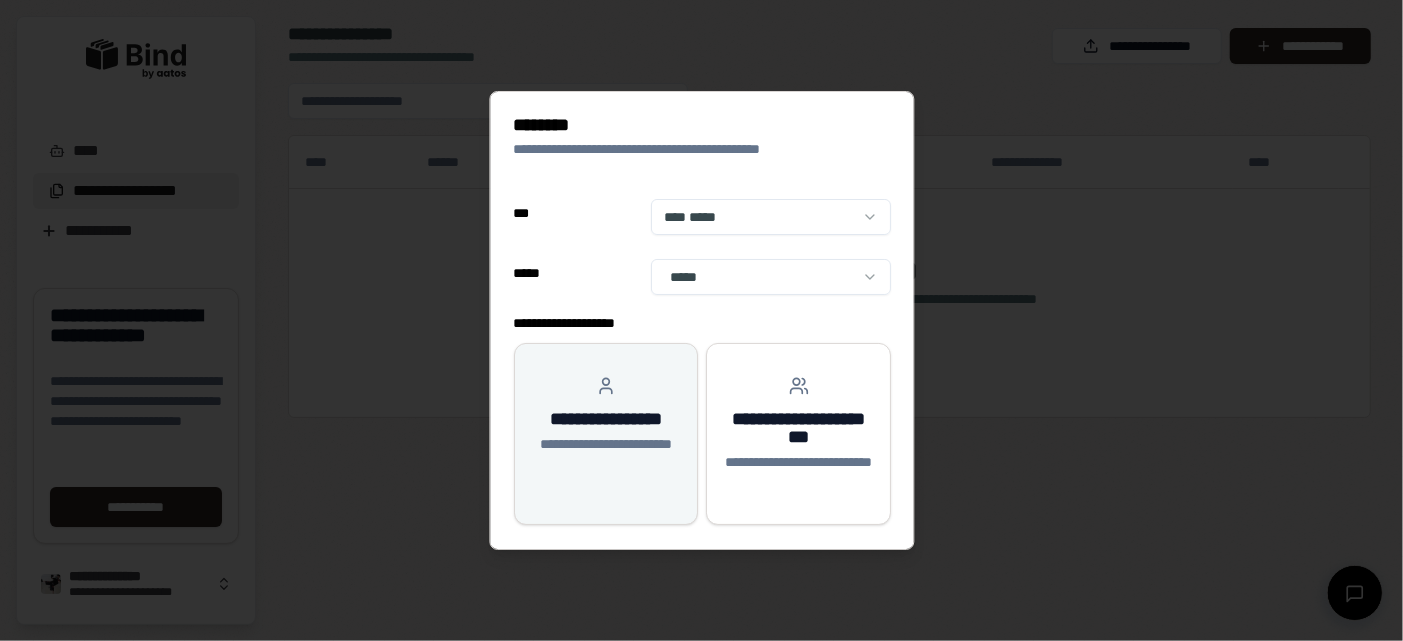 click on "**********" at bounding box center [606, 420] 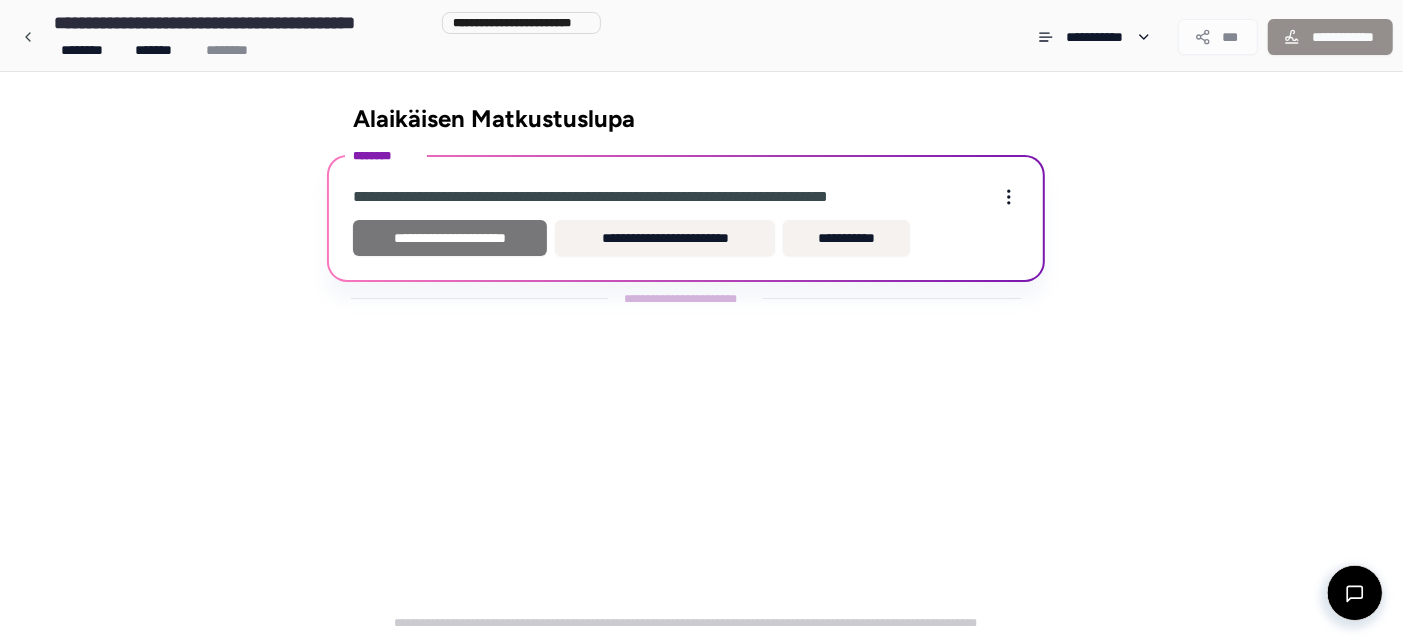 click on "**********" at bounding box center [450, 238] 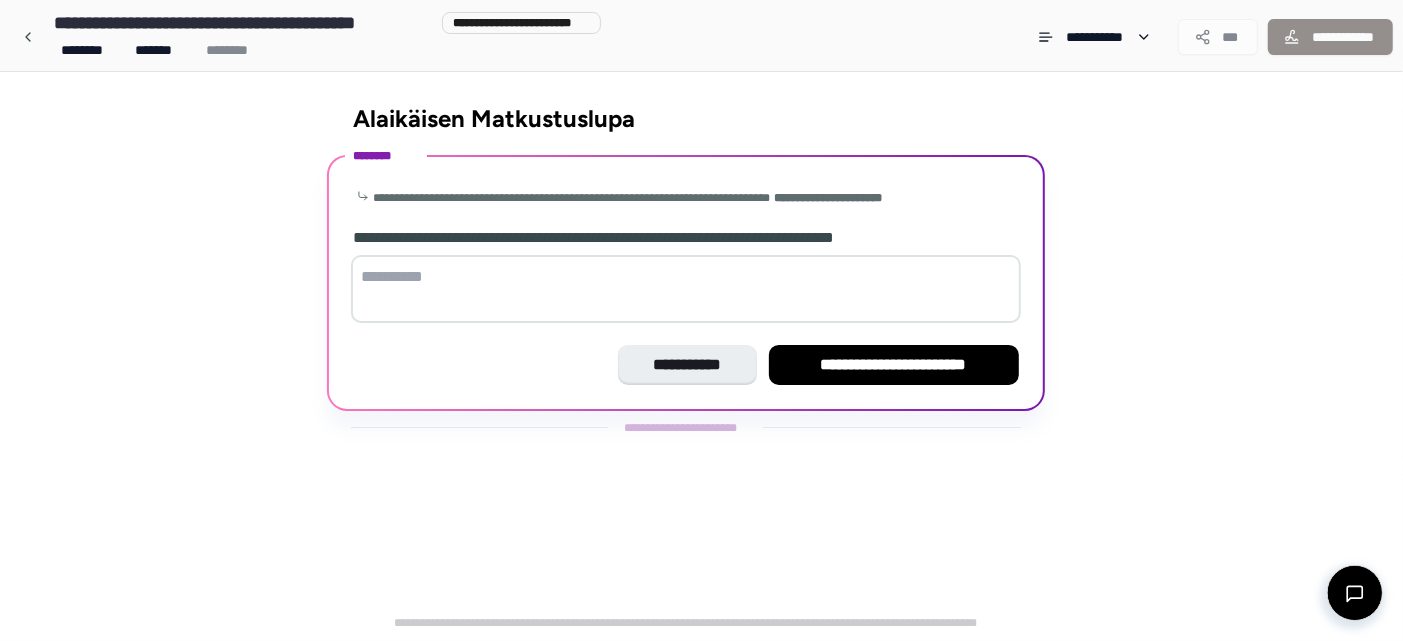 drag, startPoint x: 24, startPoint y: 36, endPoint x: 408, endPoint y: 595, distance: 678.1865 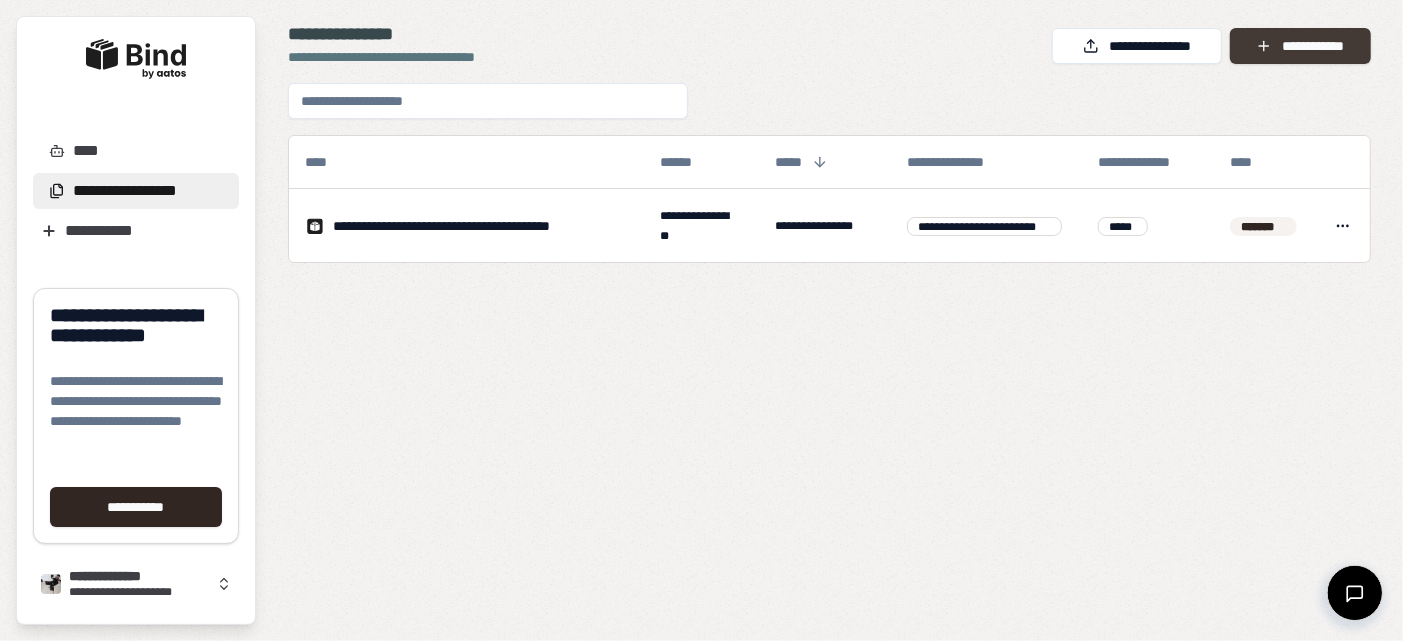 click on "**********" at bounding box center (1301, 46) 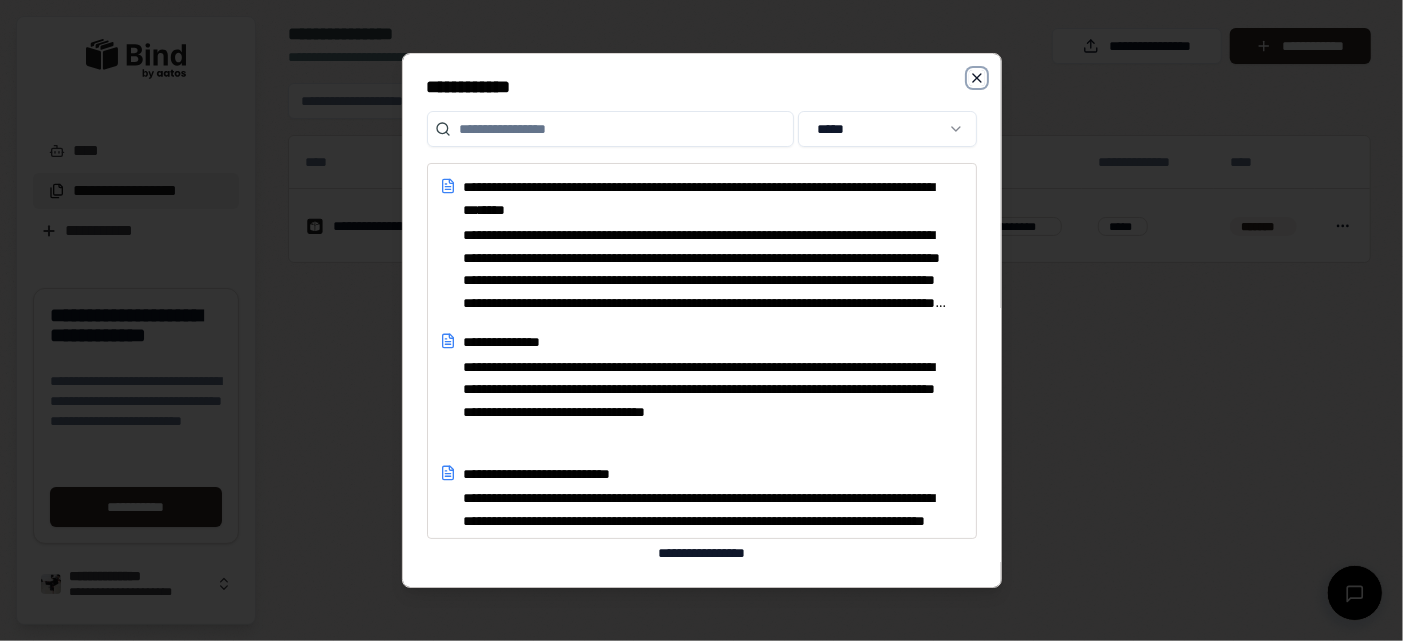click 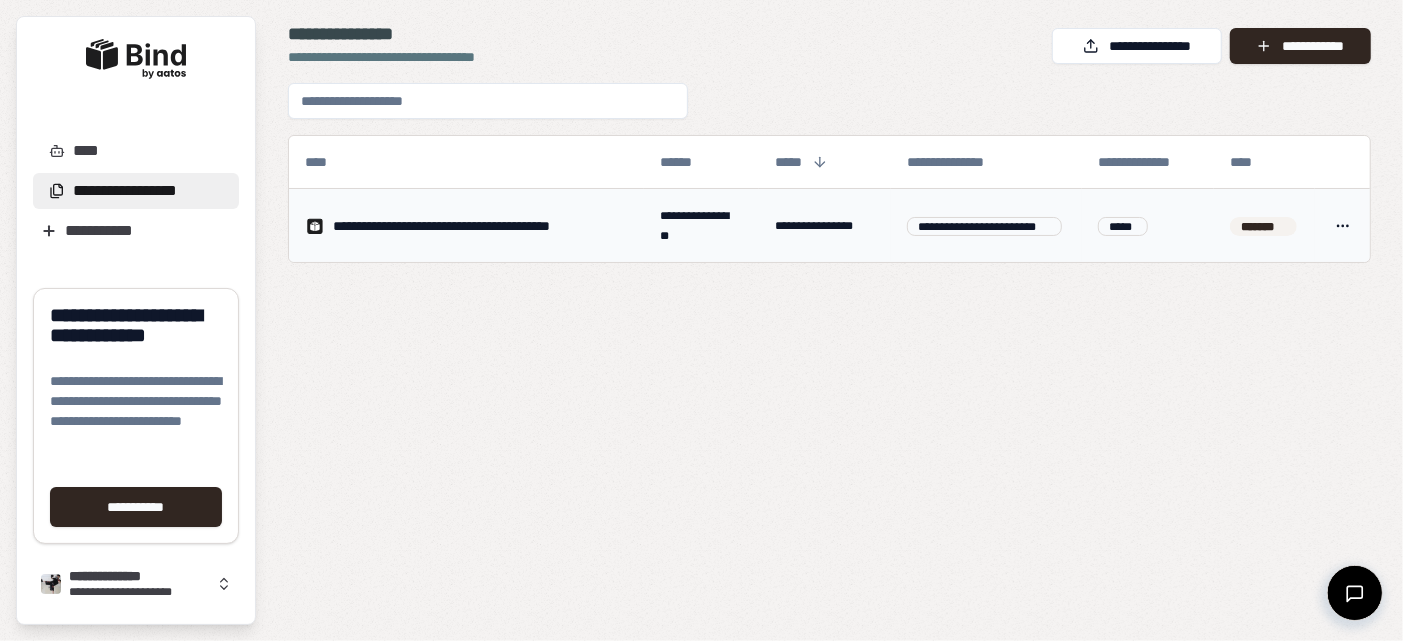click on "**********" at bounding box center [977, 227] 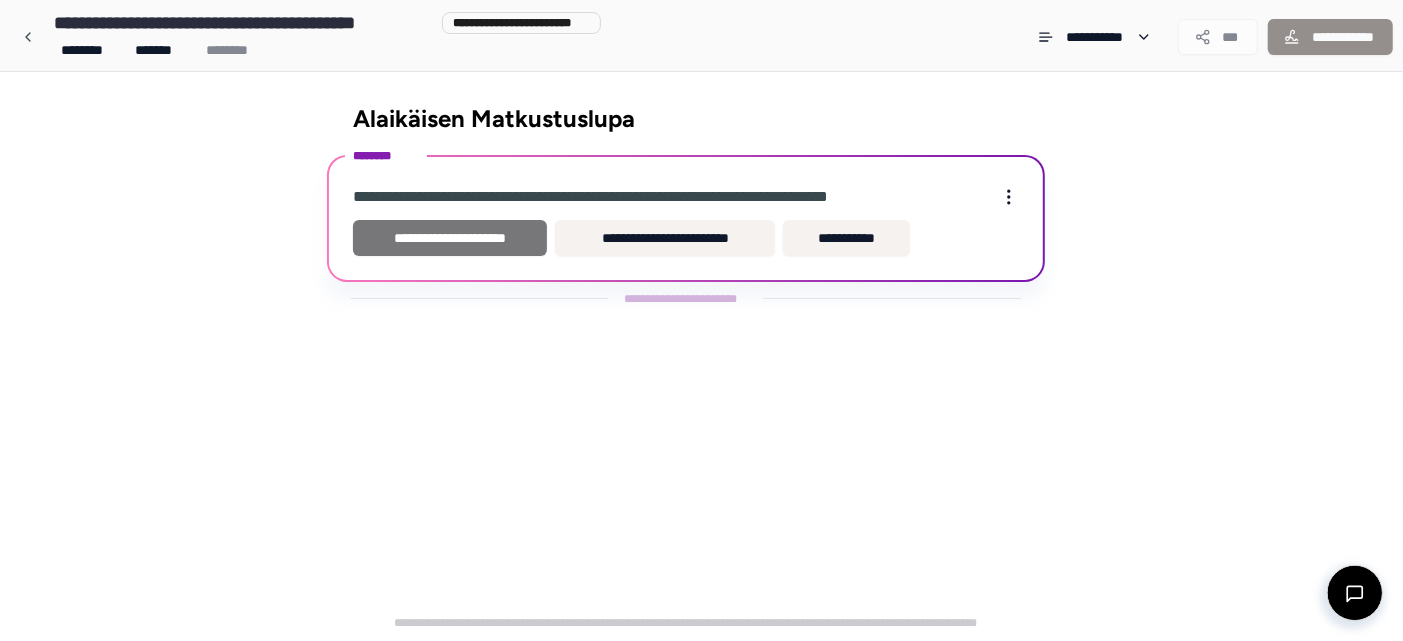 click on "**********" at bounding box center [450, 238] 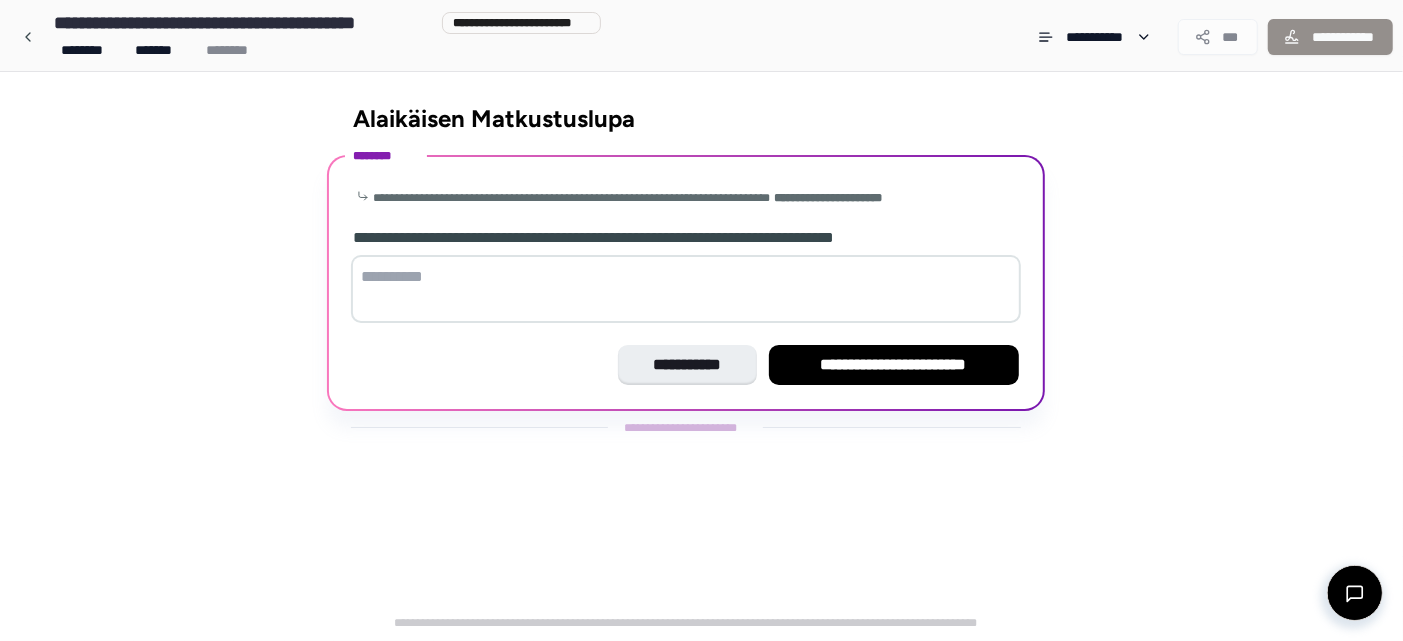 click at bounding box center (686, 289) 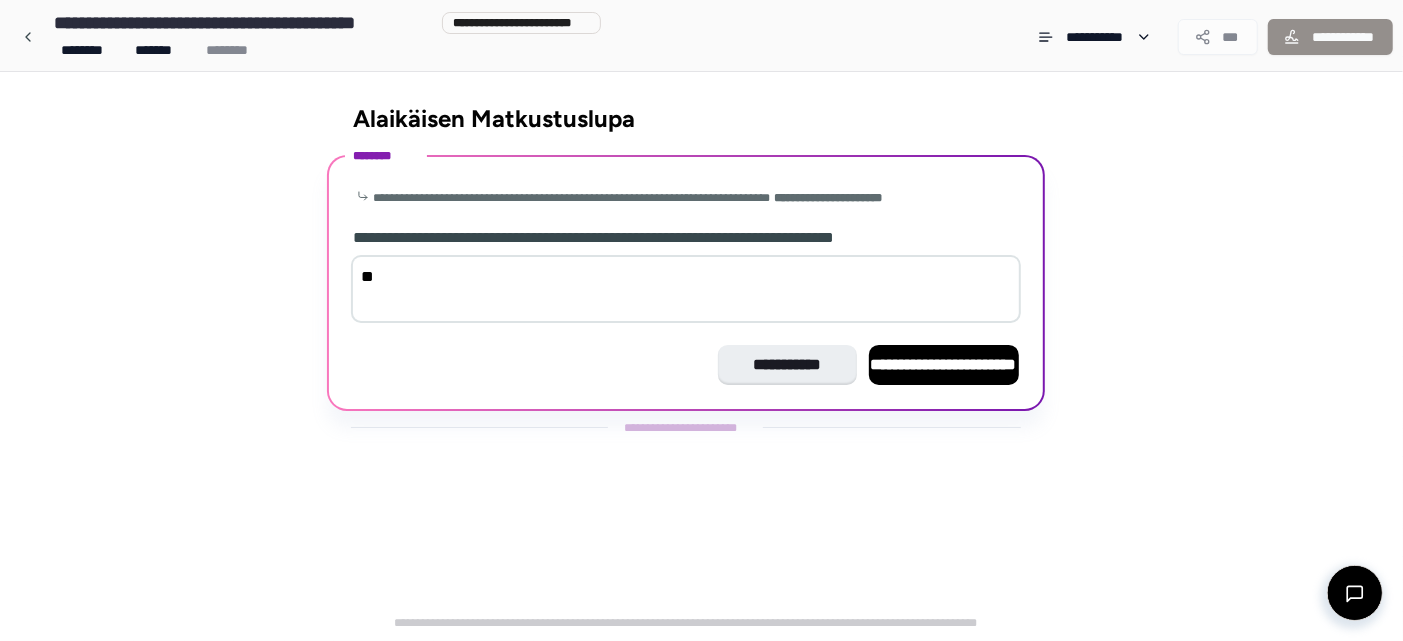 type on "*" 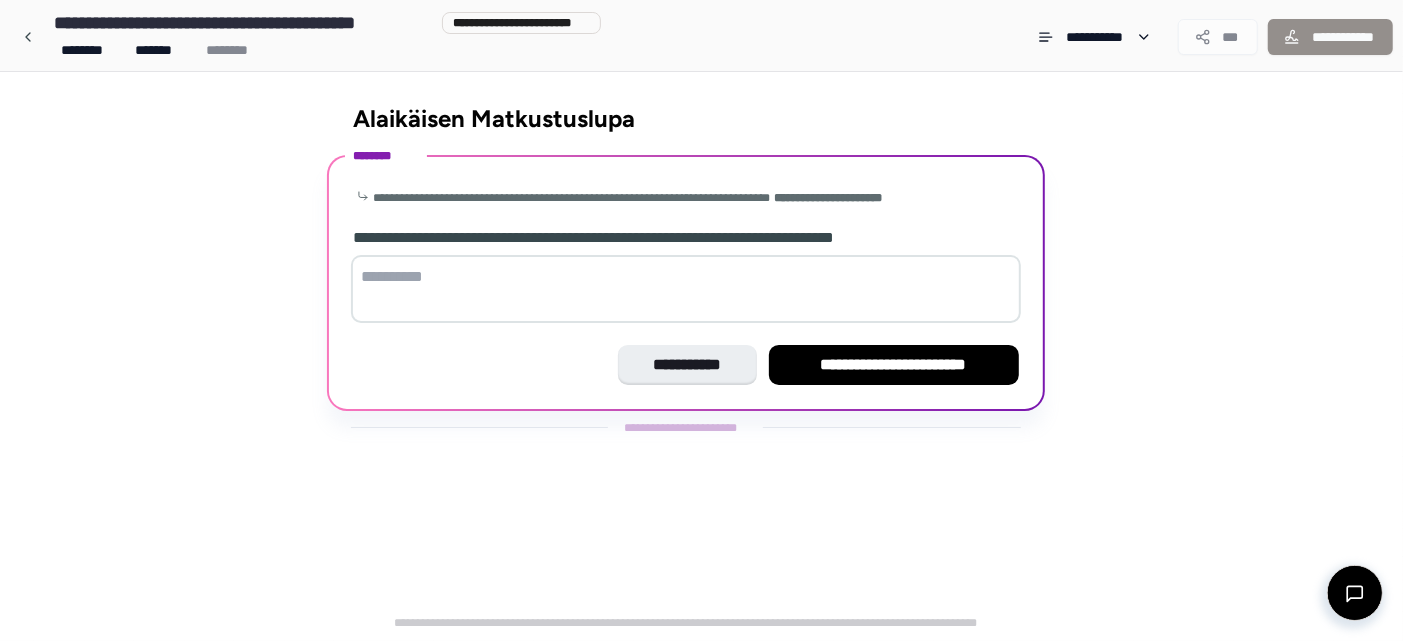 type on "*" 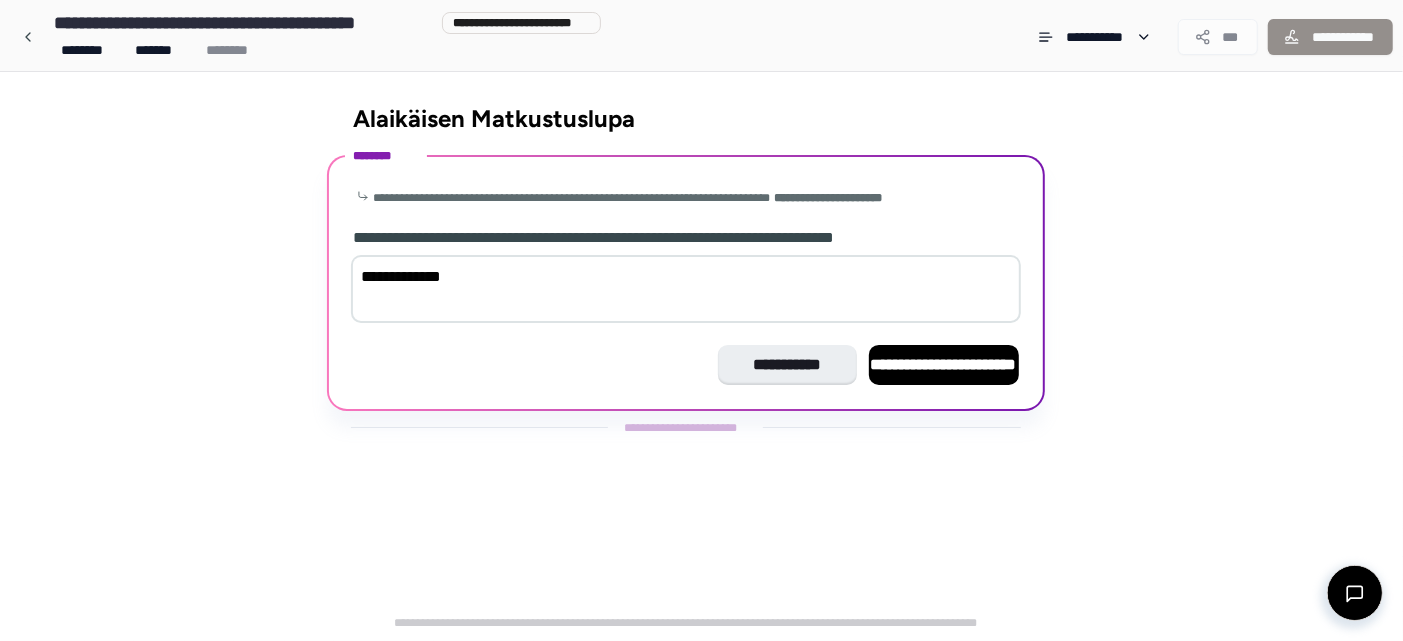 type on "**********" 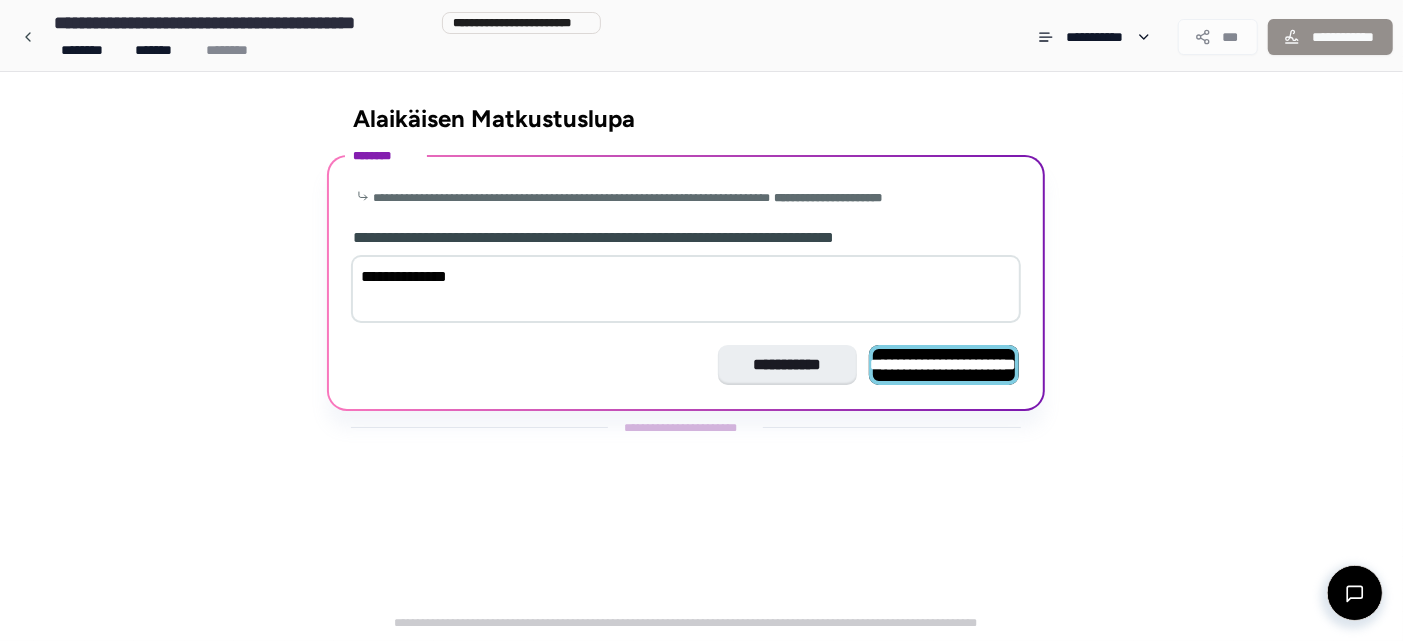 click on "**********" at bounding box center (944, 364) 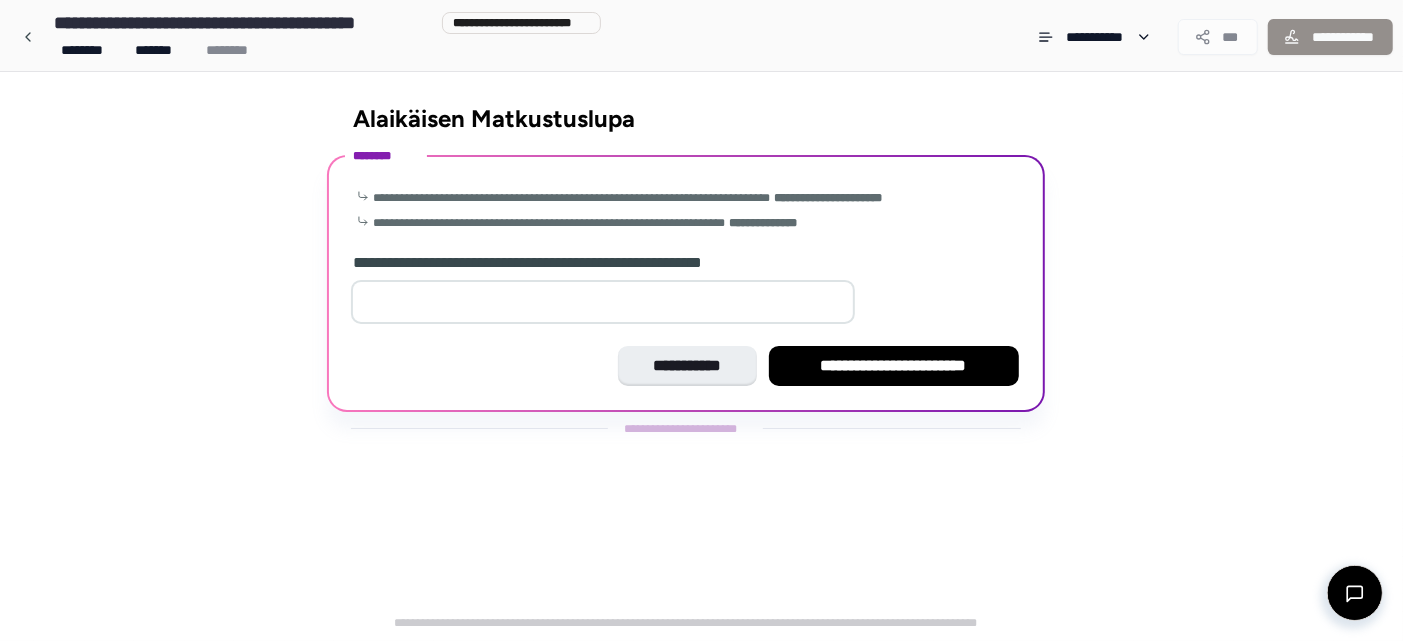 click at bounding box center (603, 302) 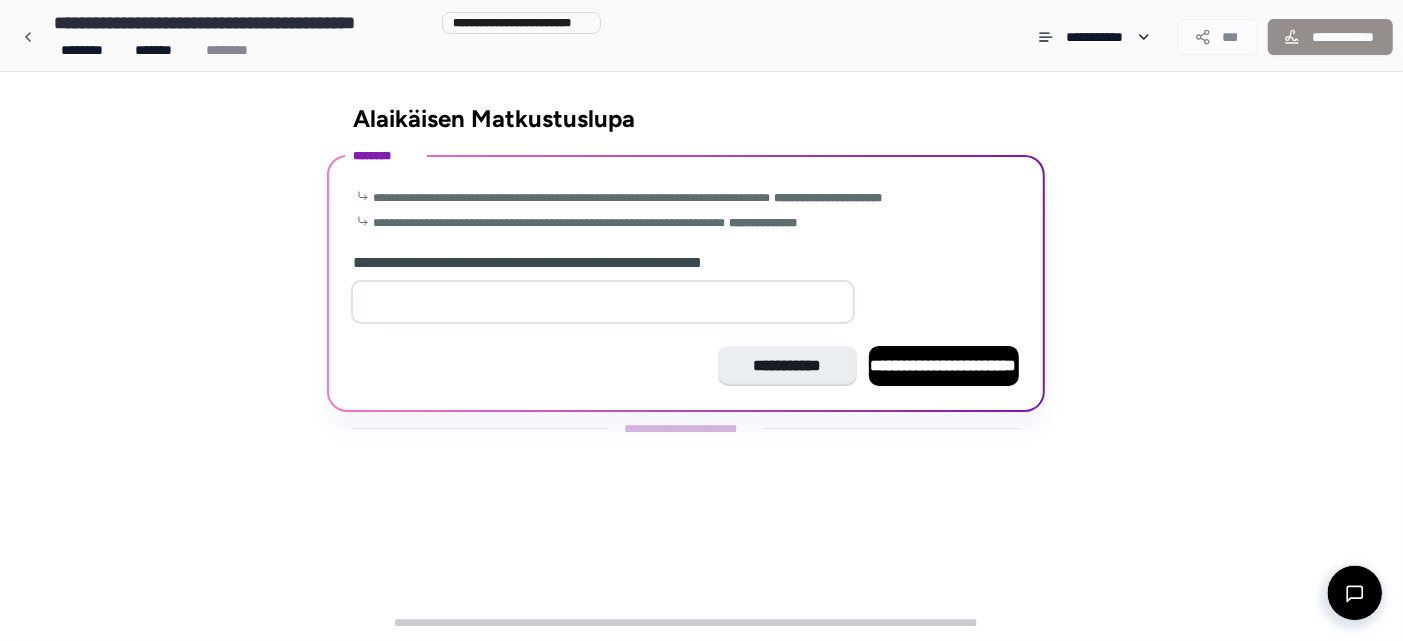 click on "*" at bounding box center (603, 302) 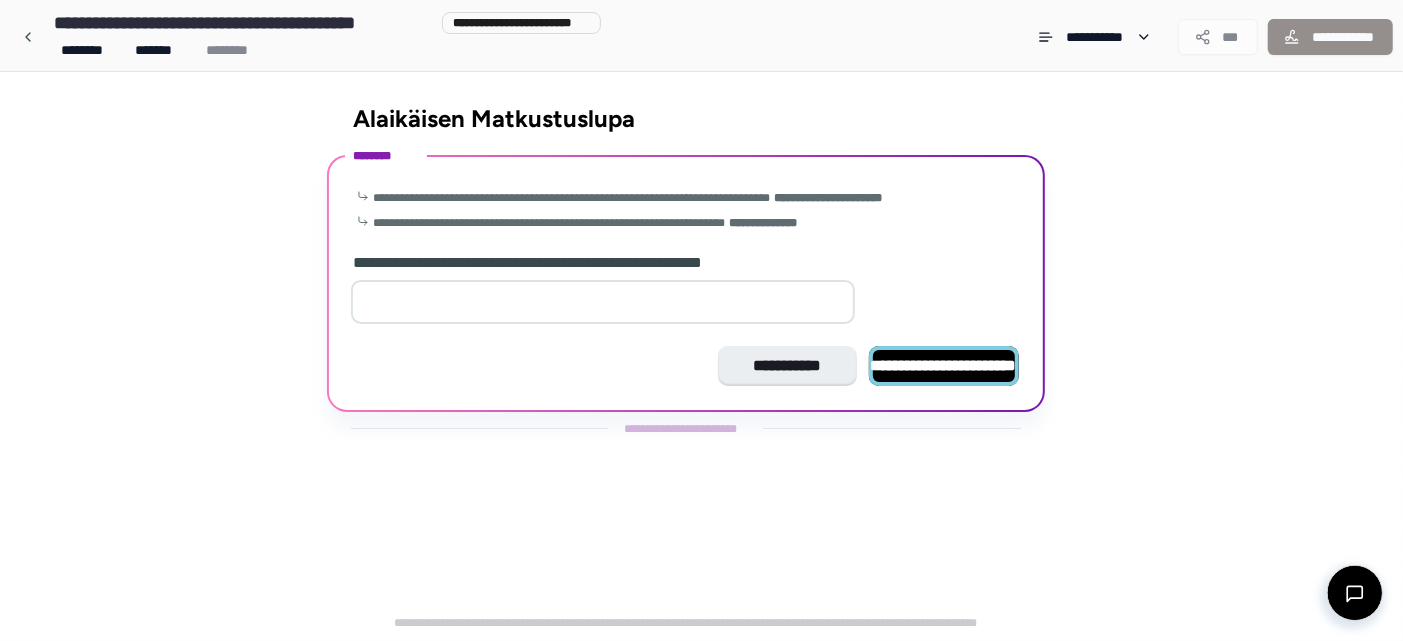 click on "**********" at bounding box center [944, 365] 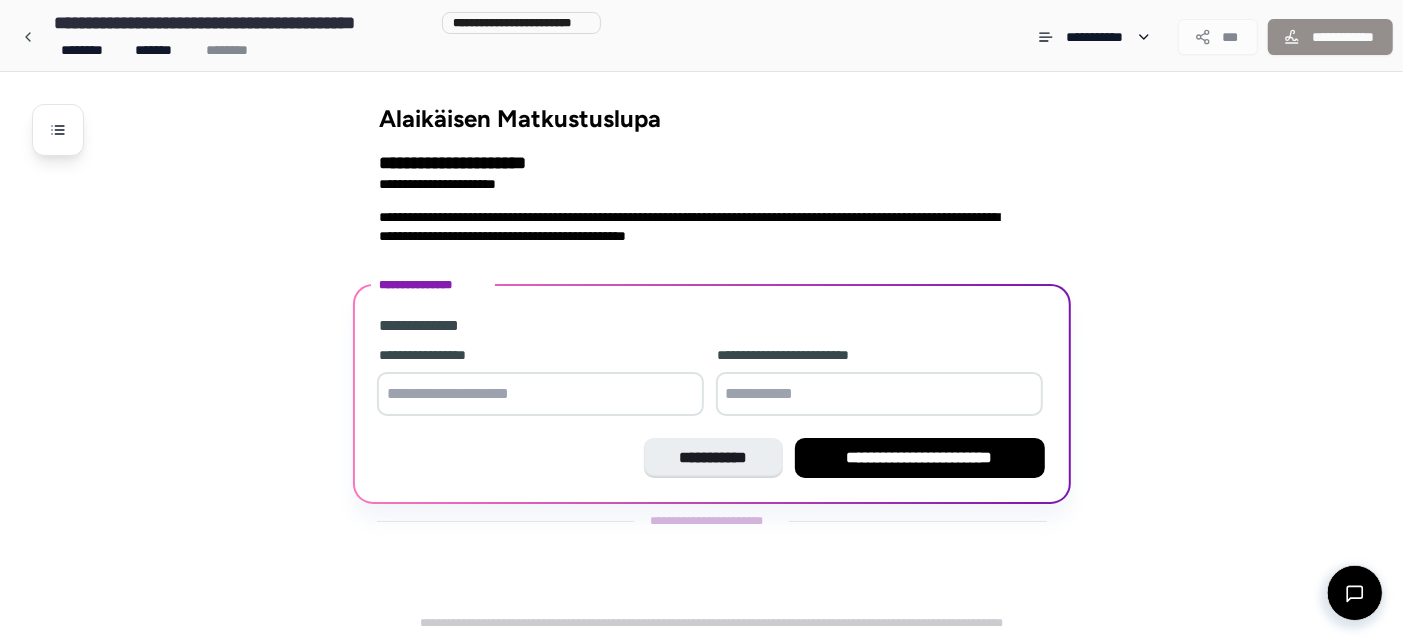 click at bounding box center (540, 394) 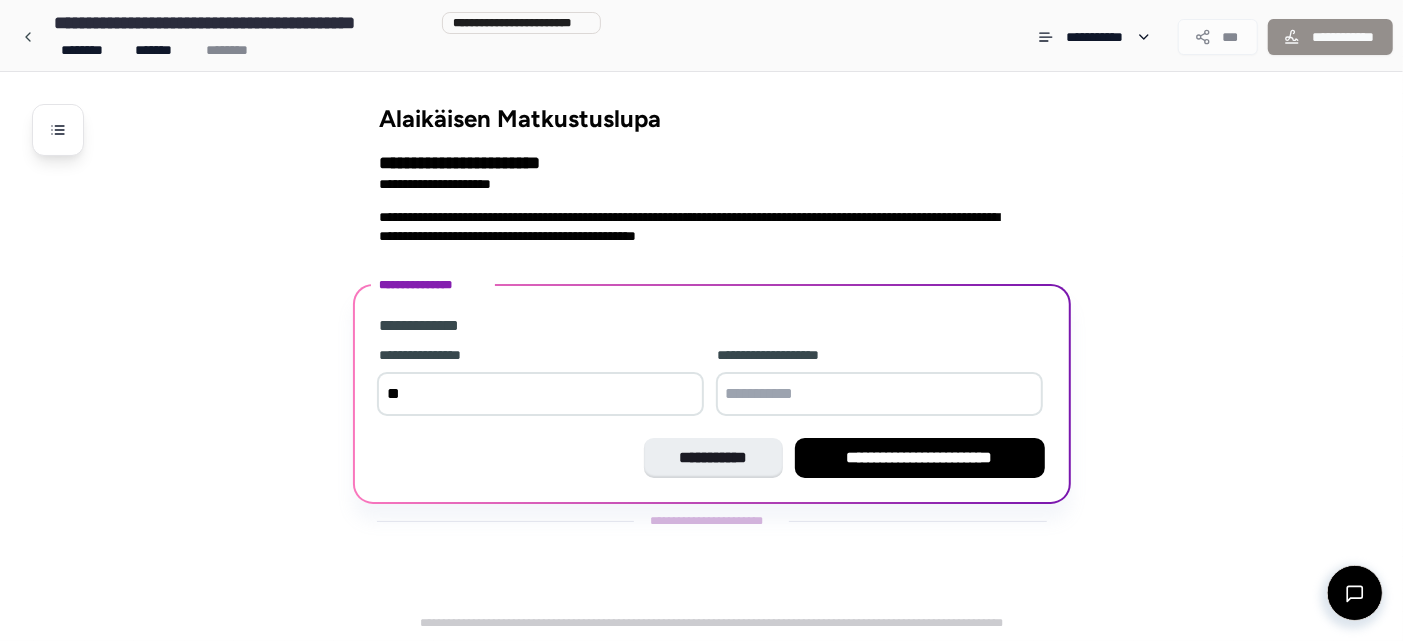 type on "*" 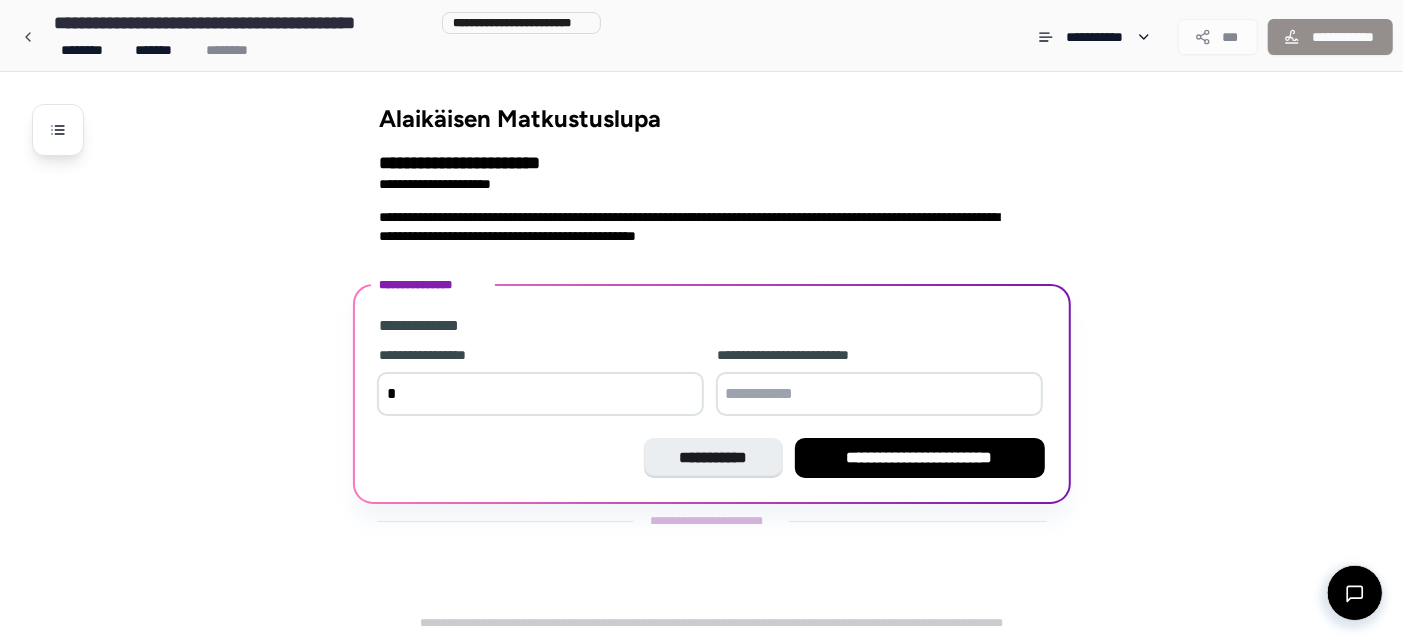 type 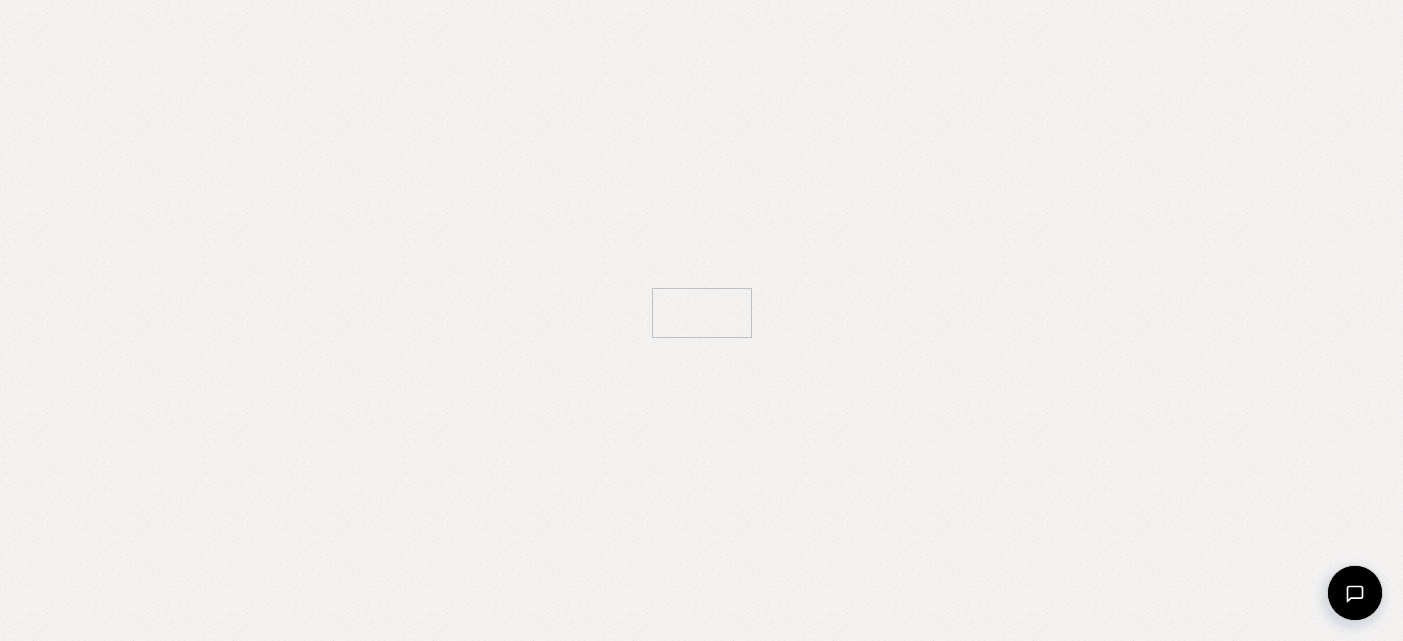 scroll, scrollTop: 0, scrollLeft: 0, axis: both 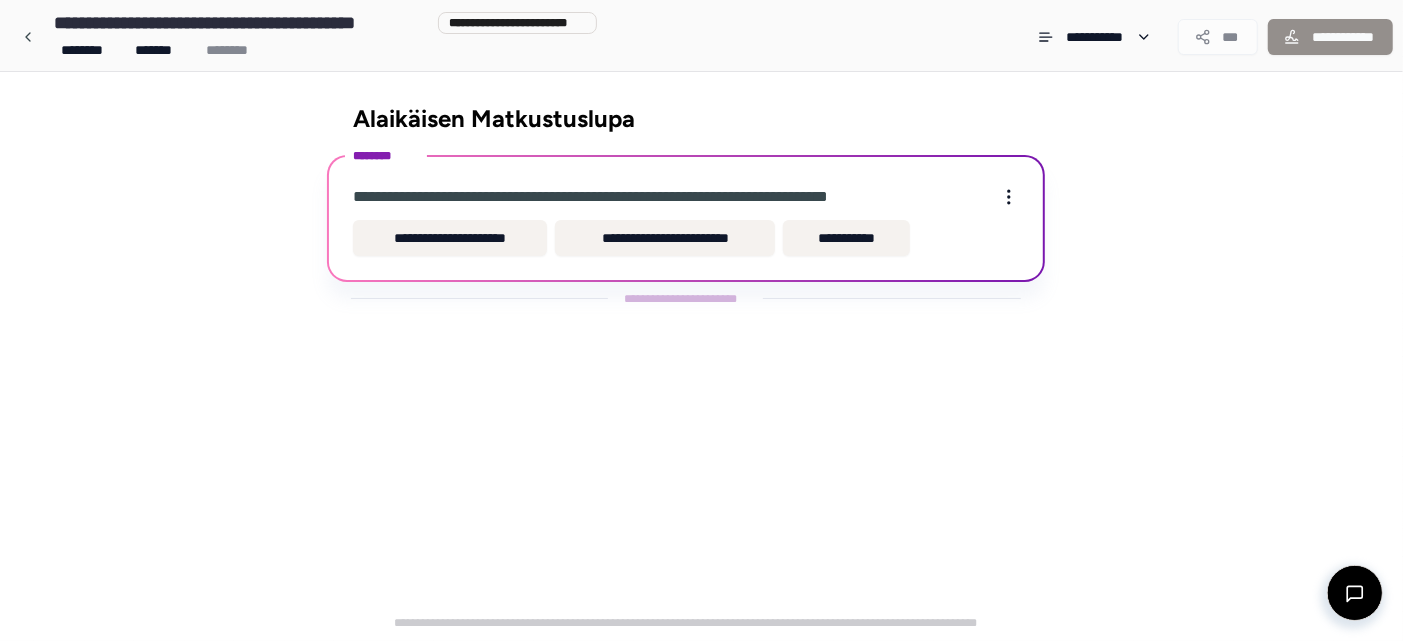 drag, startPoint x: 458, startPoint y: 240, endPoint x: 666, endPoint y: 483, distance: 319.86404 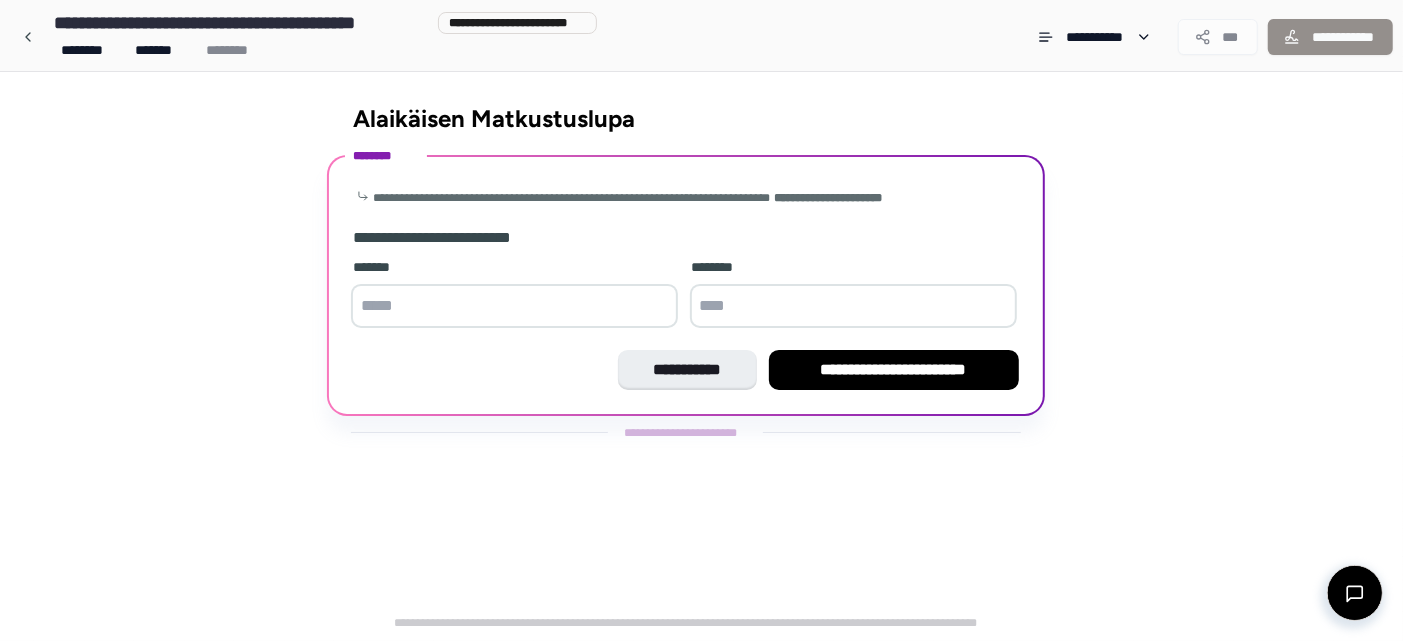 click at bounding box center (514, 306) 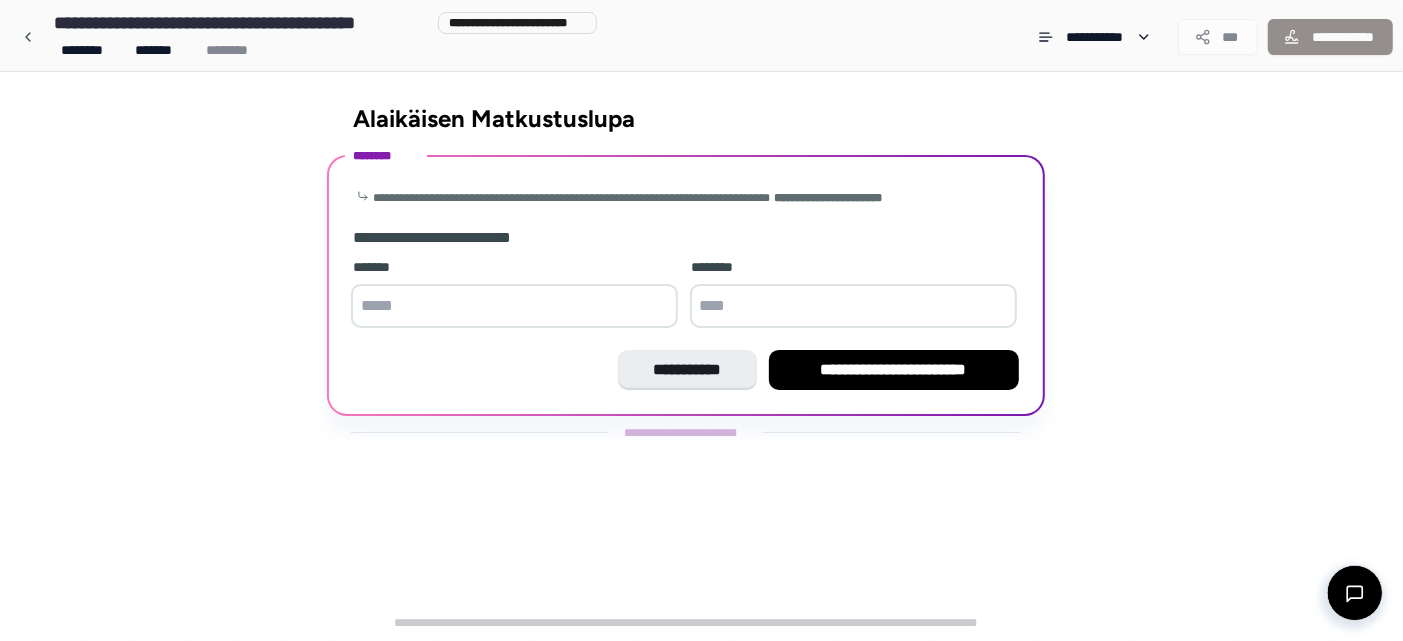 type on "*" 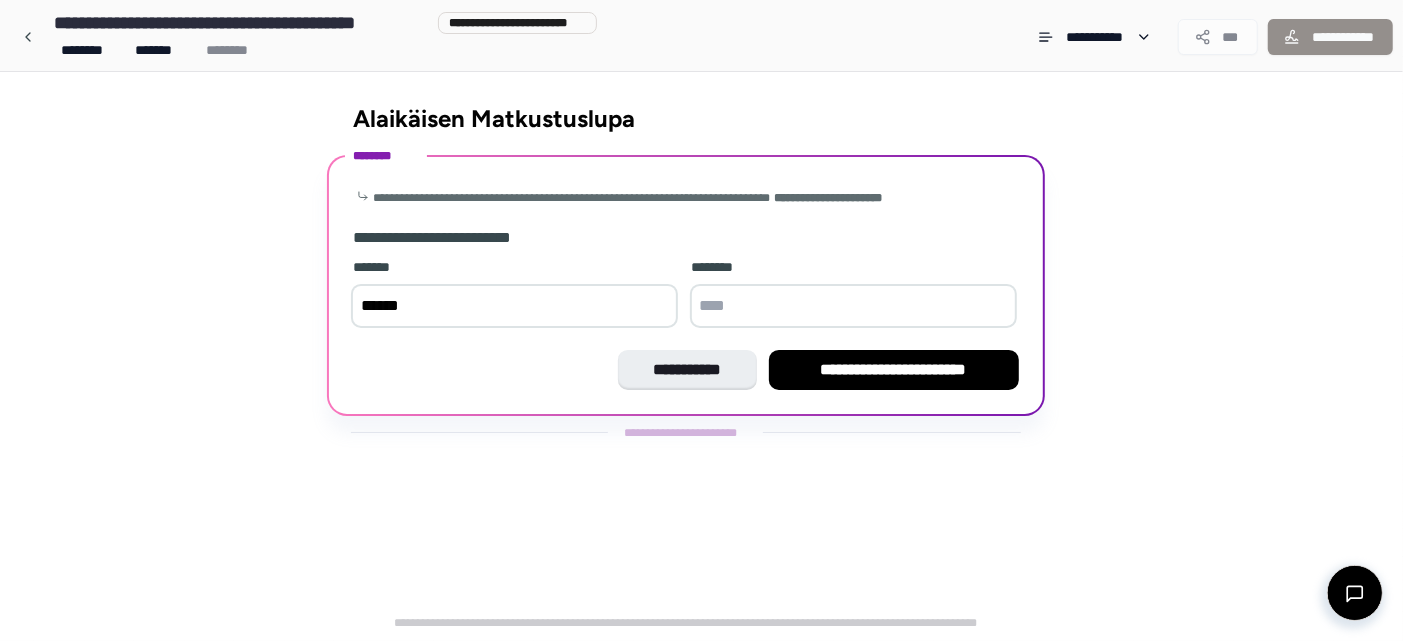 click at bounding box center (853, 306) 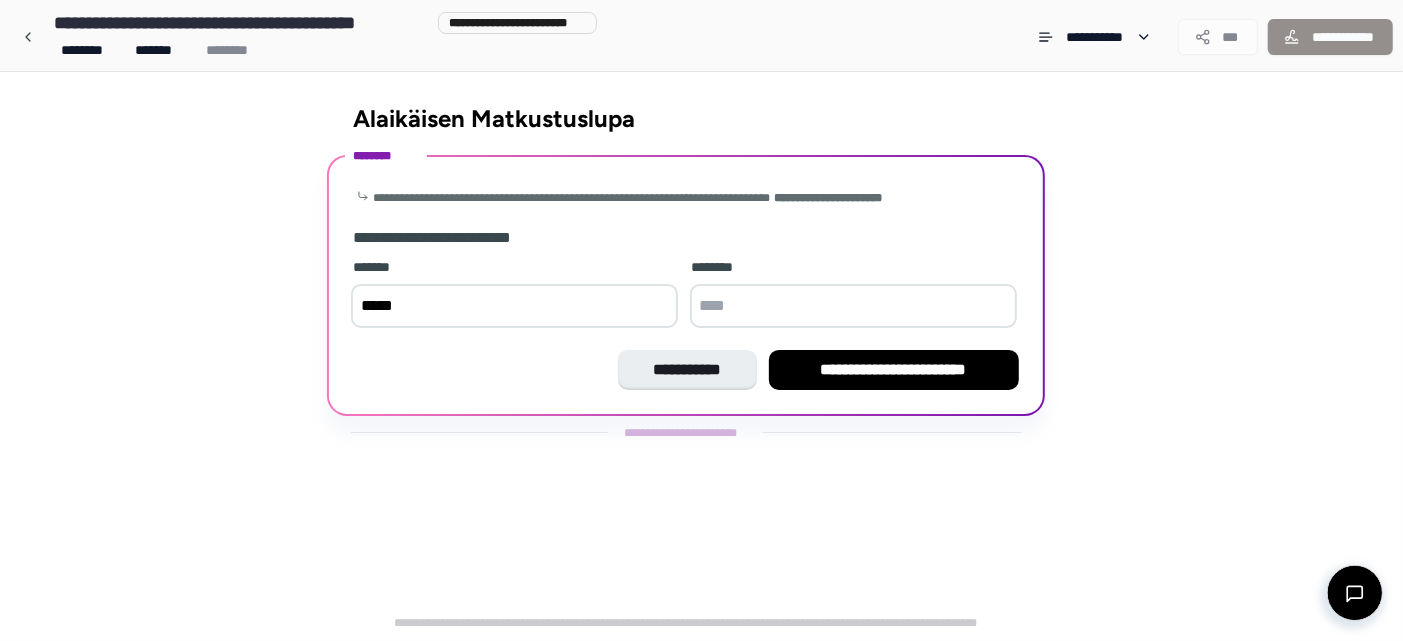 type on "*" 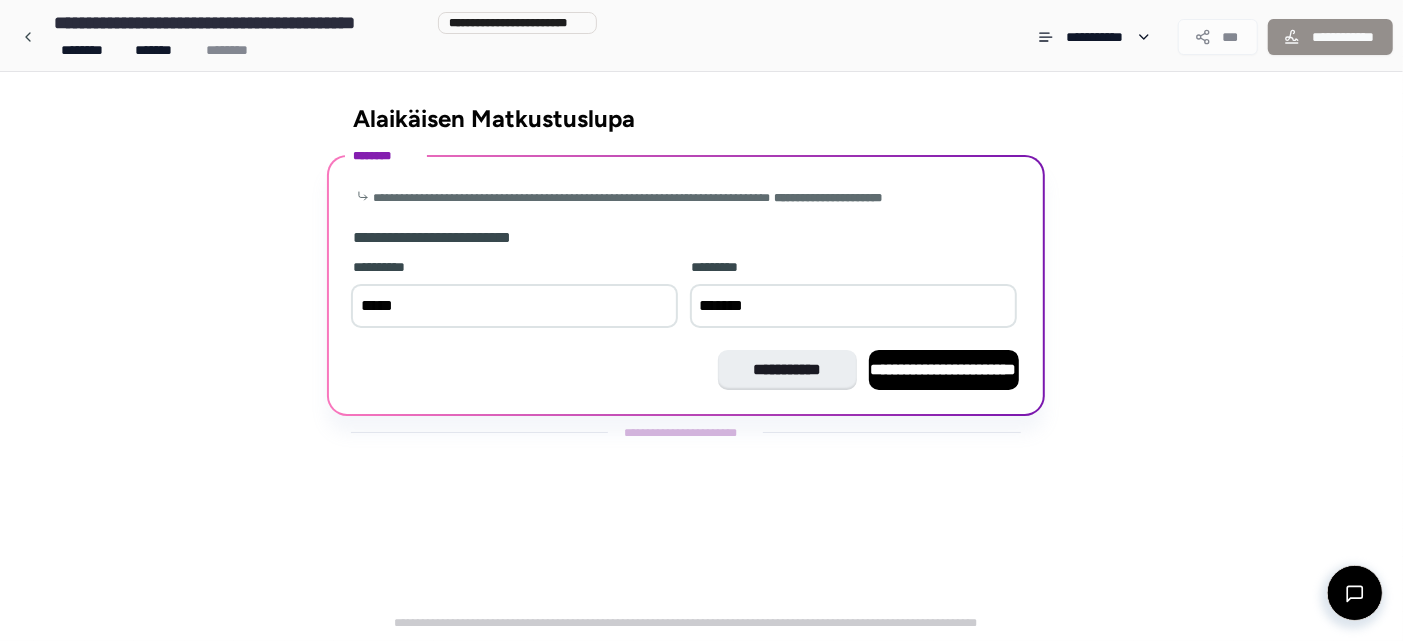 type on "********" 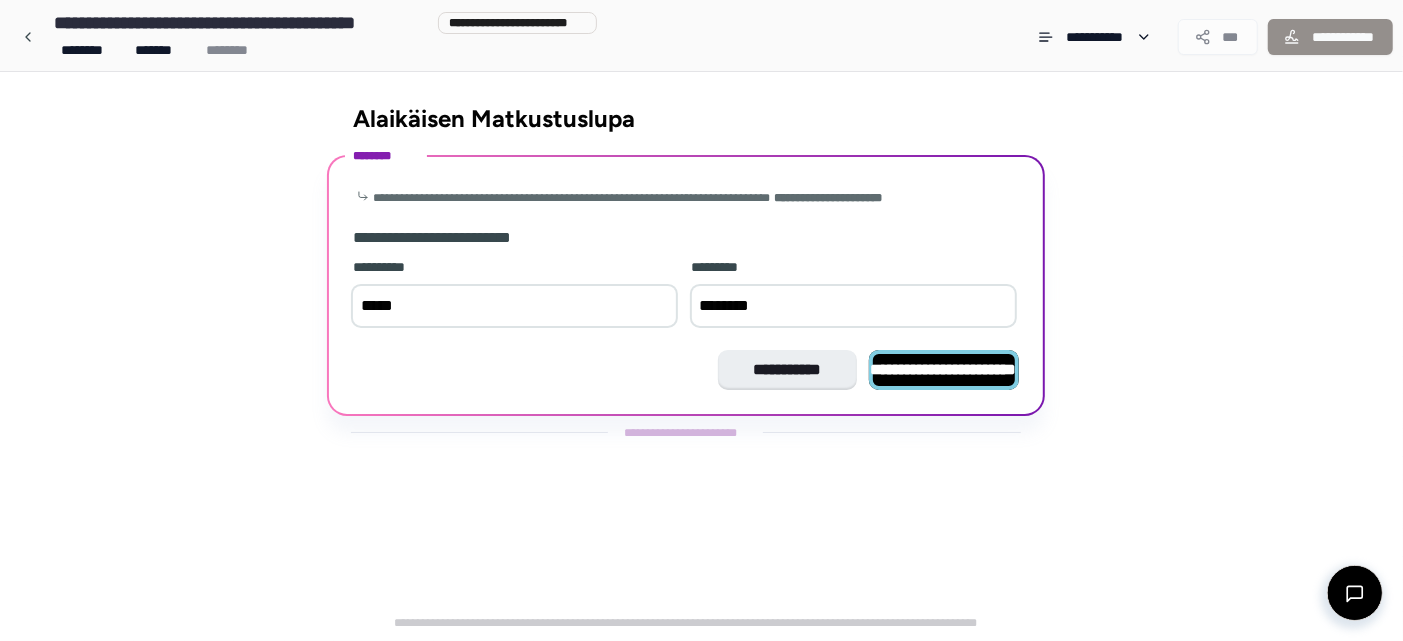 click on "**********" at bounding box center [944, 369] 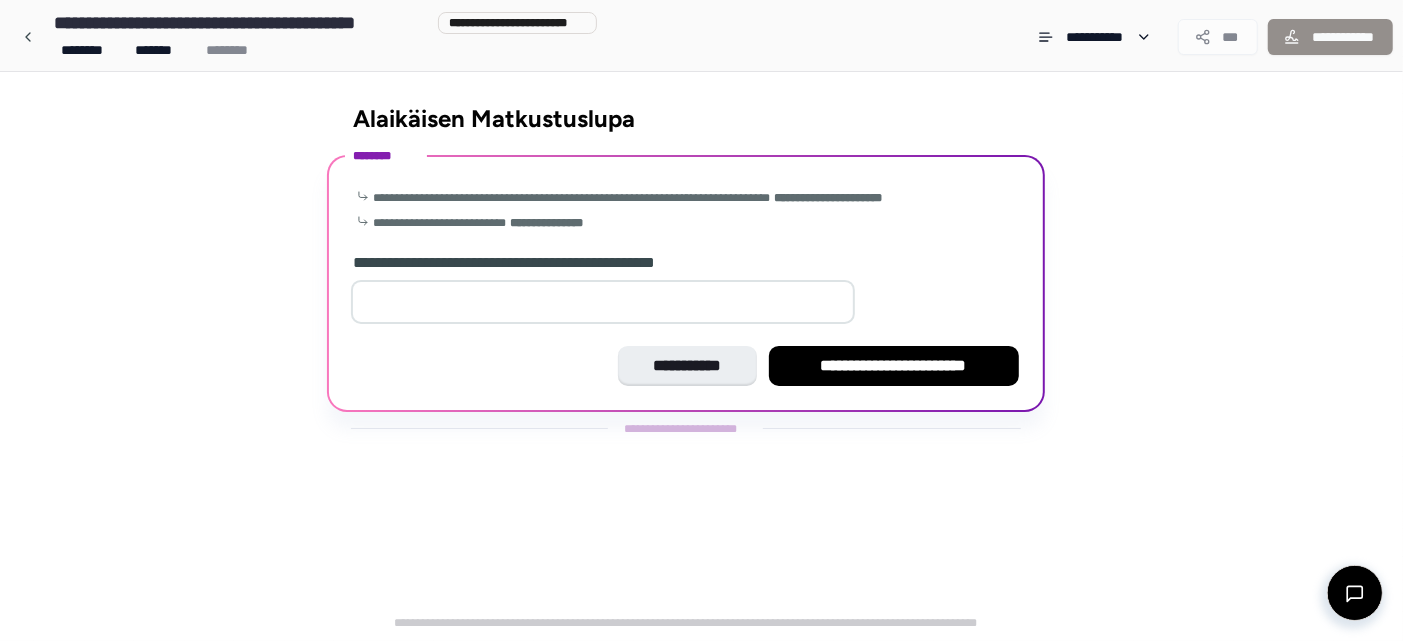 type on "*" 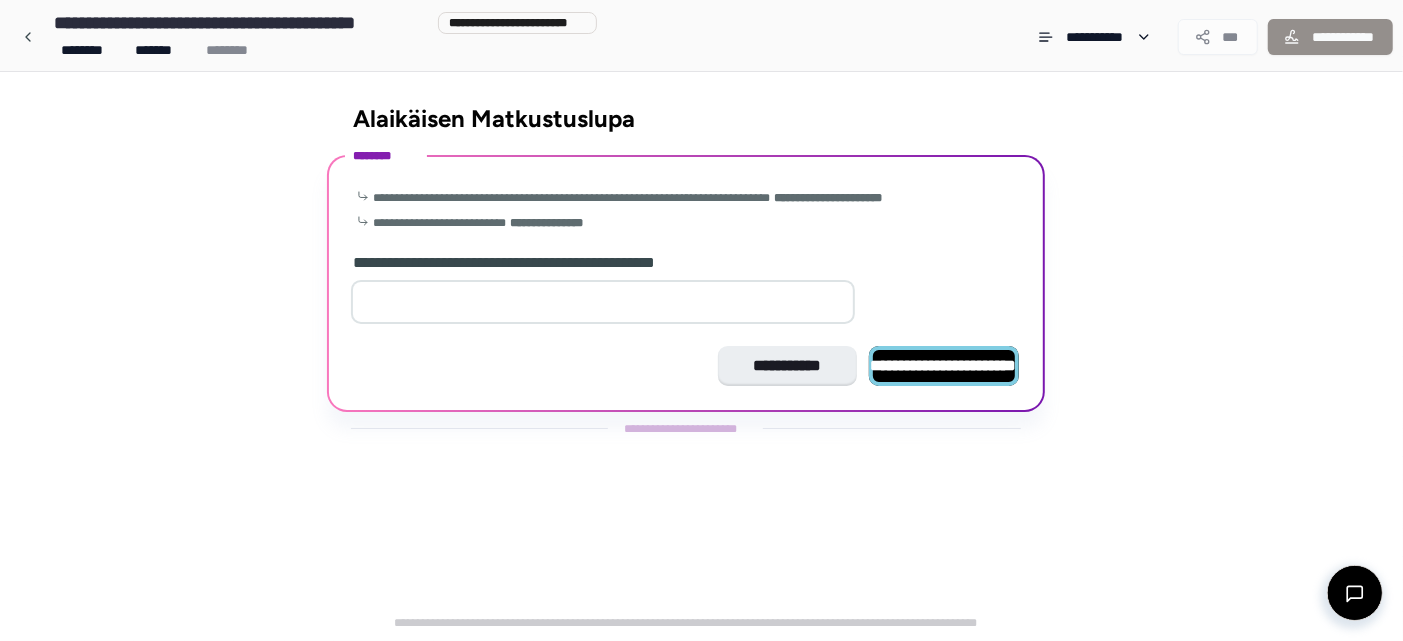 click on "**********" at bounding box center (944, 365) 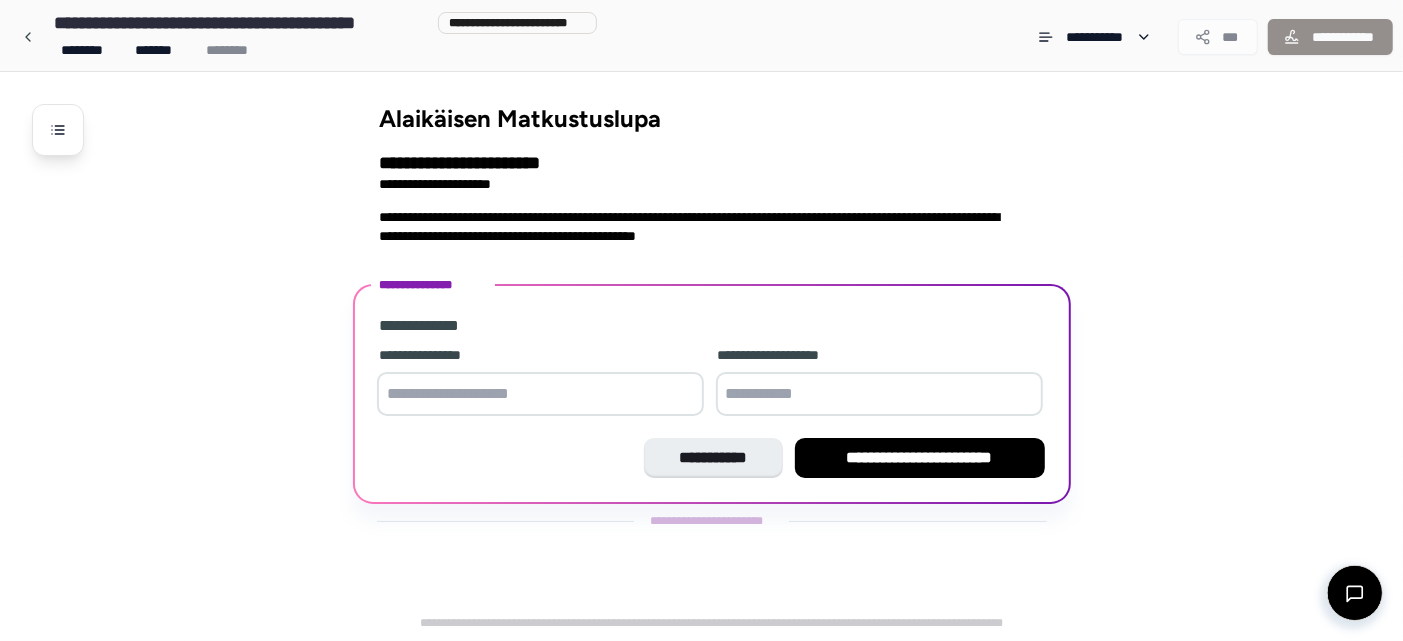 click at bounding box center [540, 394] 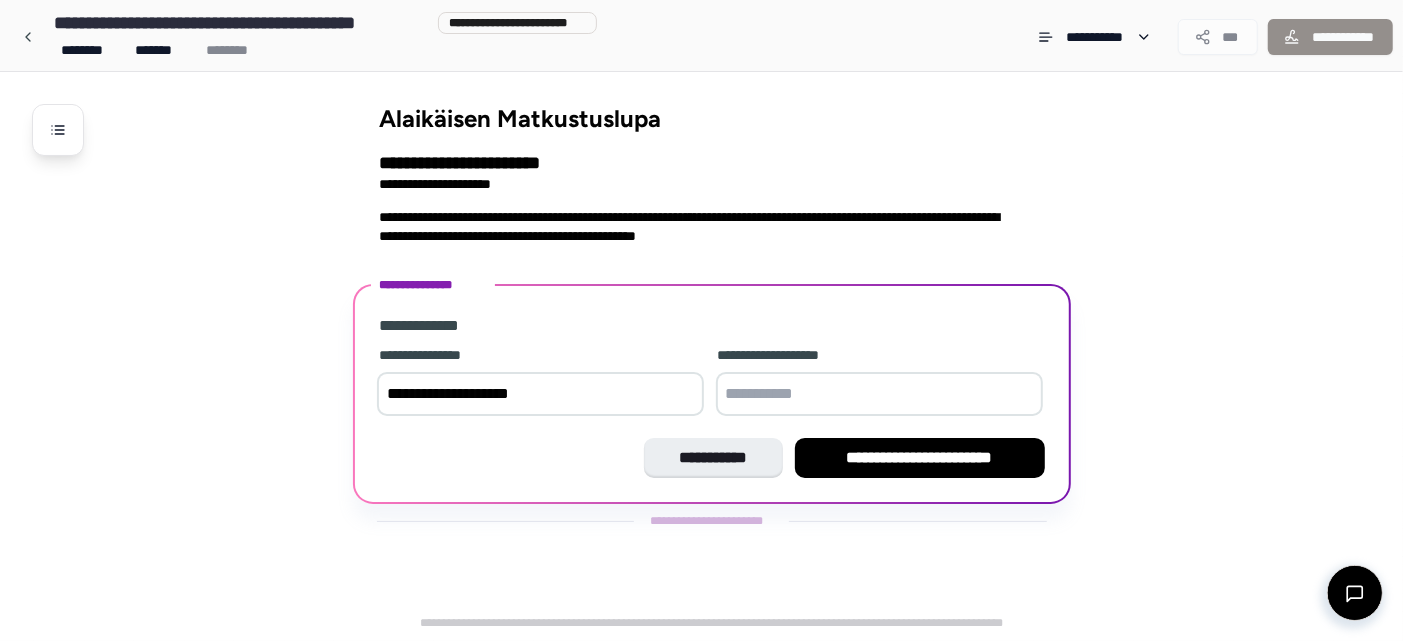 type on "**********" 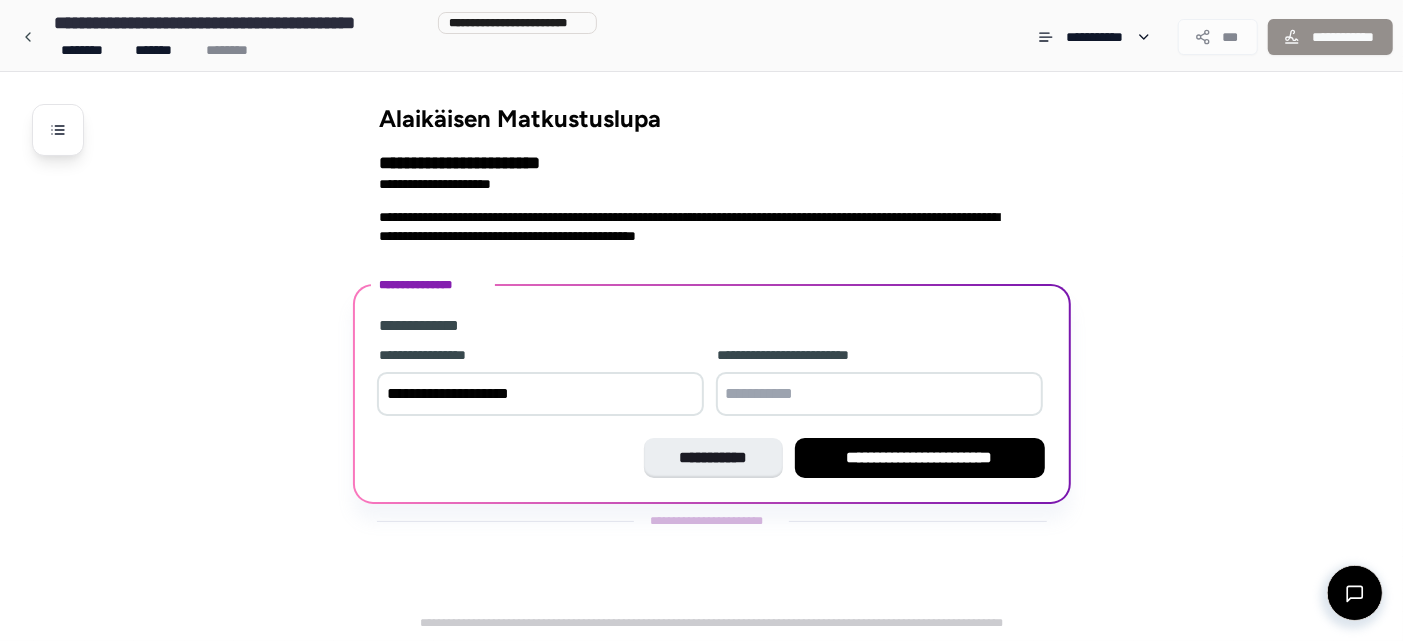click at bounding box center [879, 394] 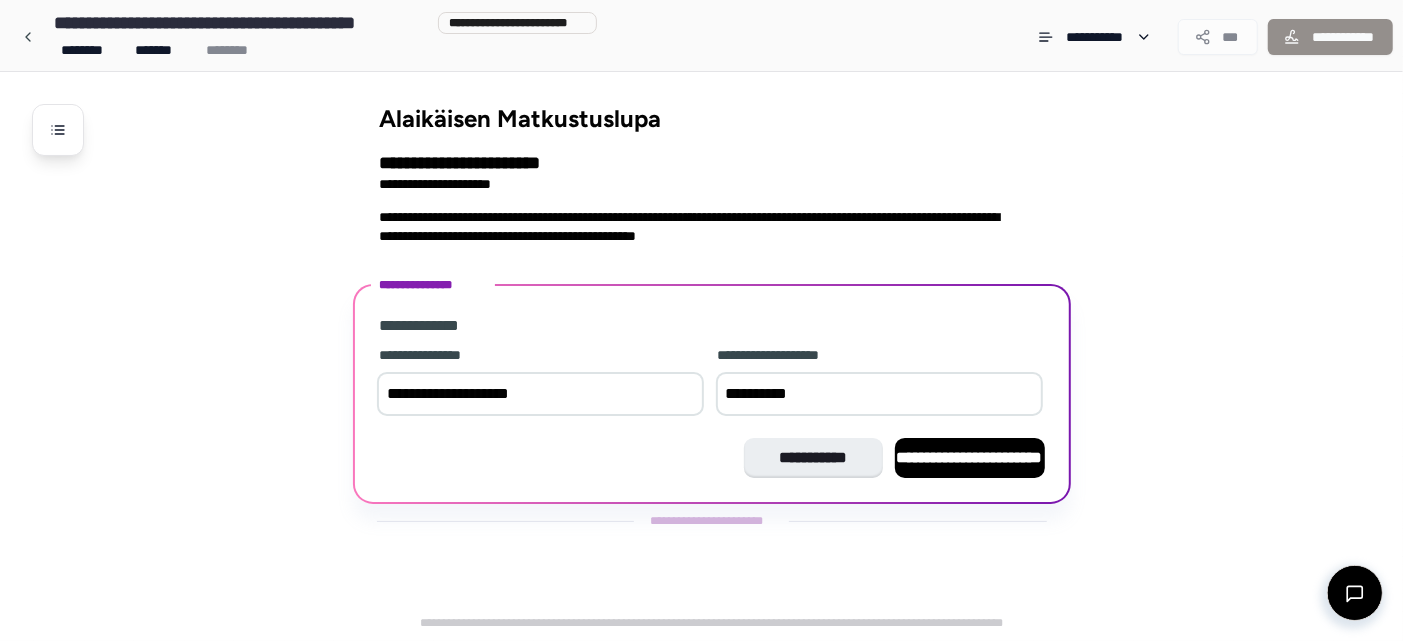 type on "**********" 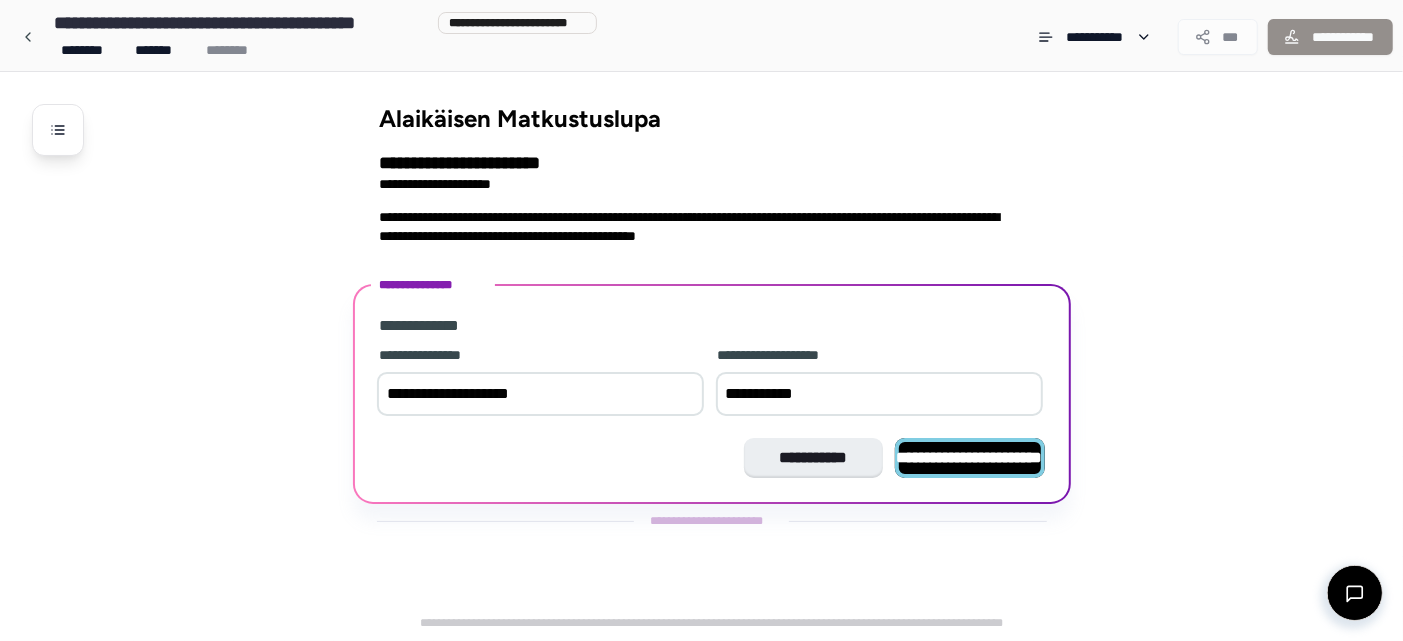 click on "**********" at bounding box center (970, 457) 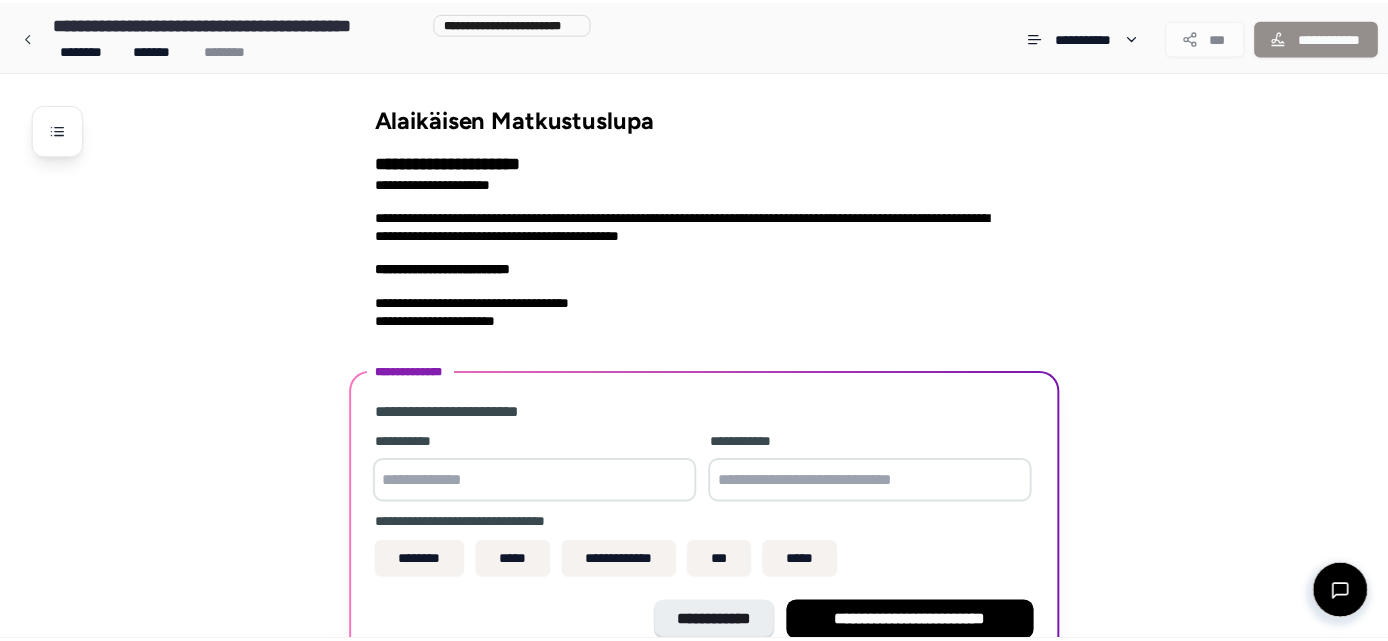 scroll, scrollTop: 104, scrollLeft: 0, axis: vertical 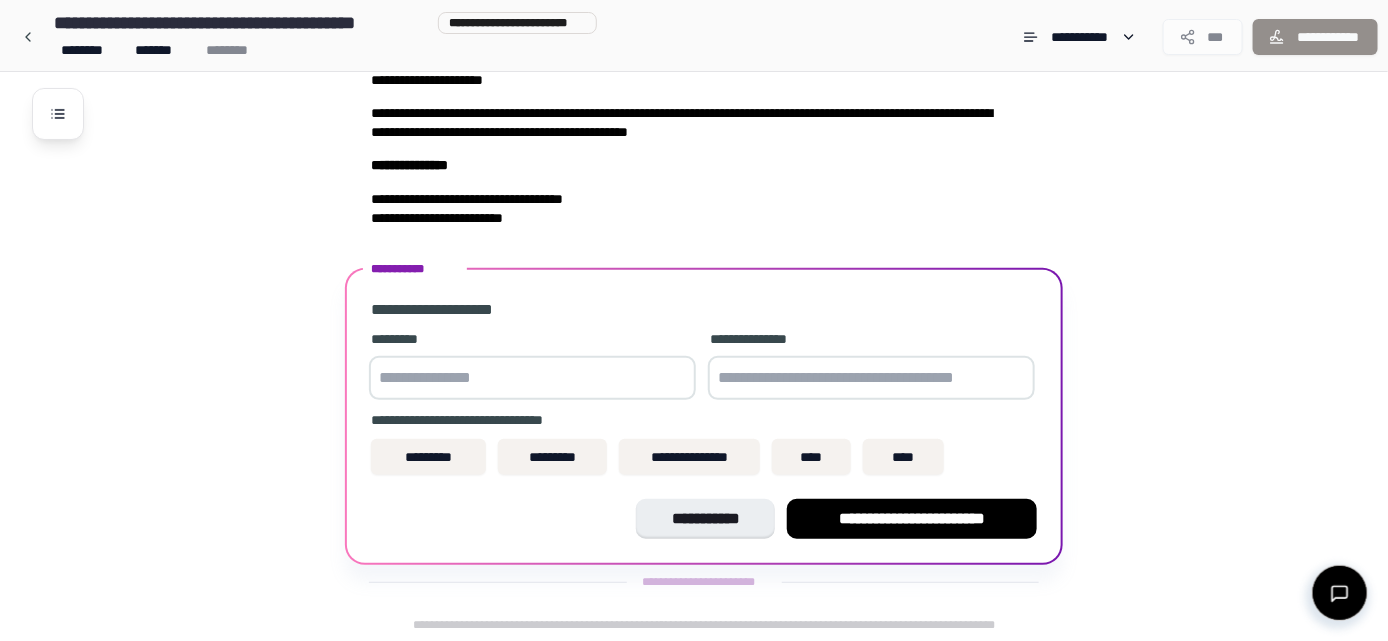 click at bounding box center [532, 378] 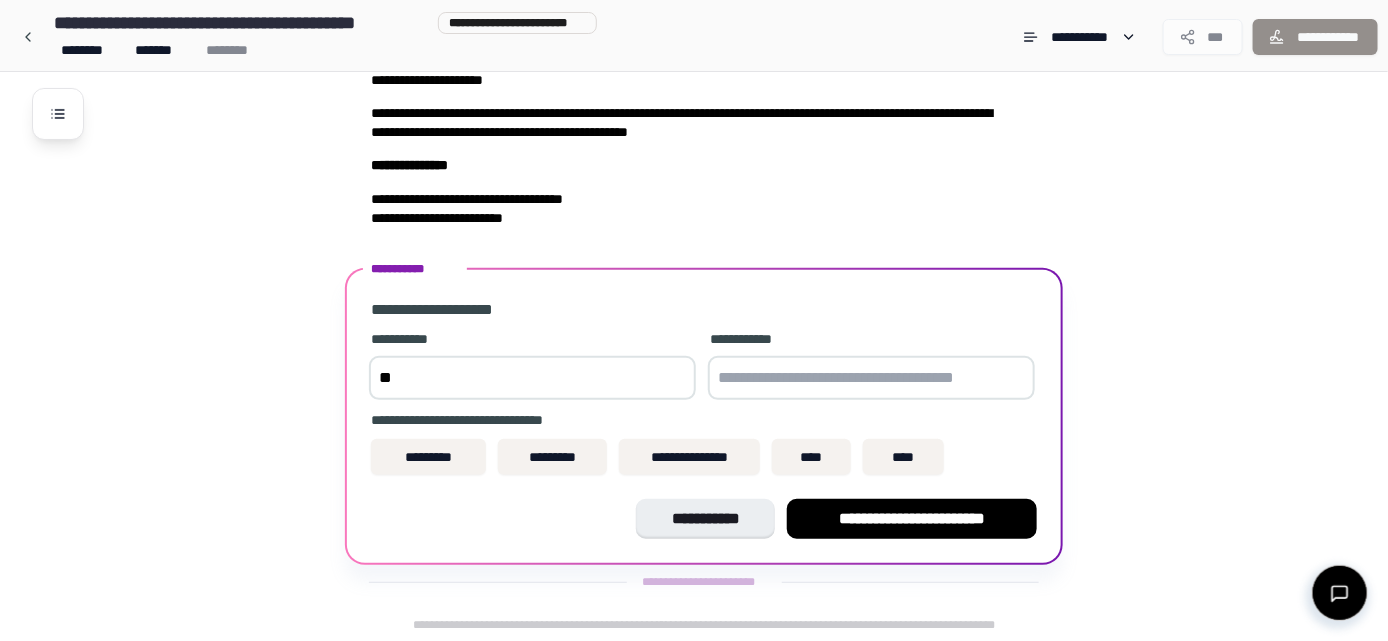 type on "*" 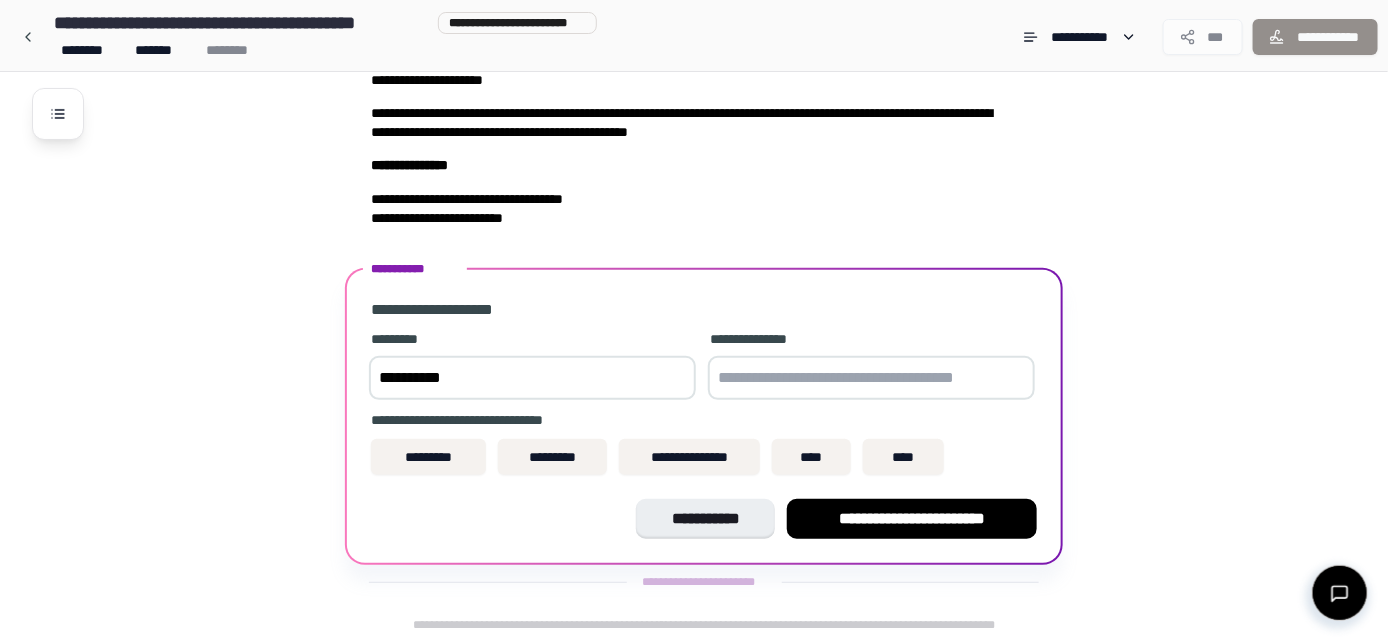 type on "**********" 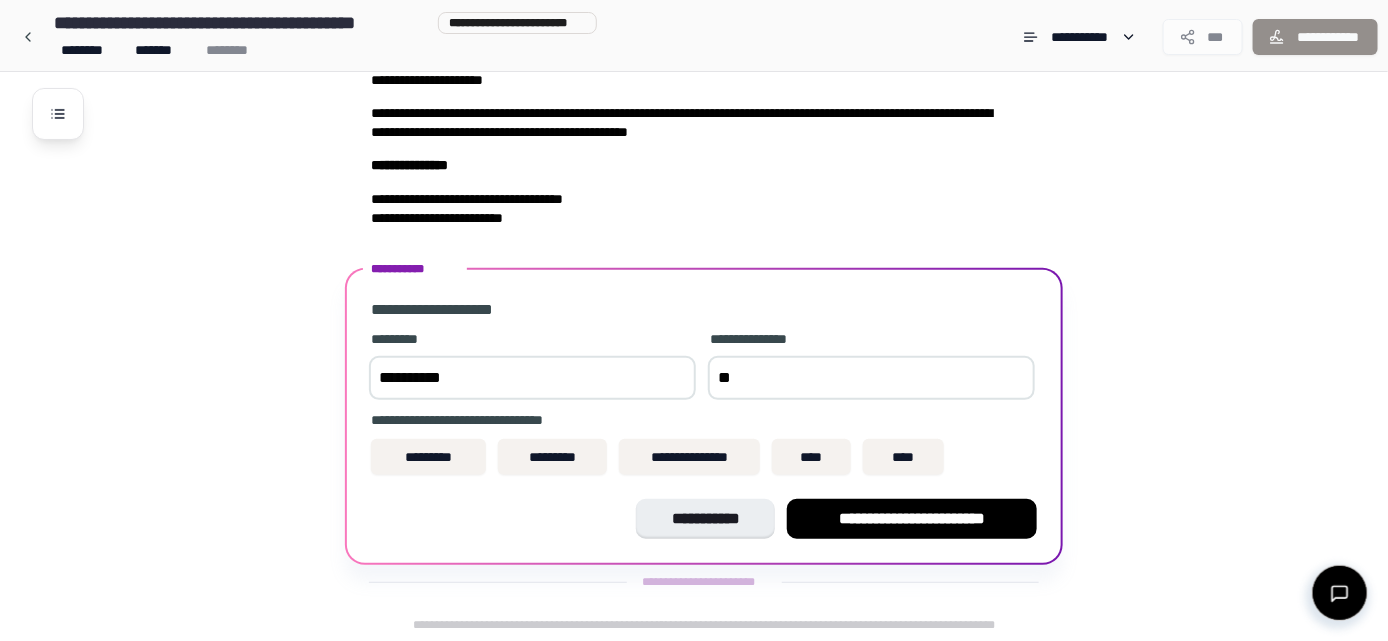 type on "*" 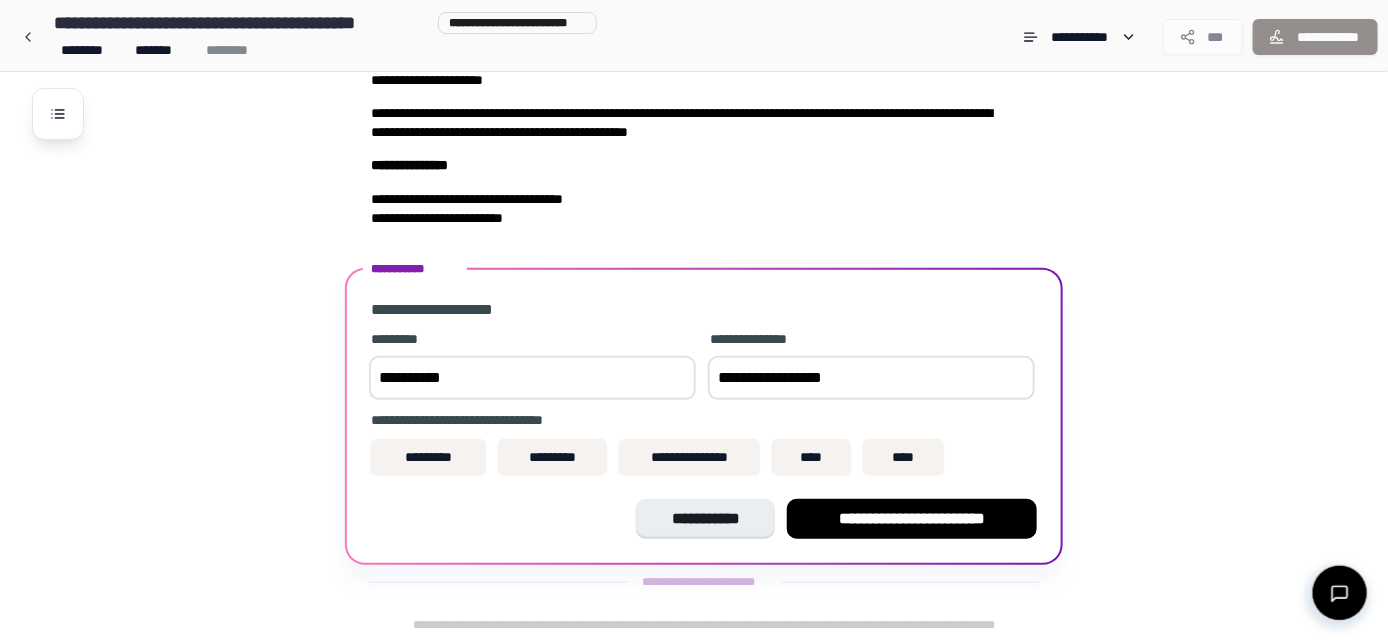click on "**********" at bounding box center (871, 378) 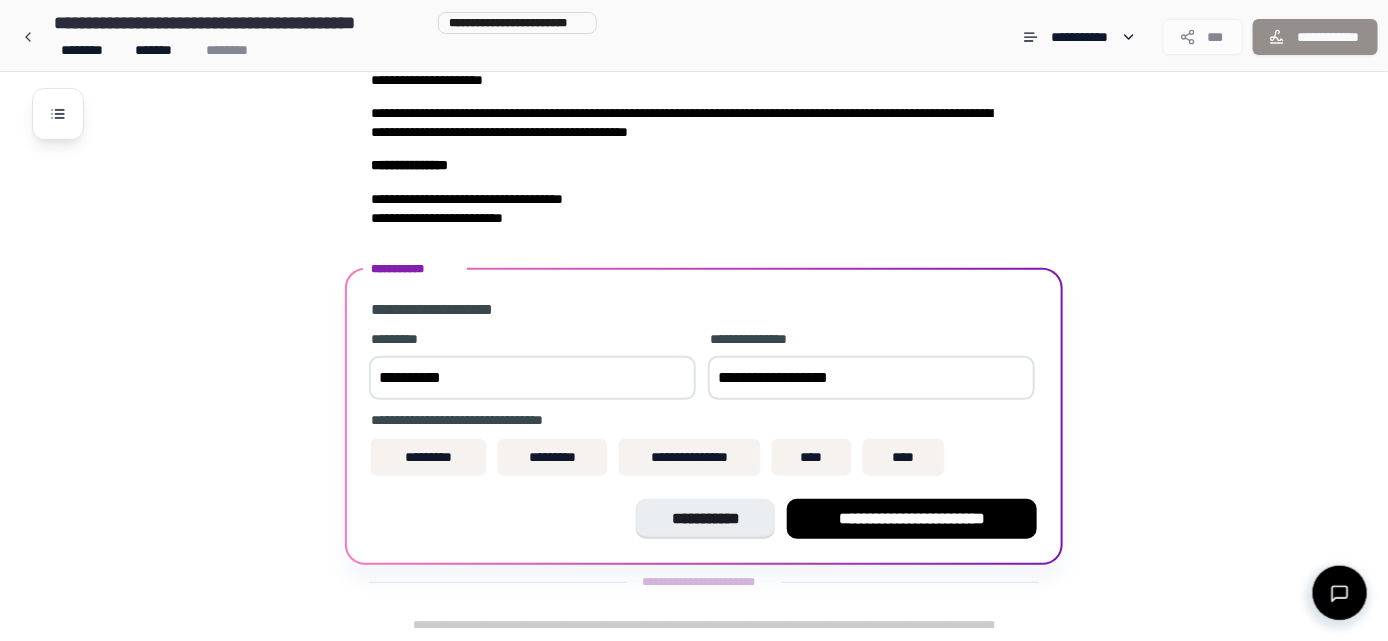 click on "**********" at bounding box center (871, 378) 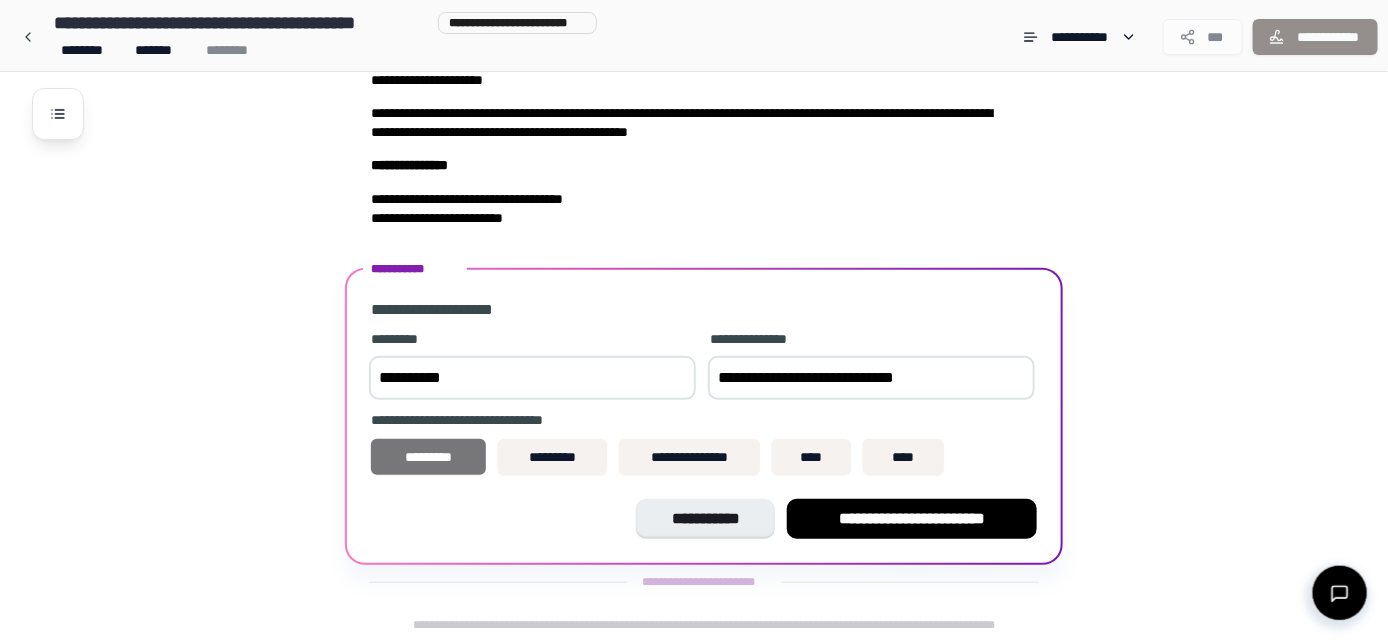 type on "**********" 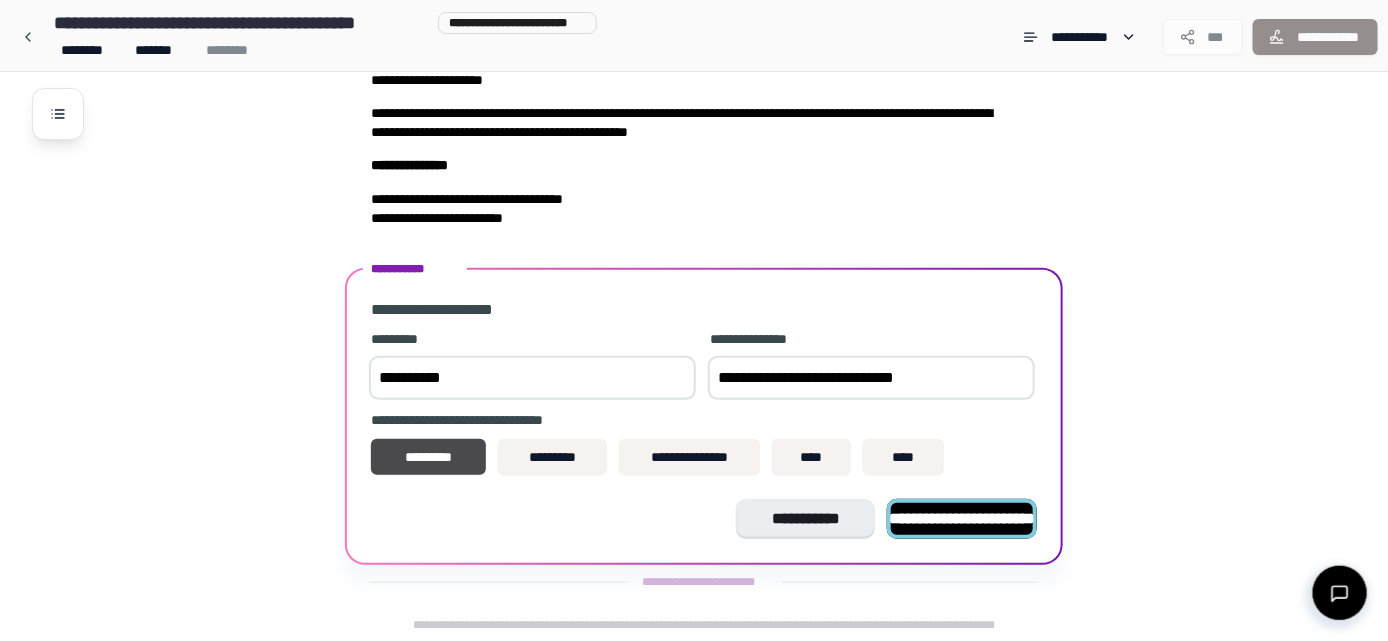 click on "**********" at bounding box center (962, 518) 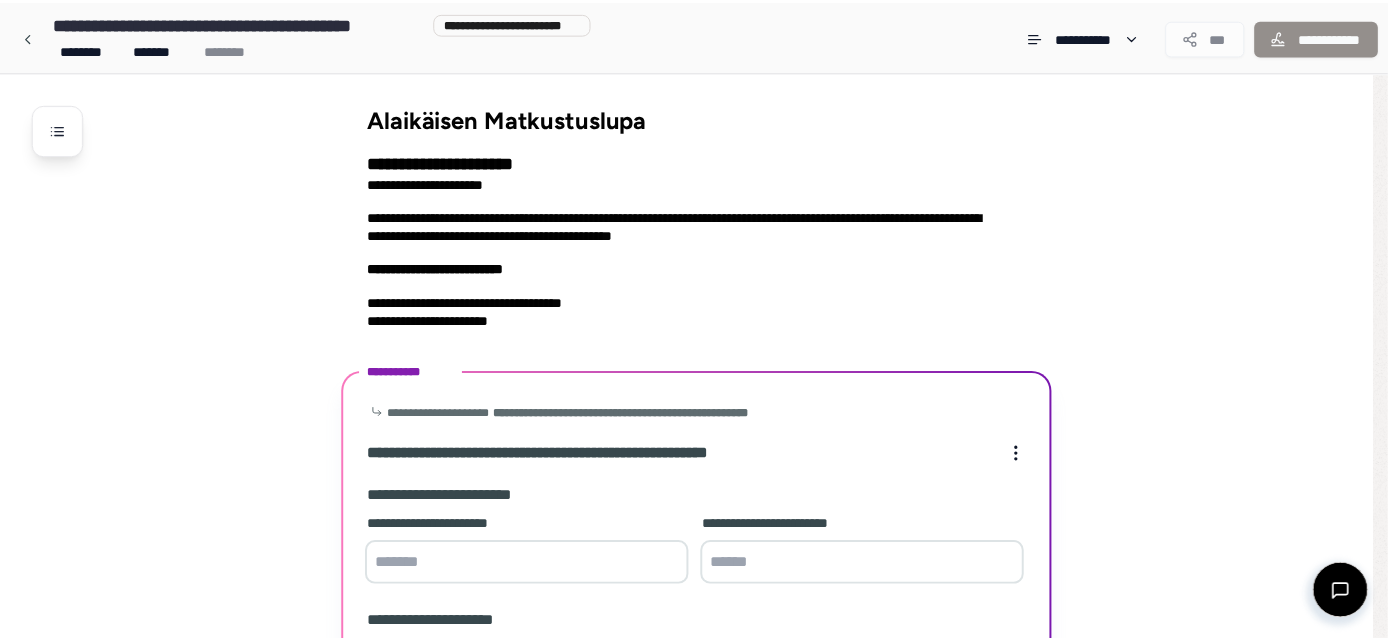 scroll, scrollTop: 237, scrollLeft: 0, axis: vertical 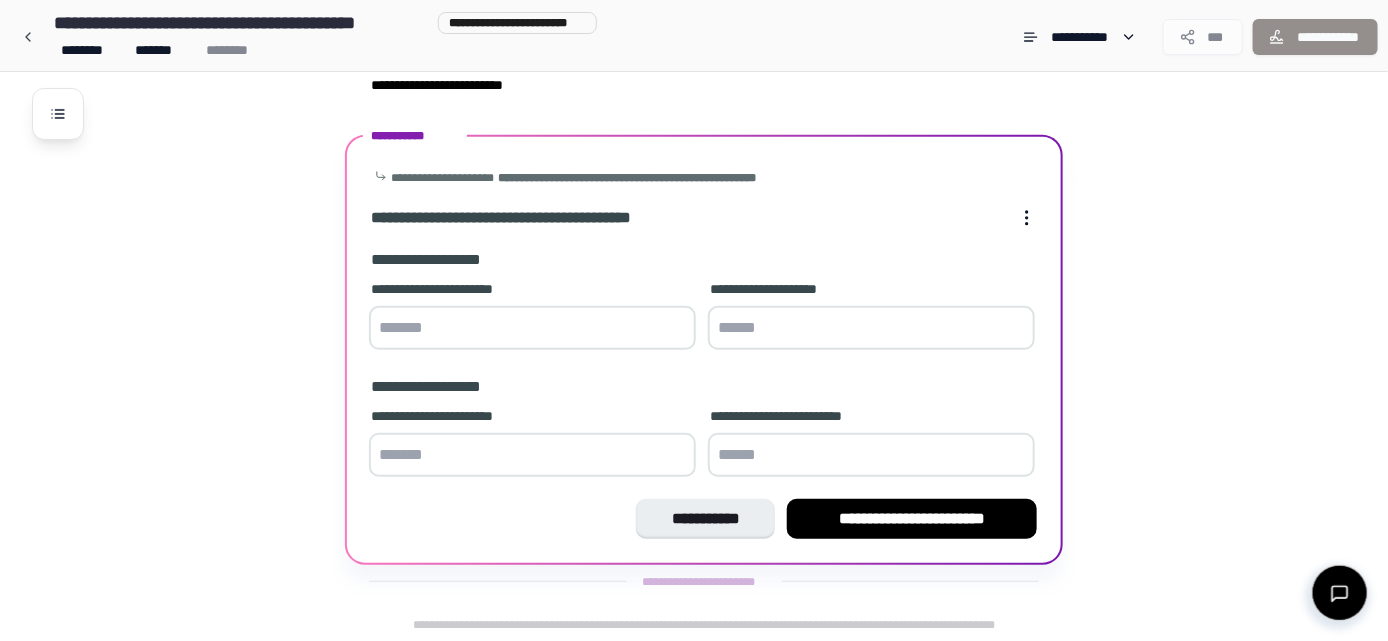 click at bounding box center [532, 328] 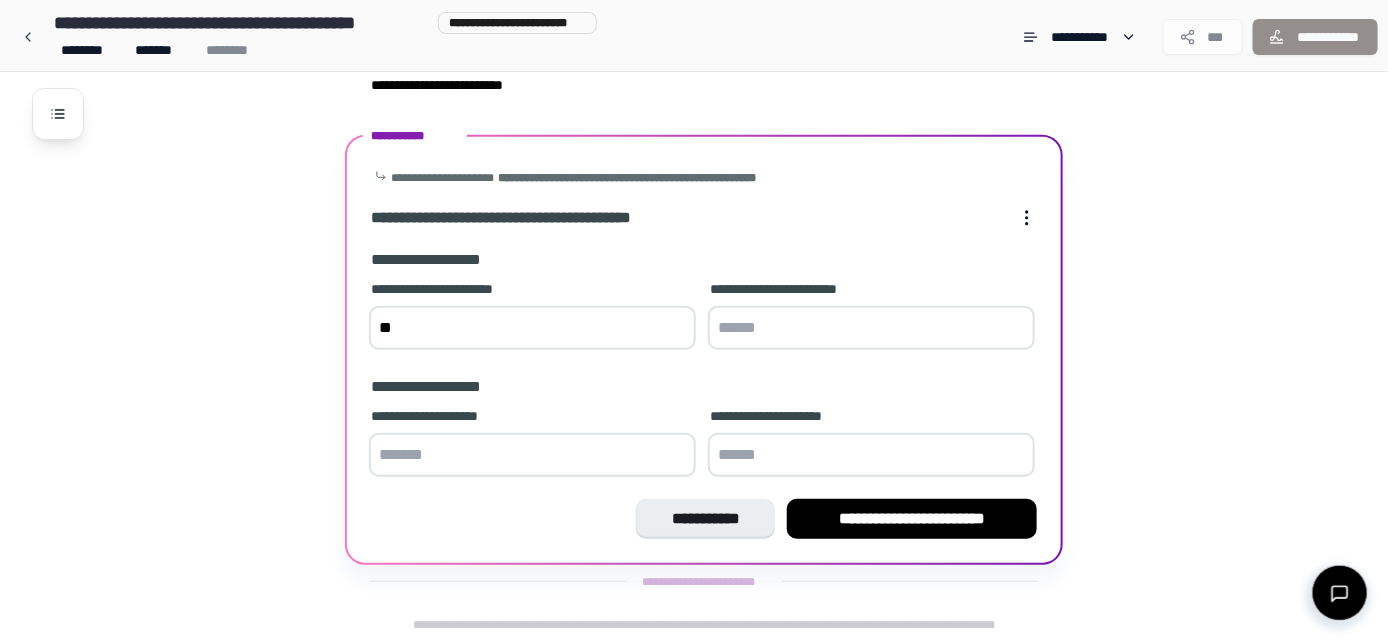 type on "*" 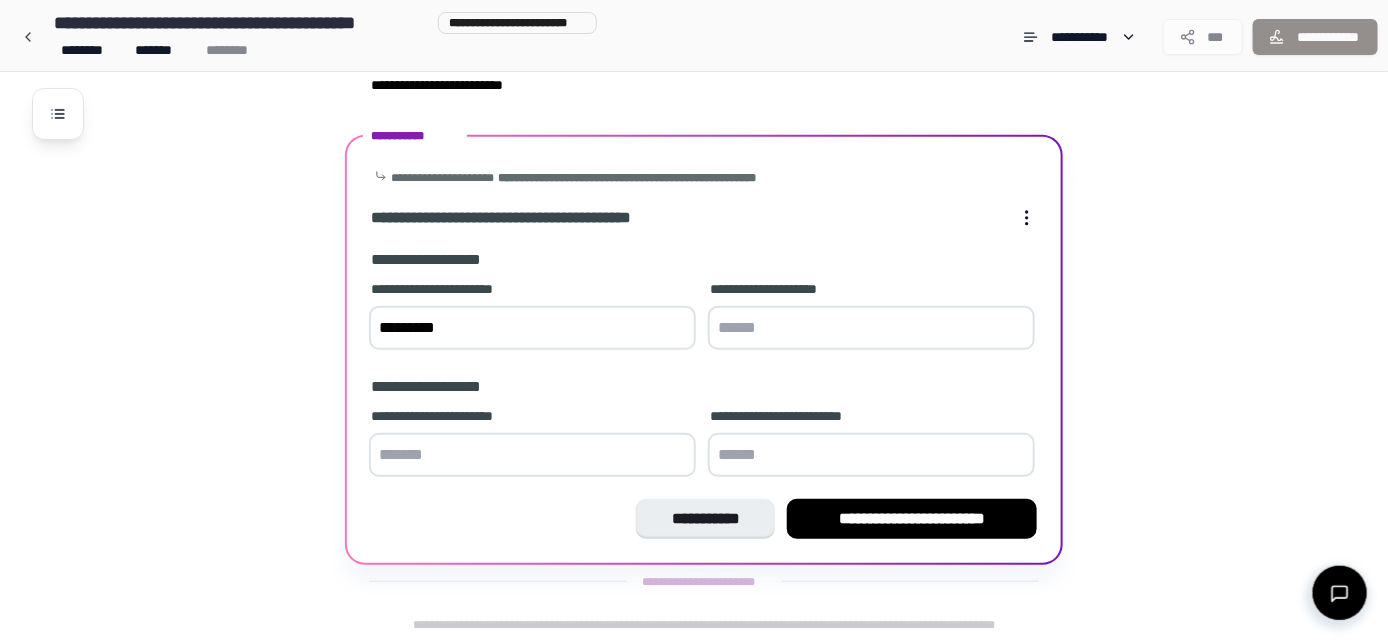 type on "*********" 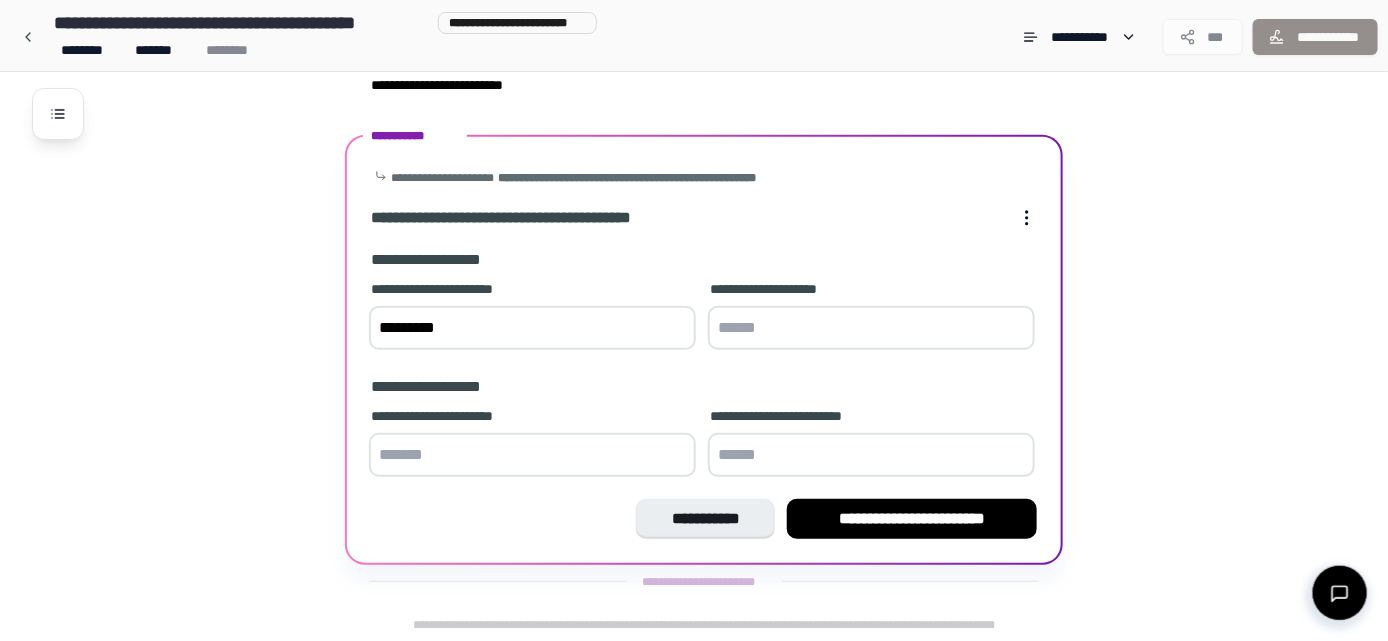 click at bounding box center (871, 328) 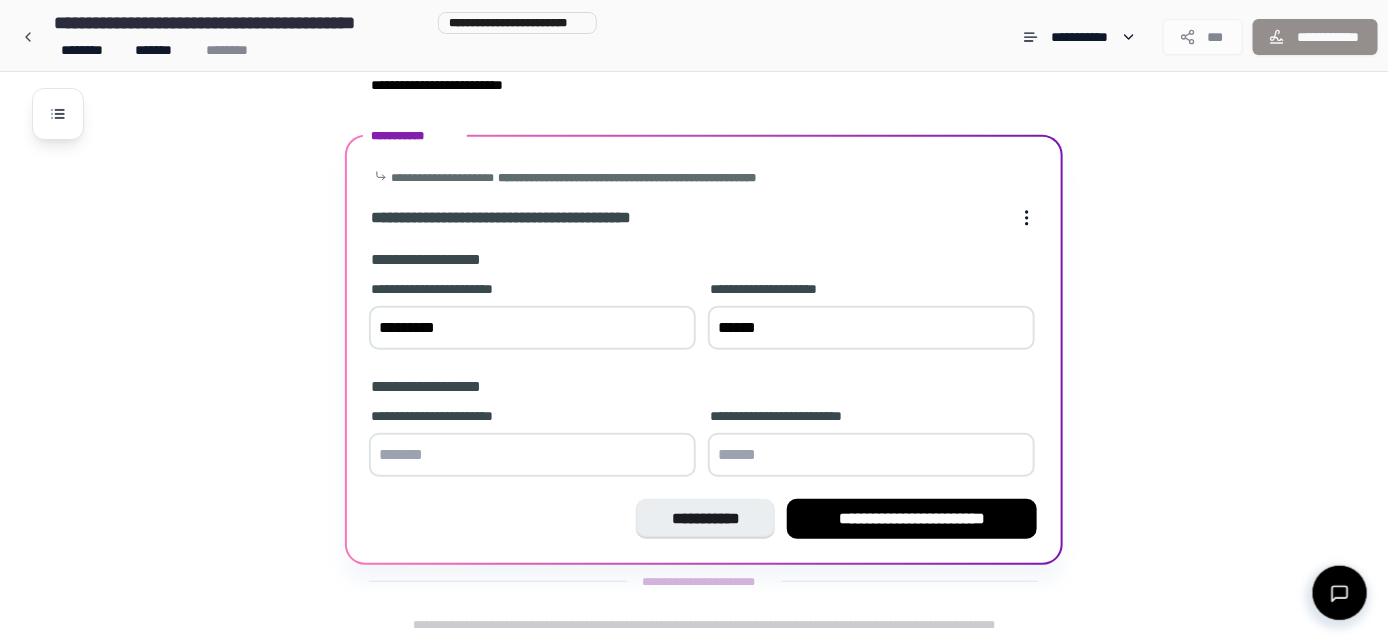 type on "******" 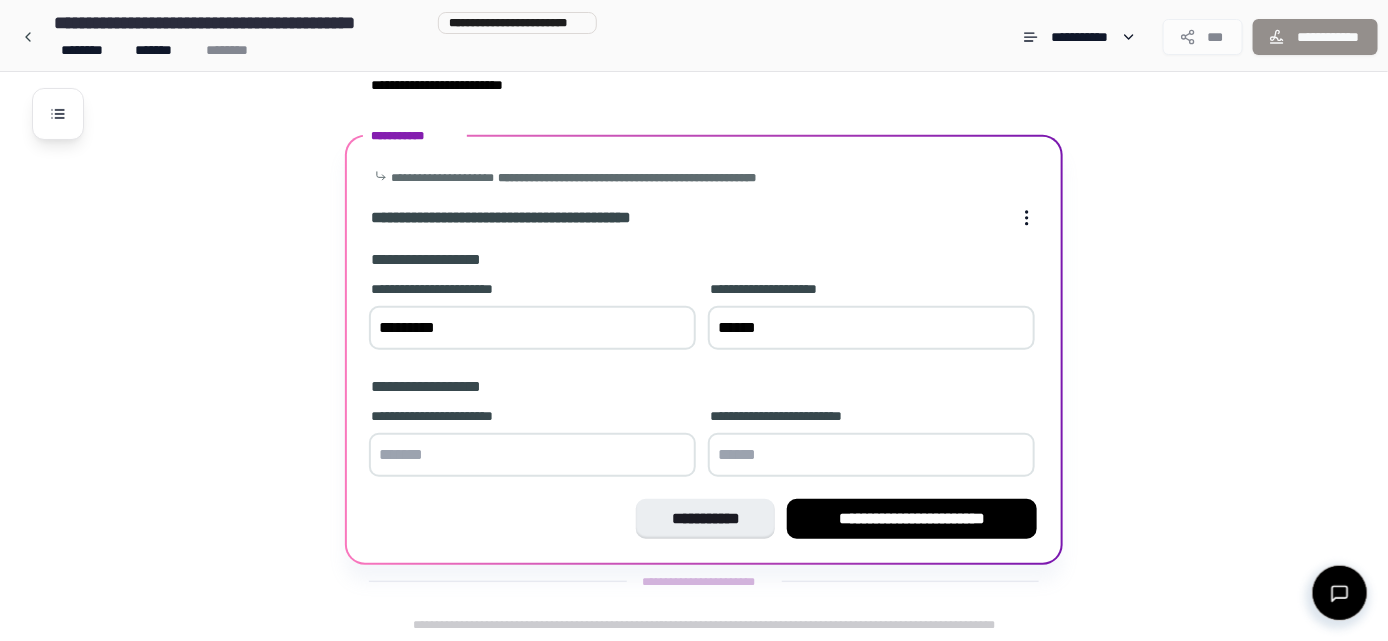 click at bounding box center (532, 455) 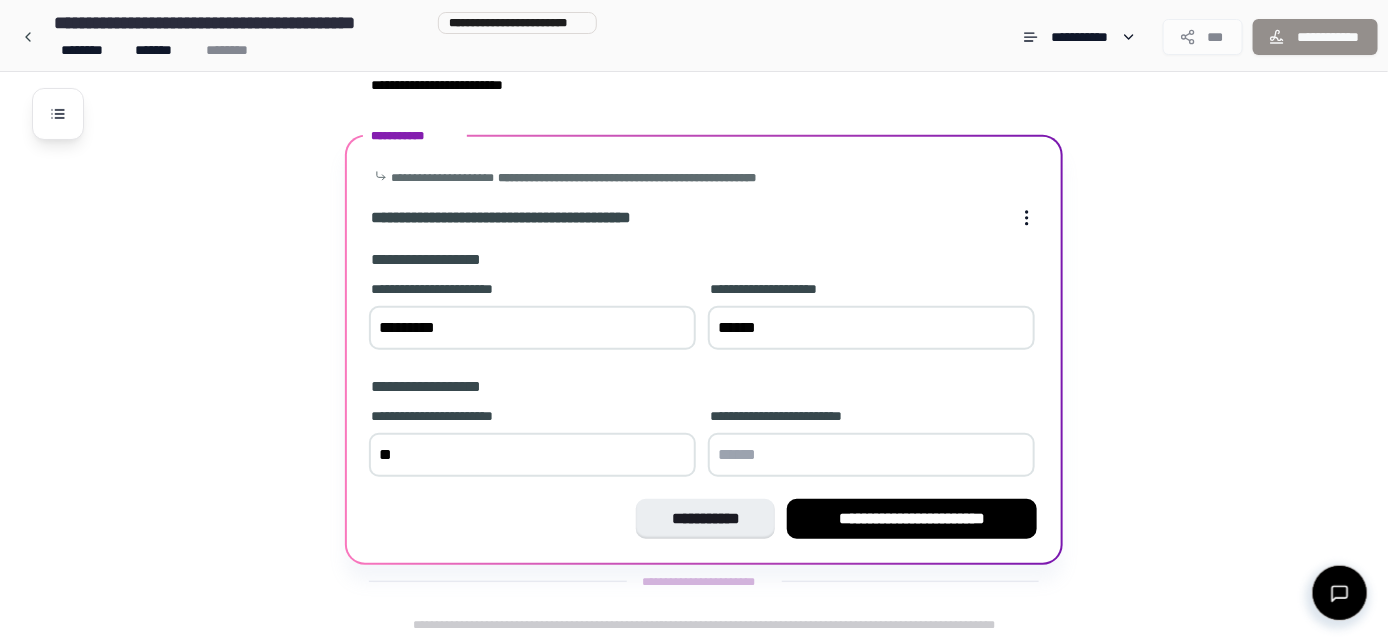 type on "*" 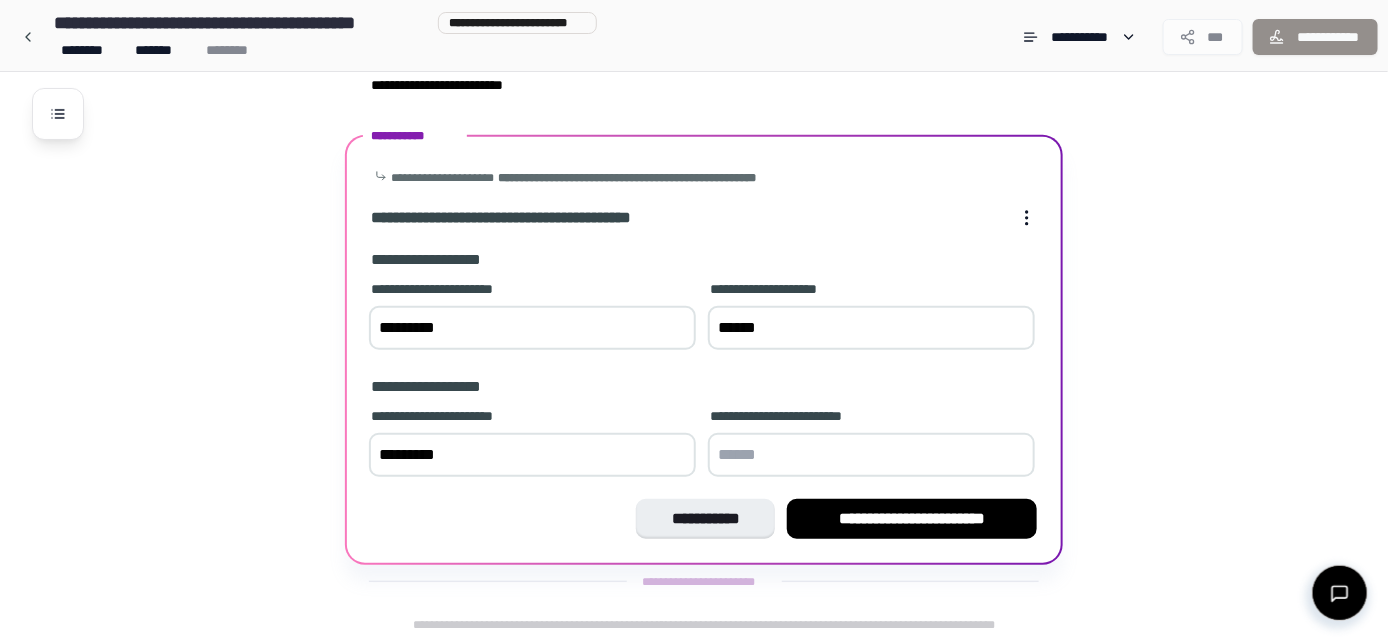 type on "*********" 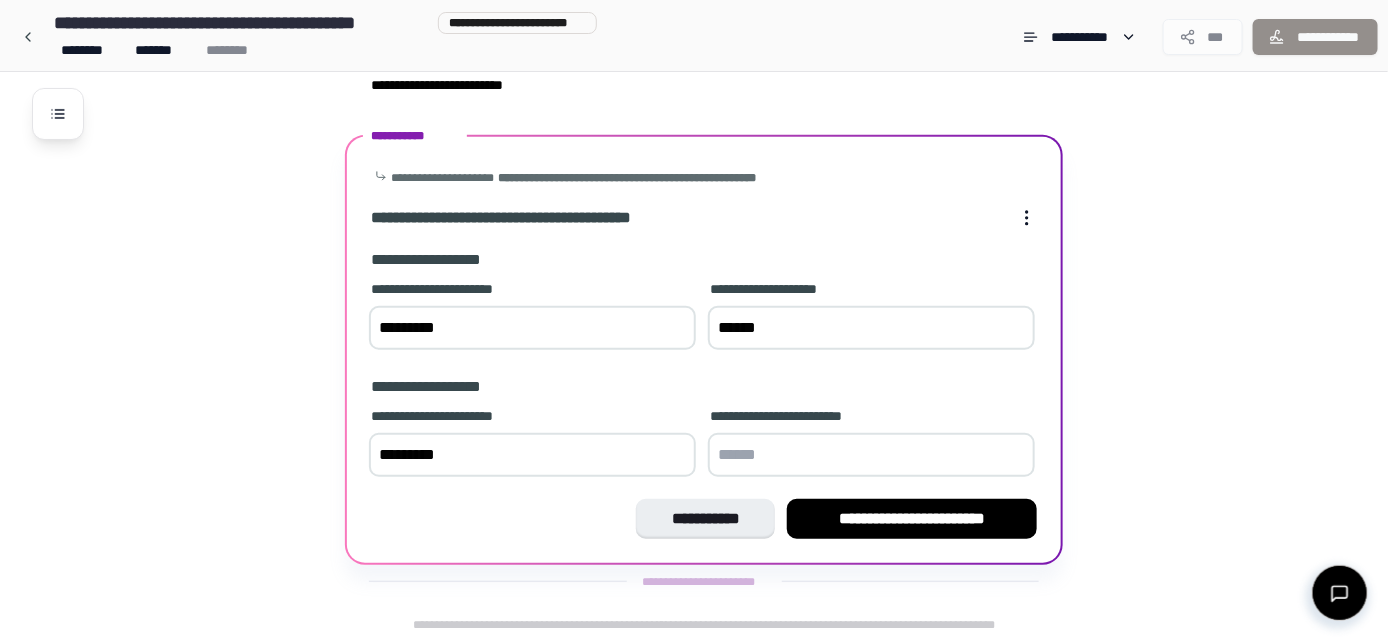 click at bounding box center [871, 455] 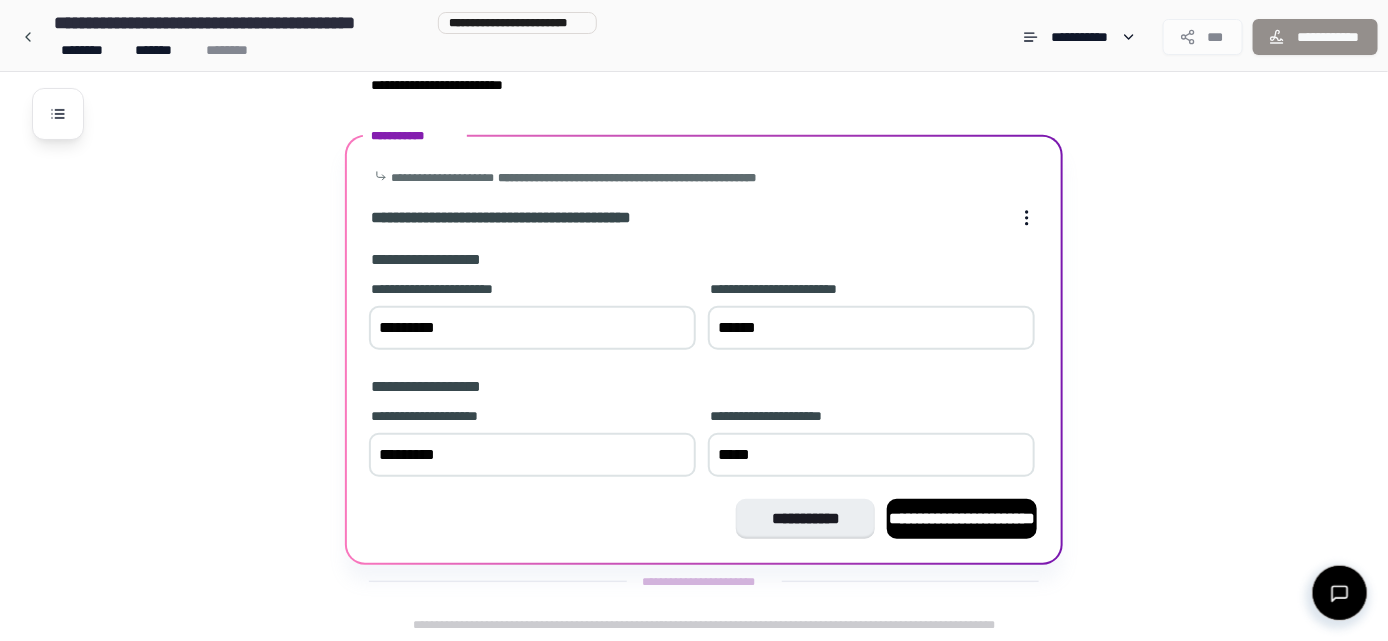 type on "******" 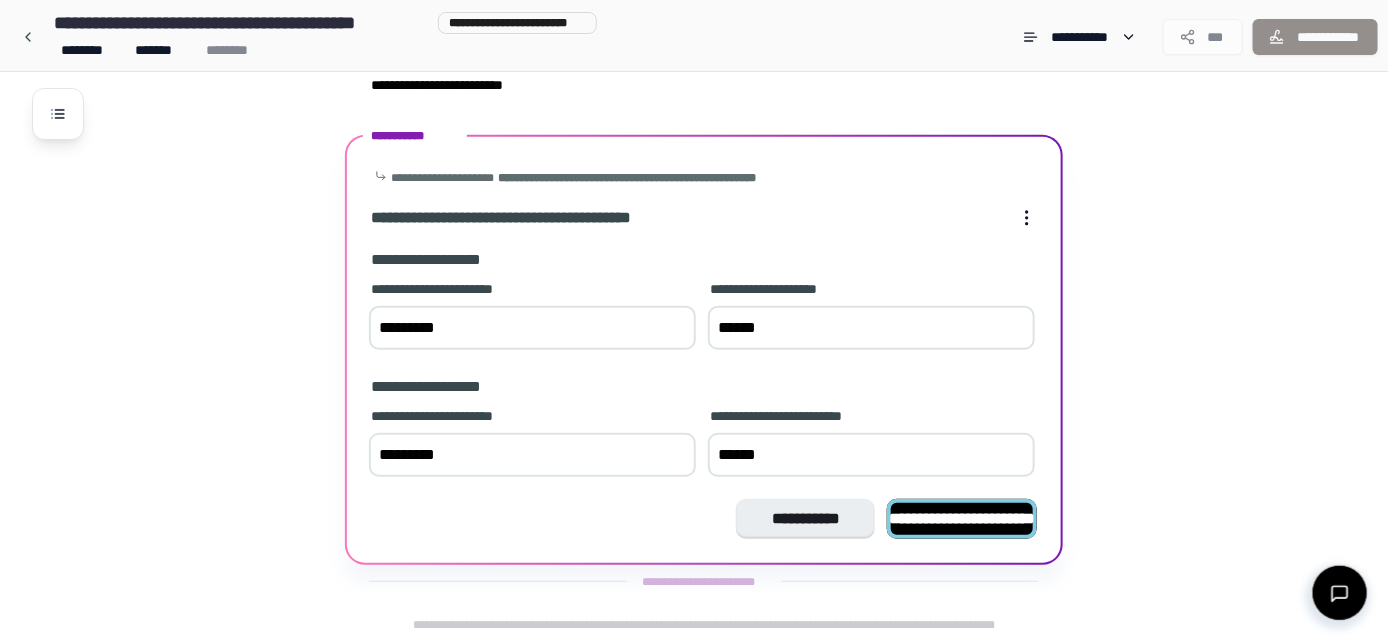 click on "**********" at bounding box center (962, 518) 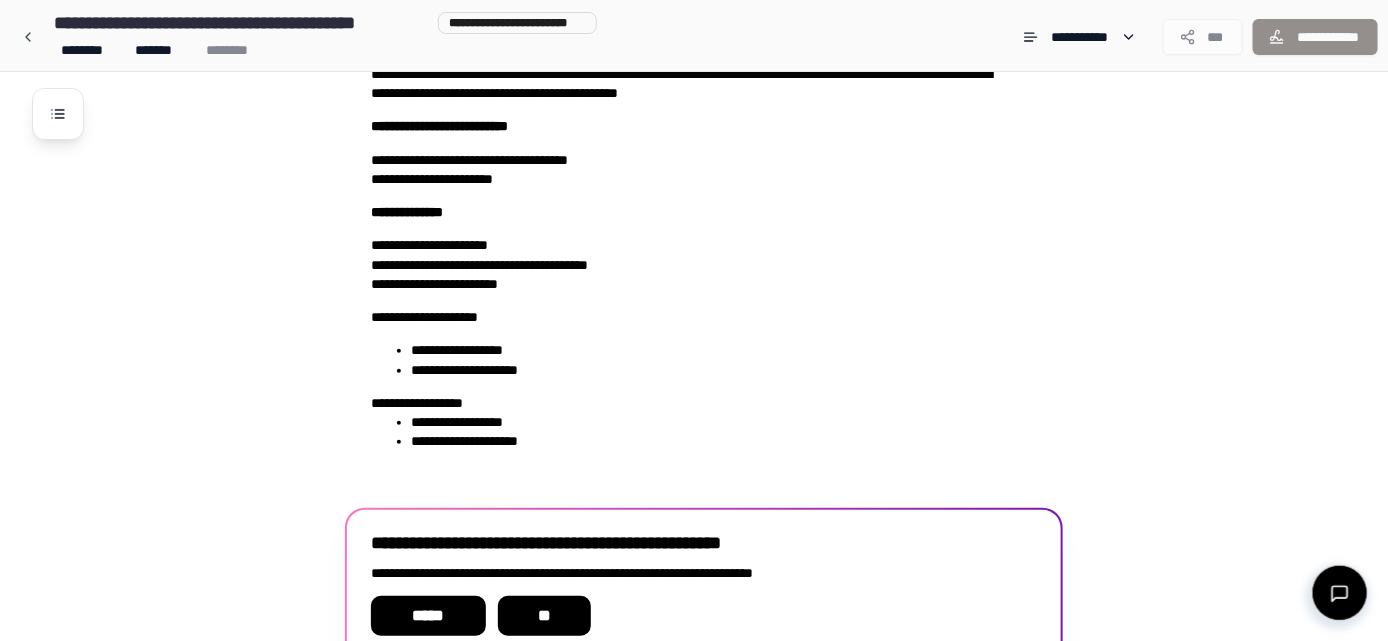 scroll, scrollTop: 240, scrollLeft: 0, axis: vertical 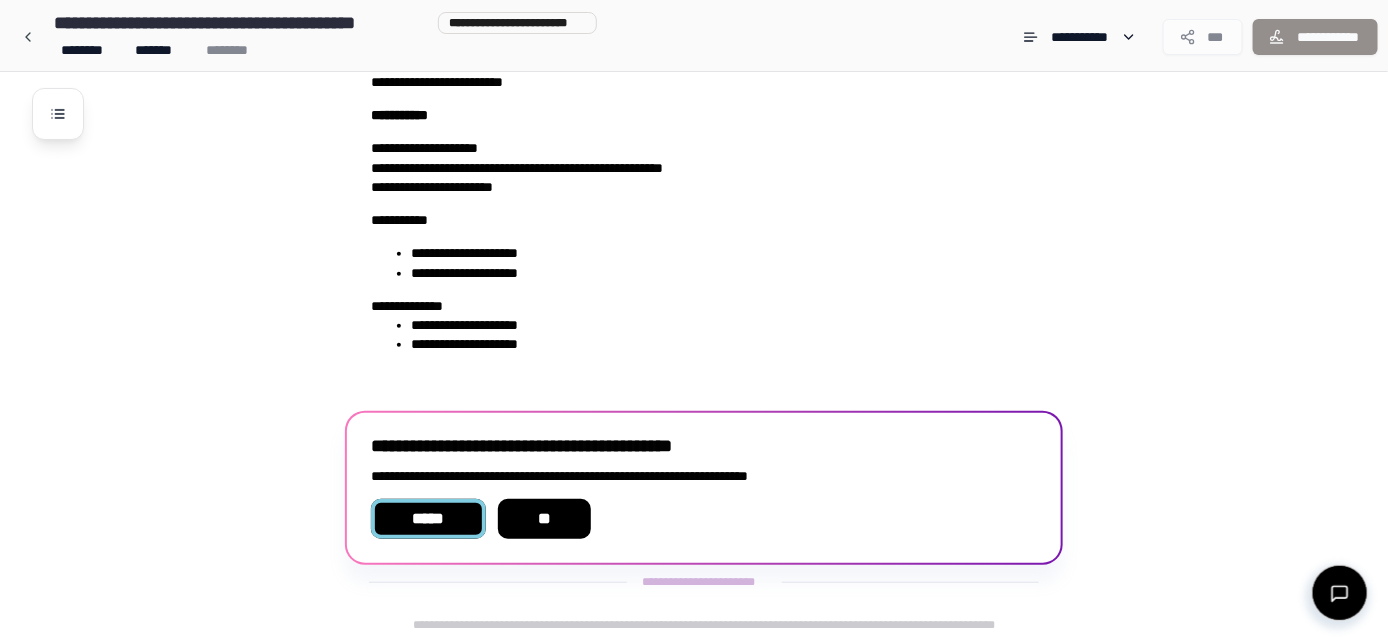 click on "*****" at bounding box center (429, 518) 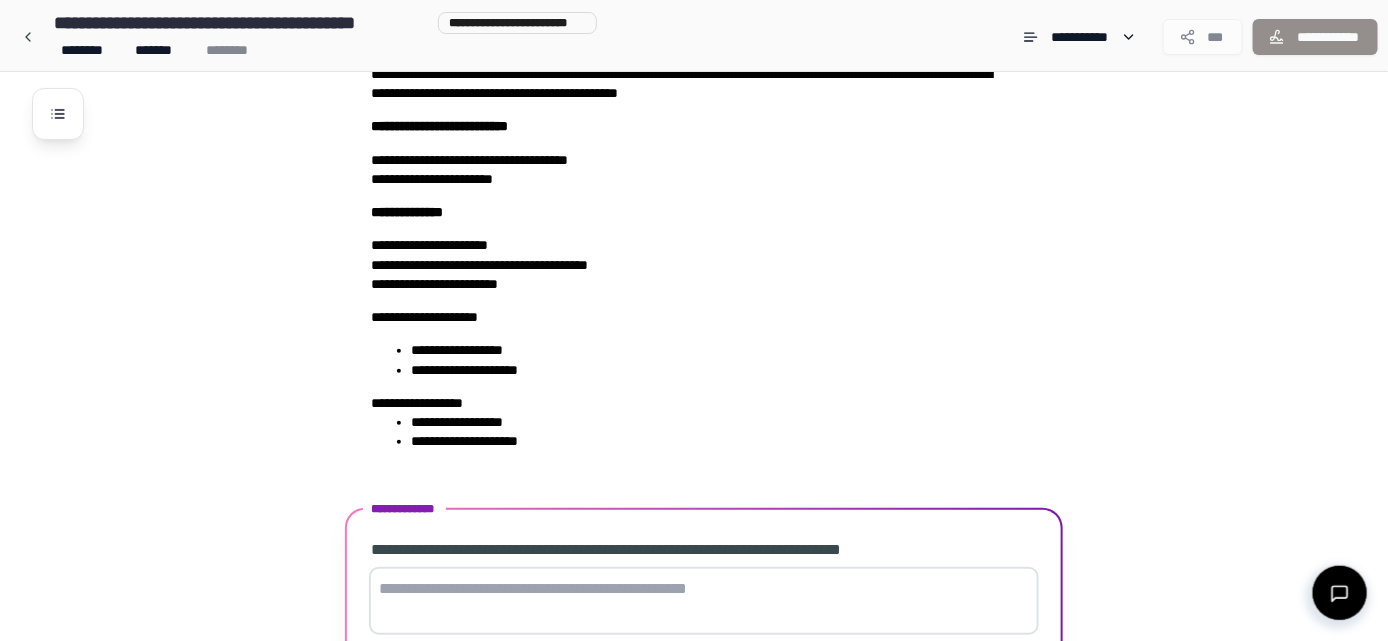scroll, scrollTop: 300, scrollLeft: 0, axis: vertical 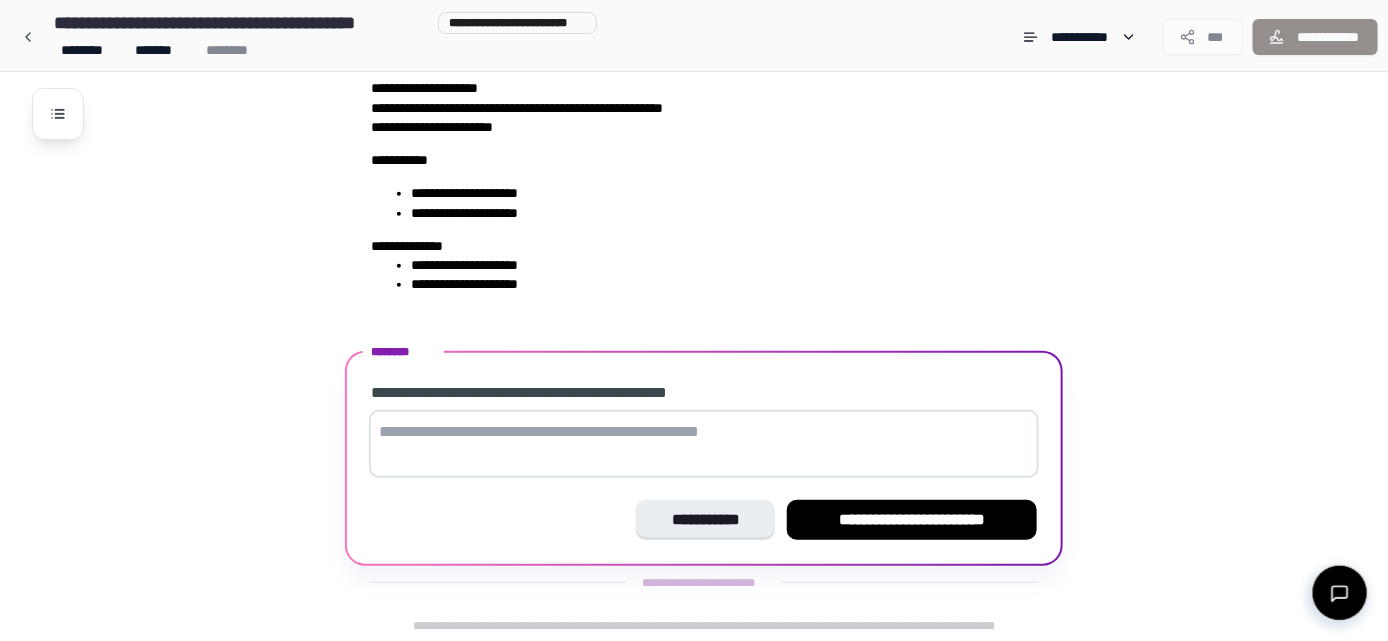click at bounding box center [704, 444] 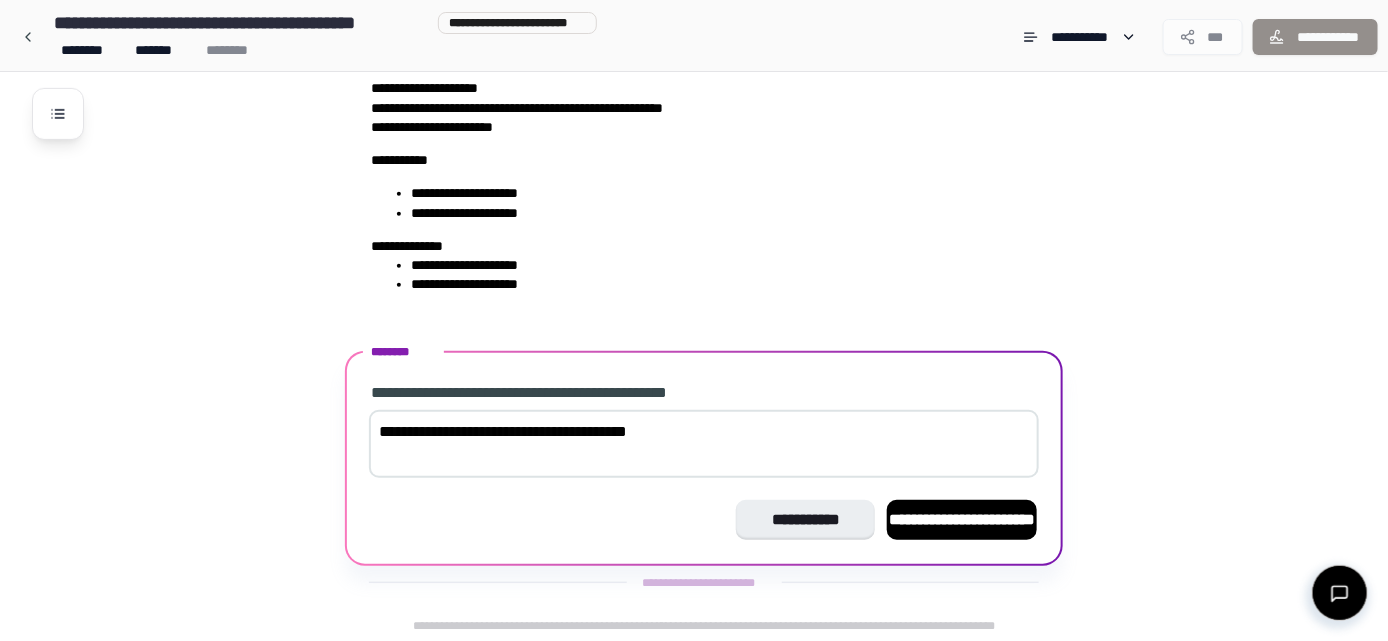 type on "**********" 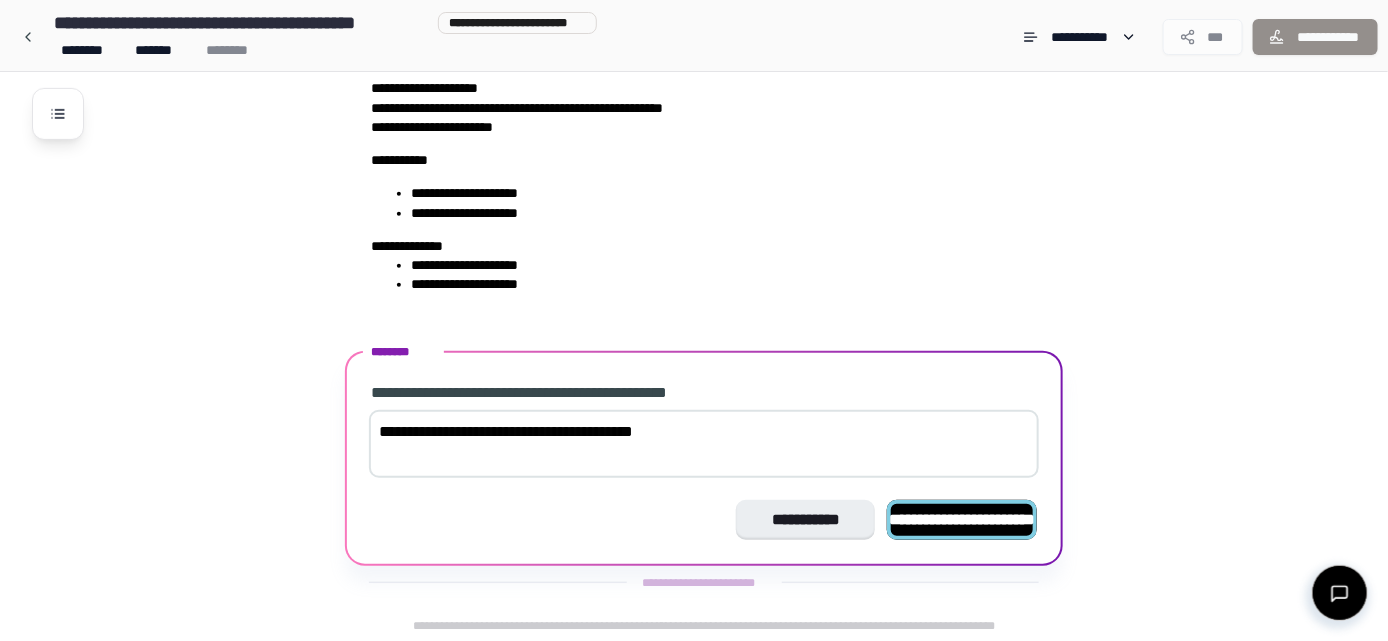 click on "**********" at bounding box center (962, 519) 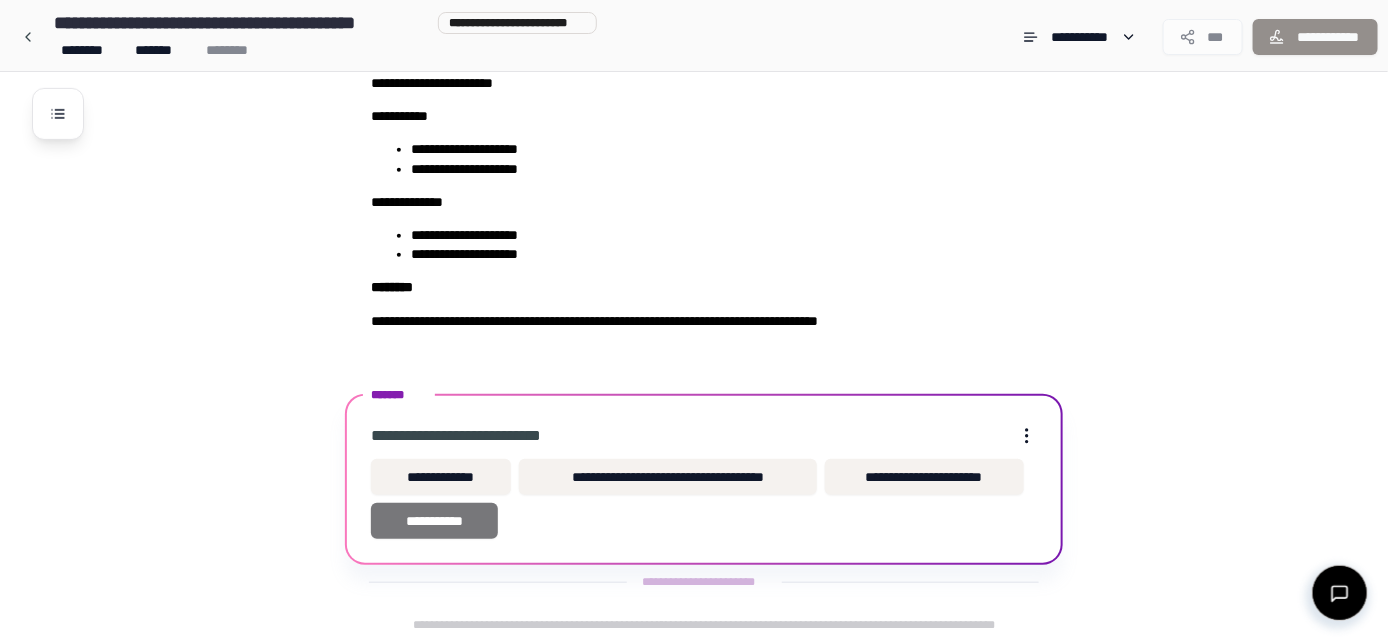 scroll, scrollTop: 325, scrollLeft: 0, axis: vertical 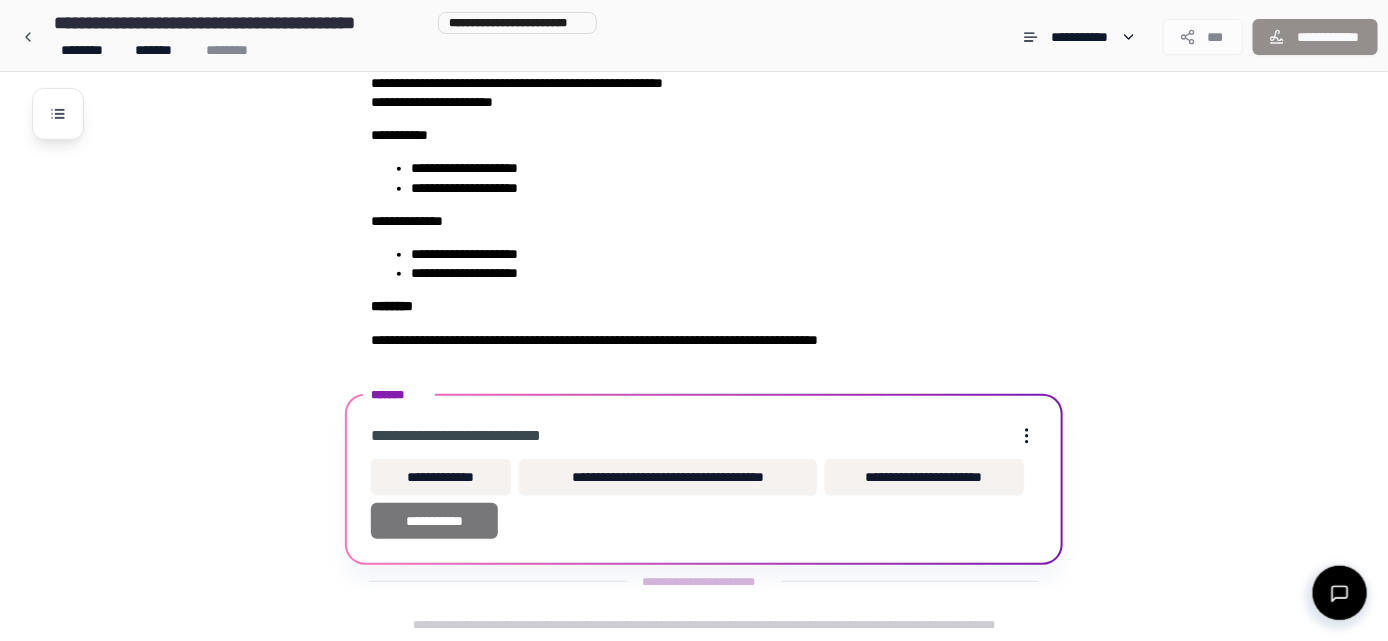 drag, startPoint x: 424, startPoint y: 515, endPoint x: 422, endPoint y: 531, distance: 16.124516 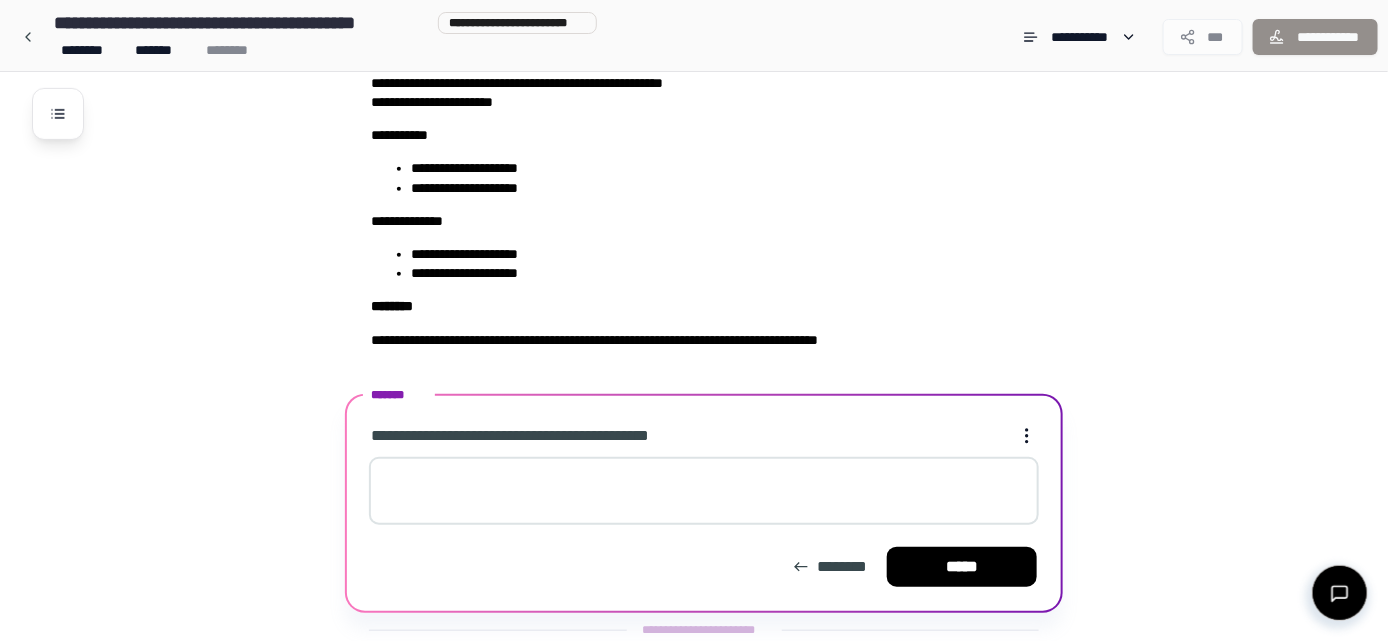 scroll, scrollTop: 373, scrollLeft: 0, axis: vertical 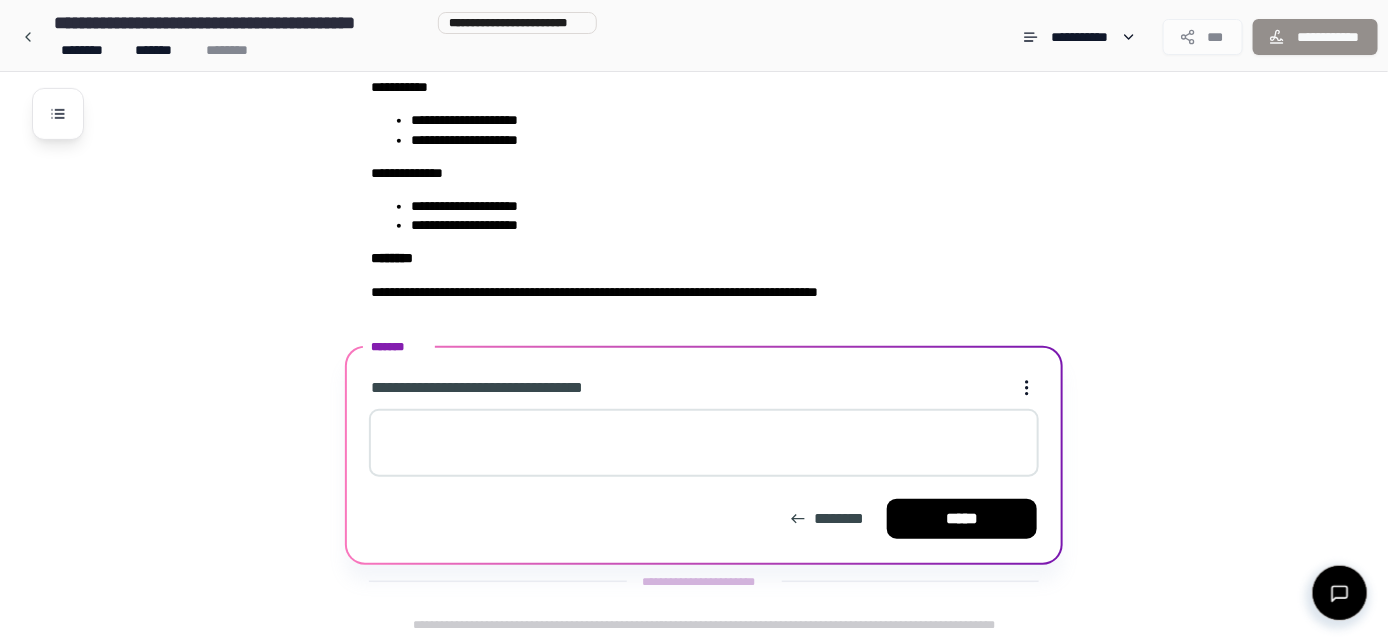 click at bounding box center (704, 443) 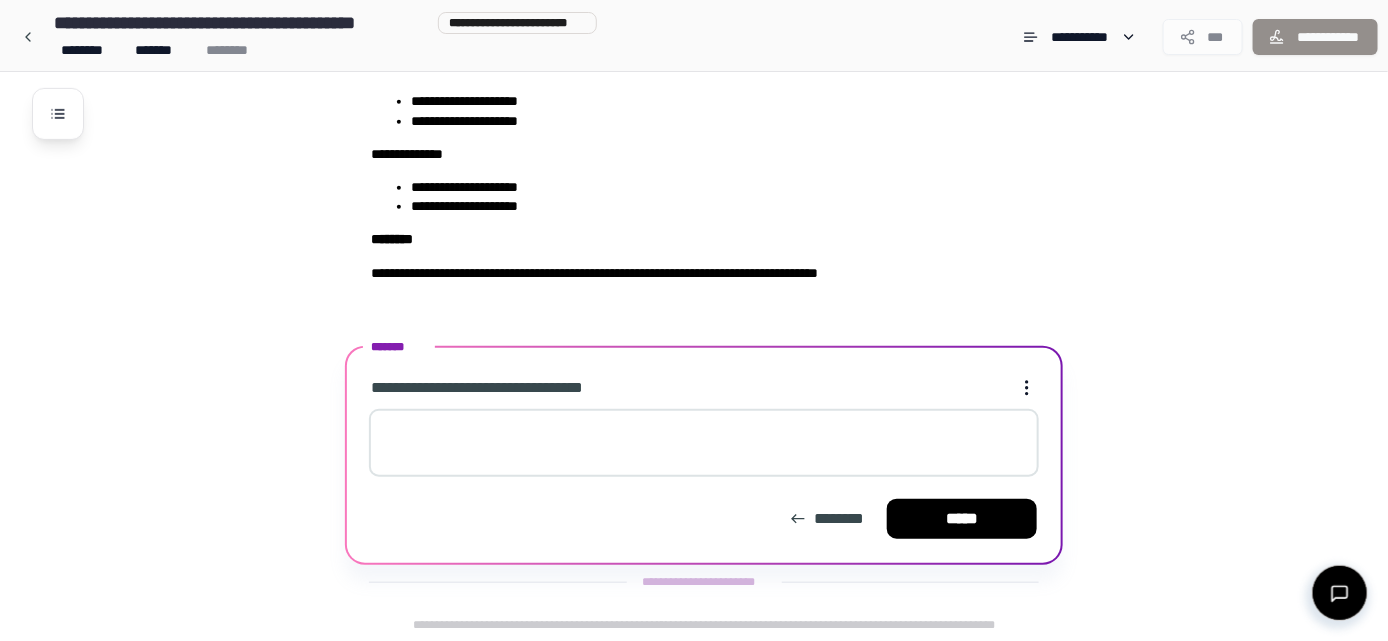 scroll, scrollTop: 373, scrollLeft: 0, axis: vertical 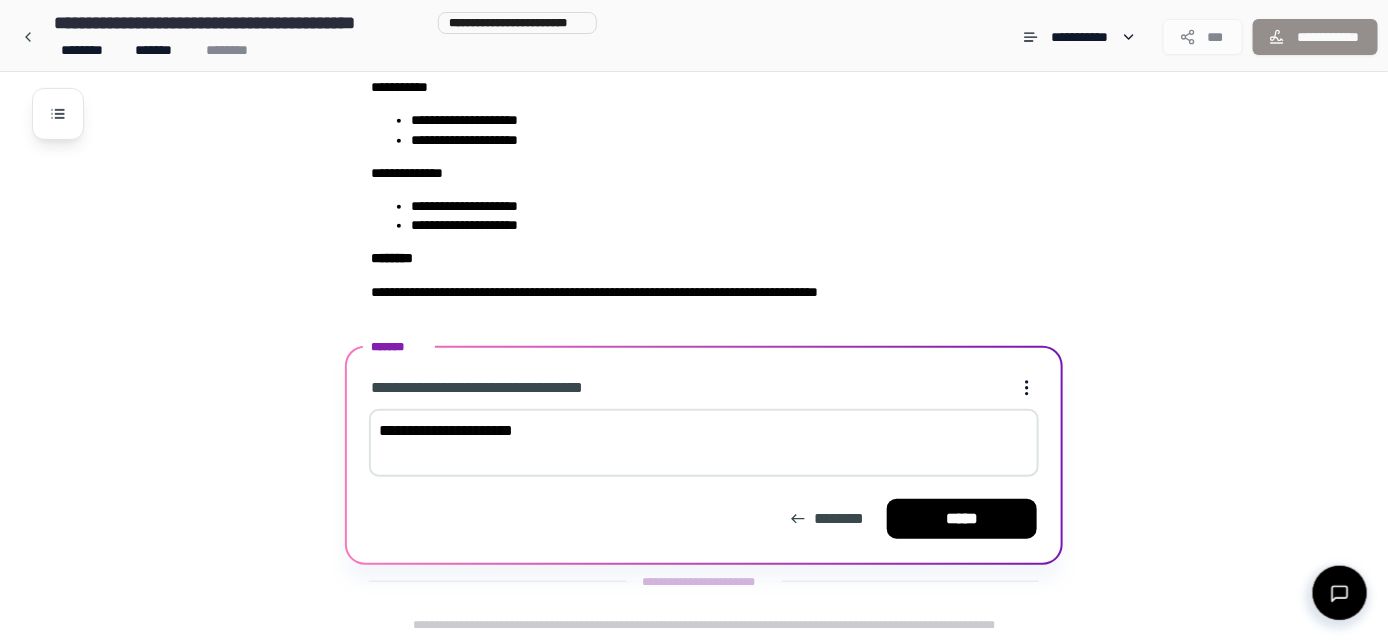 type on "**********" 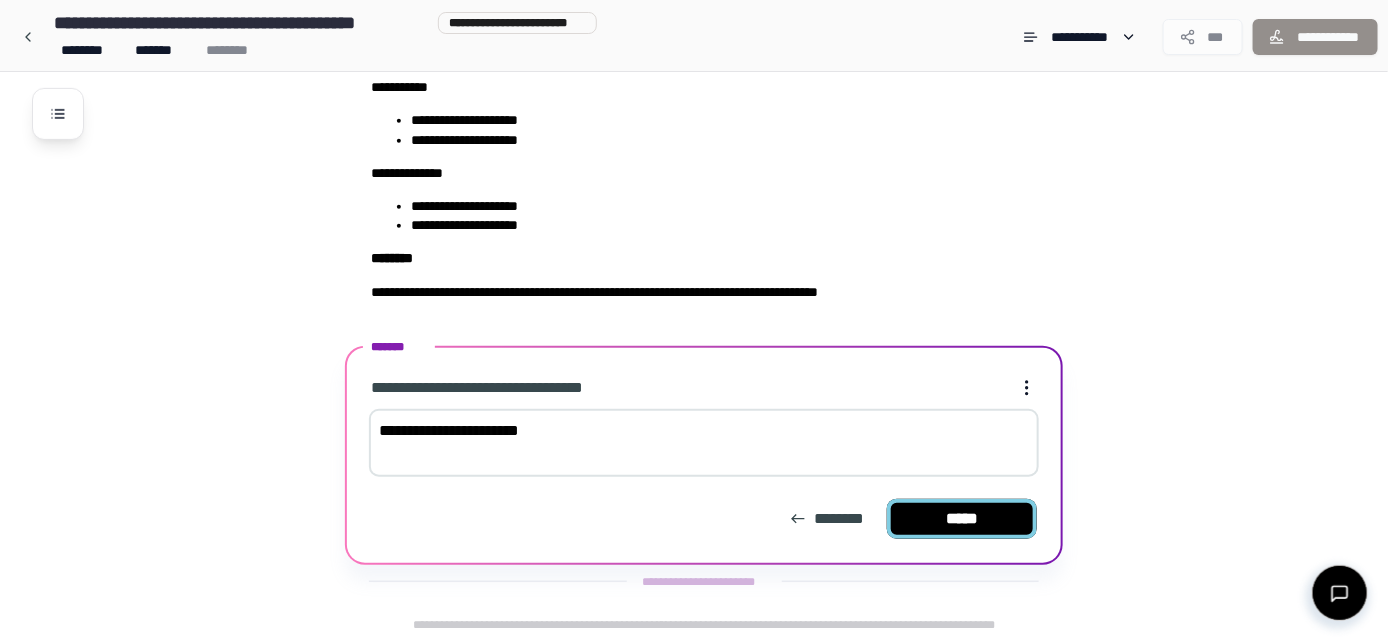 click on "*****" at bounding box center (962, 518) 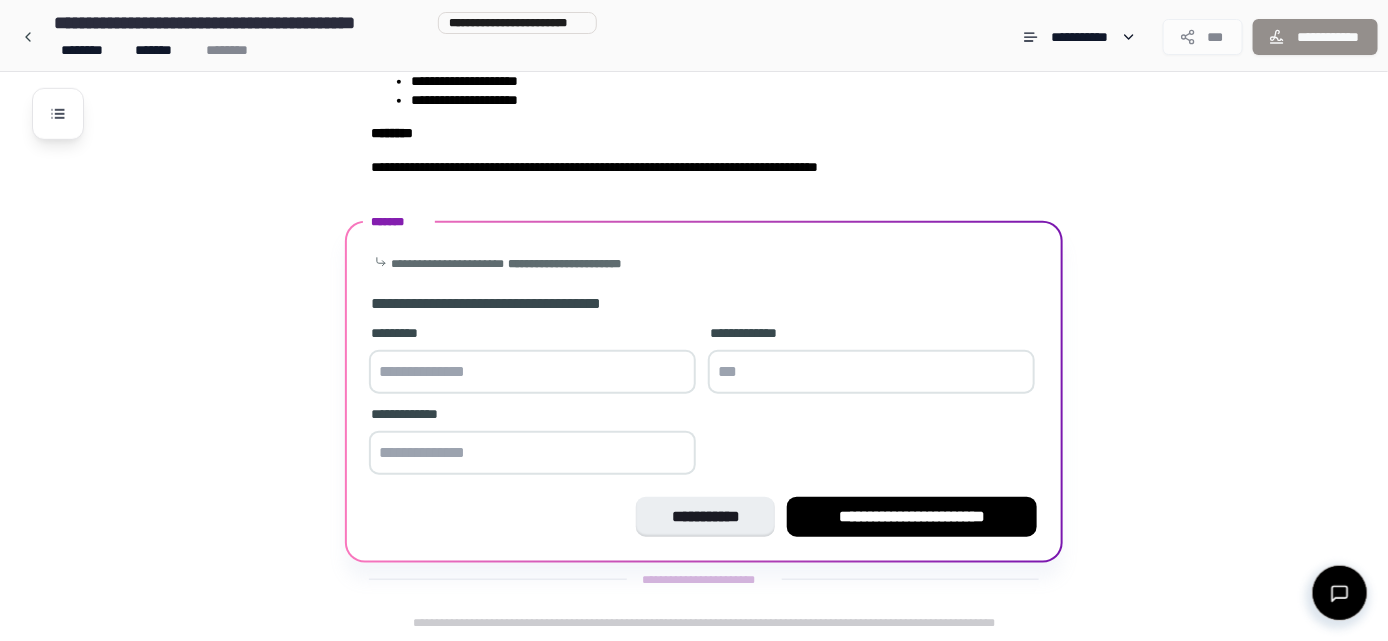scroll, scrollTop: 496, scrollLeft: 0, axis: vertical 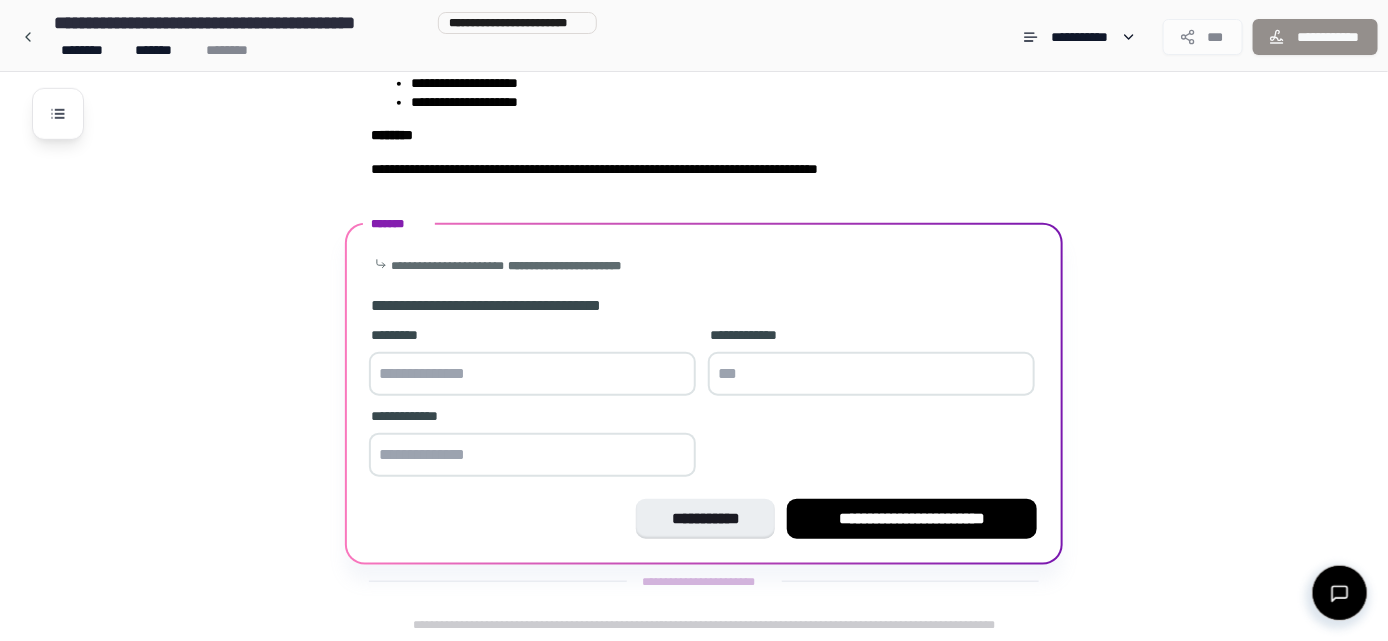 click at bounding box center (532, 374) 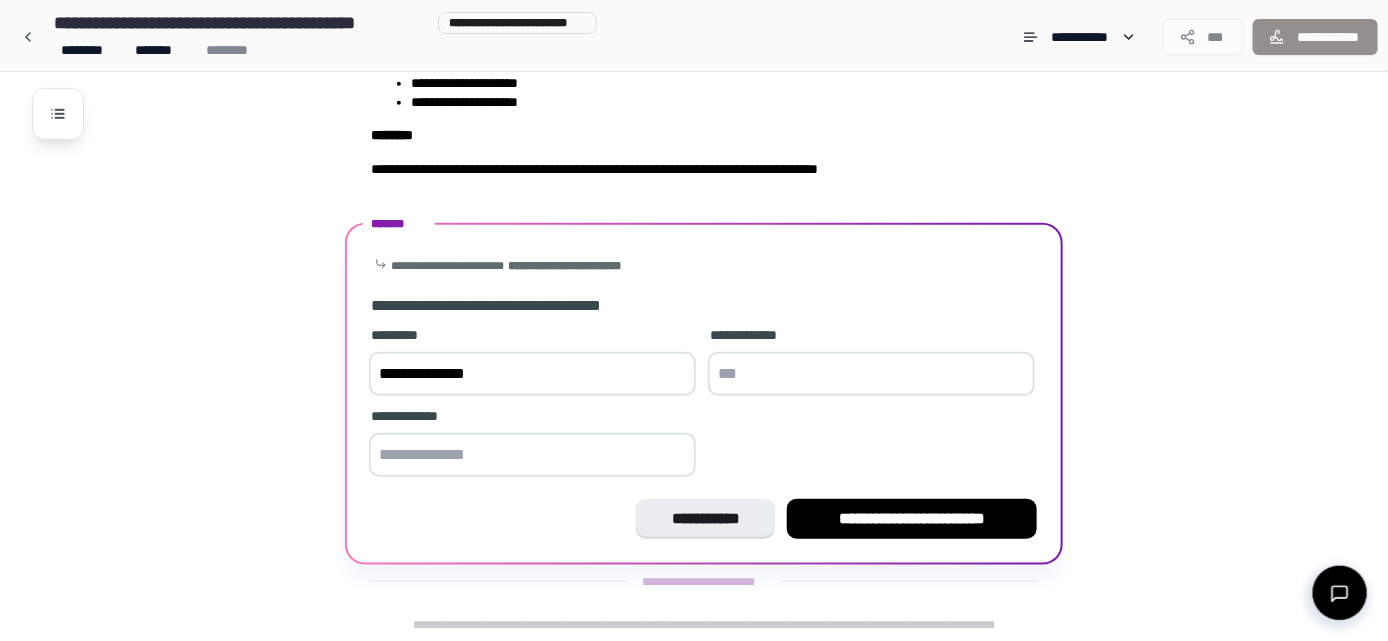 type on "**********" 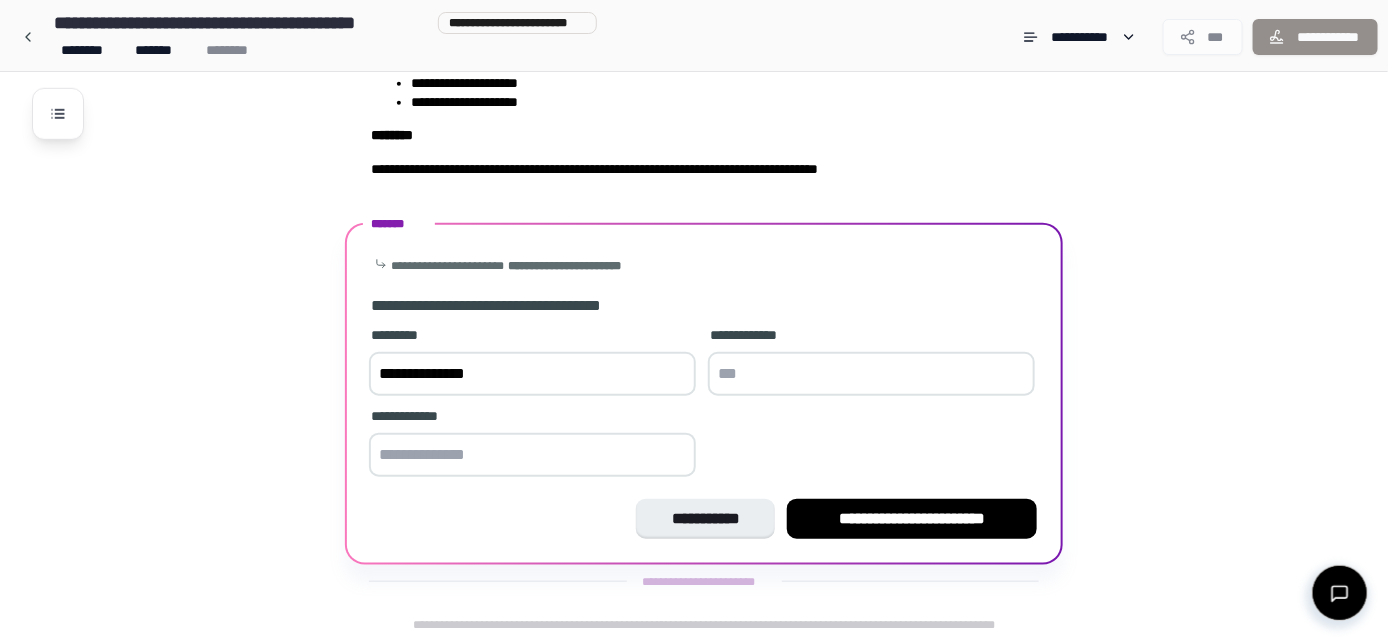 click at bounding box center (871, 374) 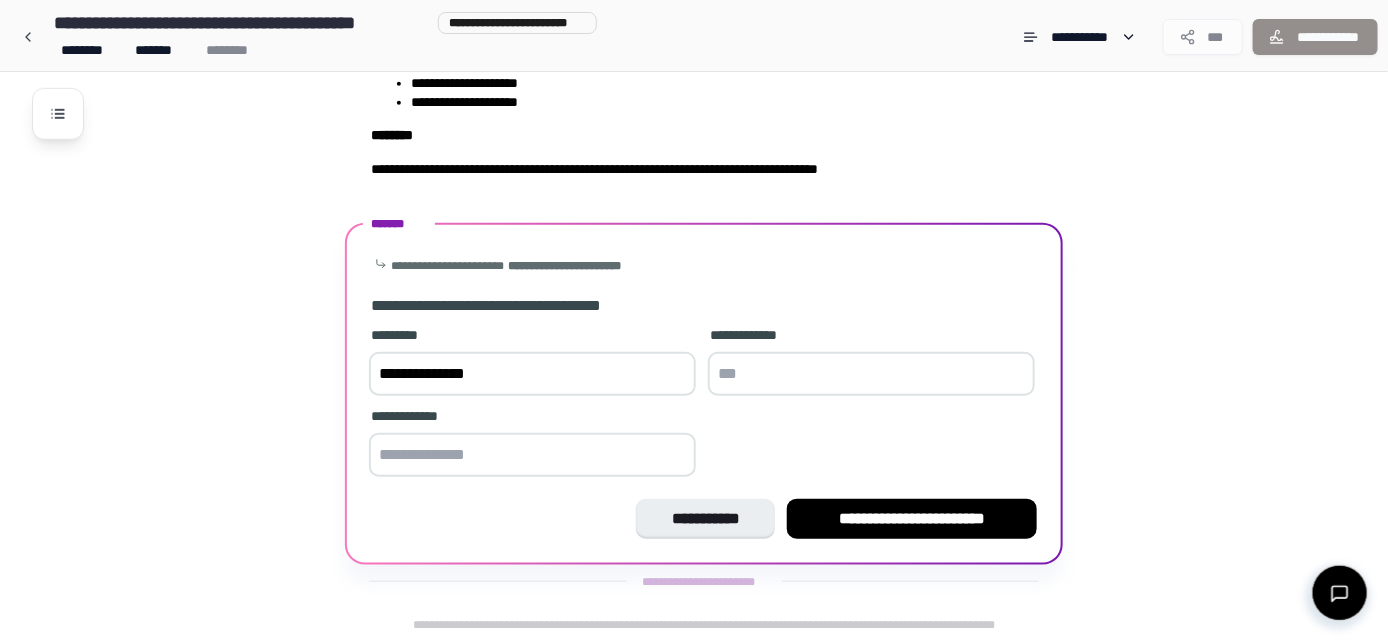 type on "*" 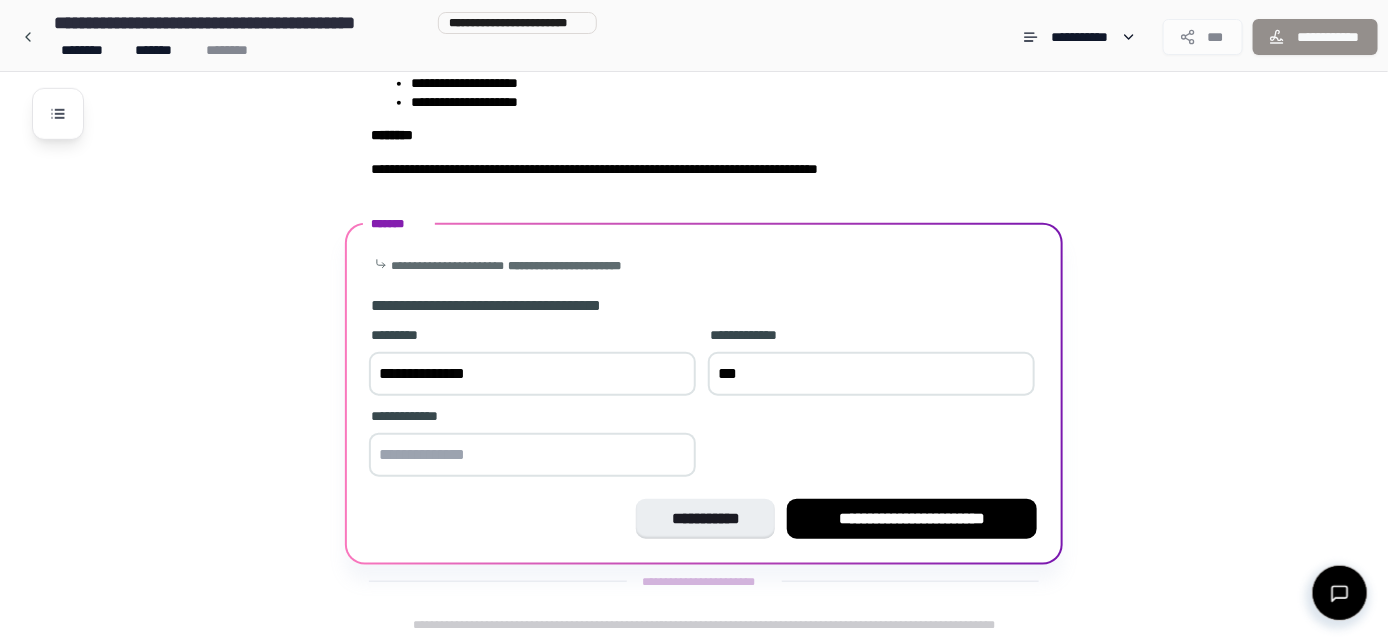 type on "***" 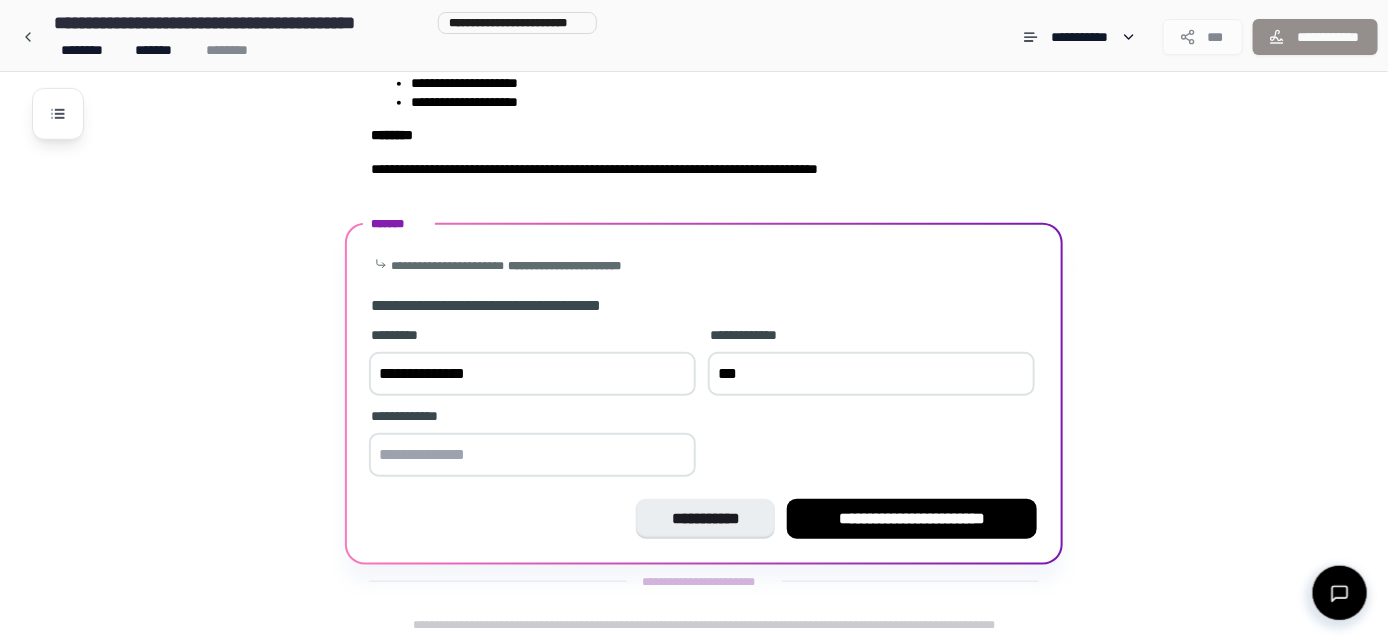 click at bounding box center (532, 455) 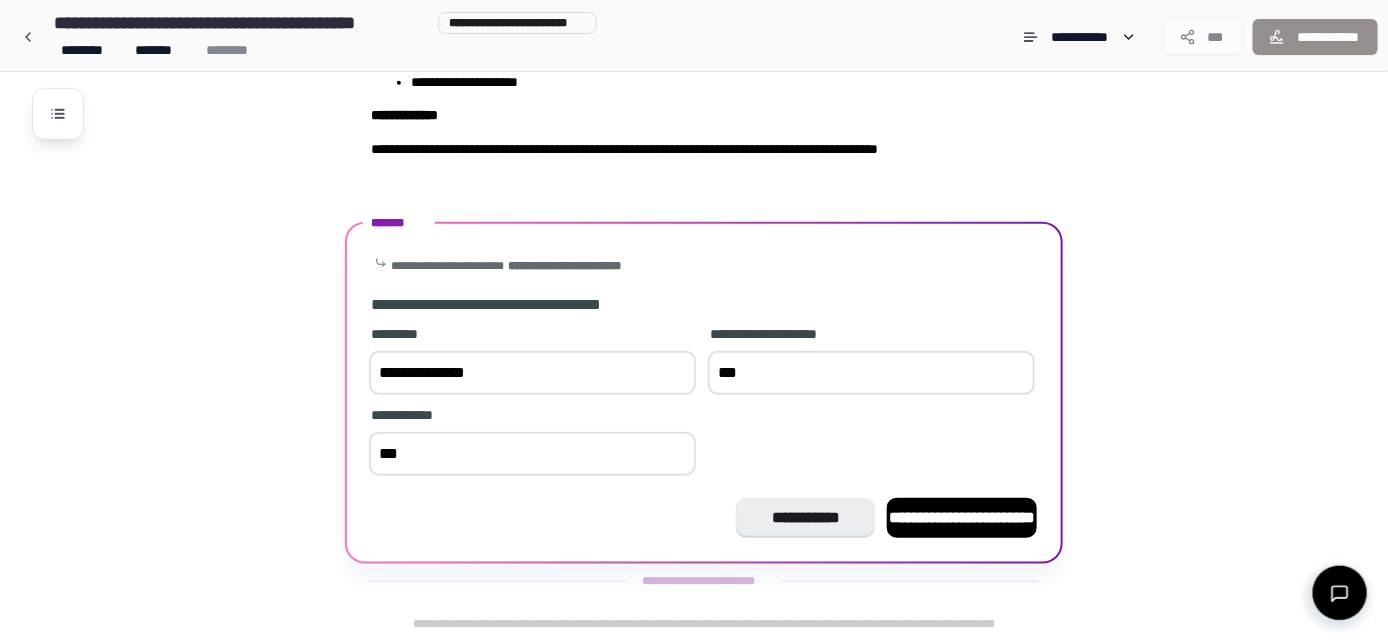 scroll, scrollTop: 496, scrollLeft: 0, axis: vertical 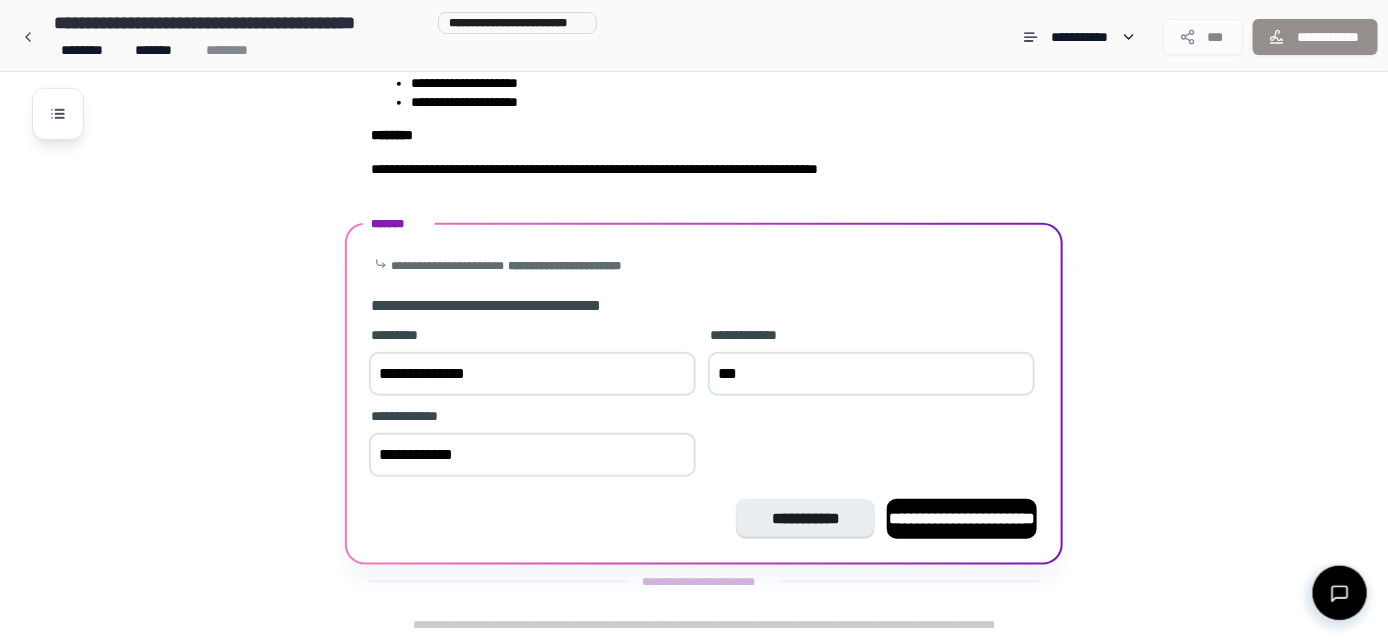 type on "**********" 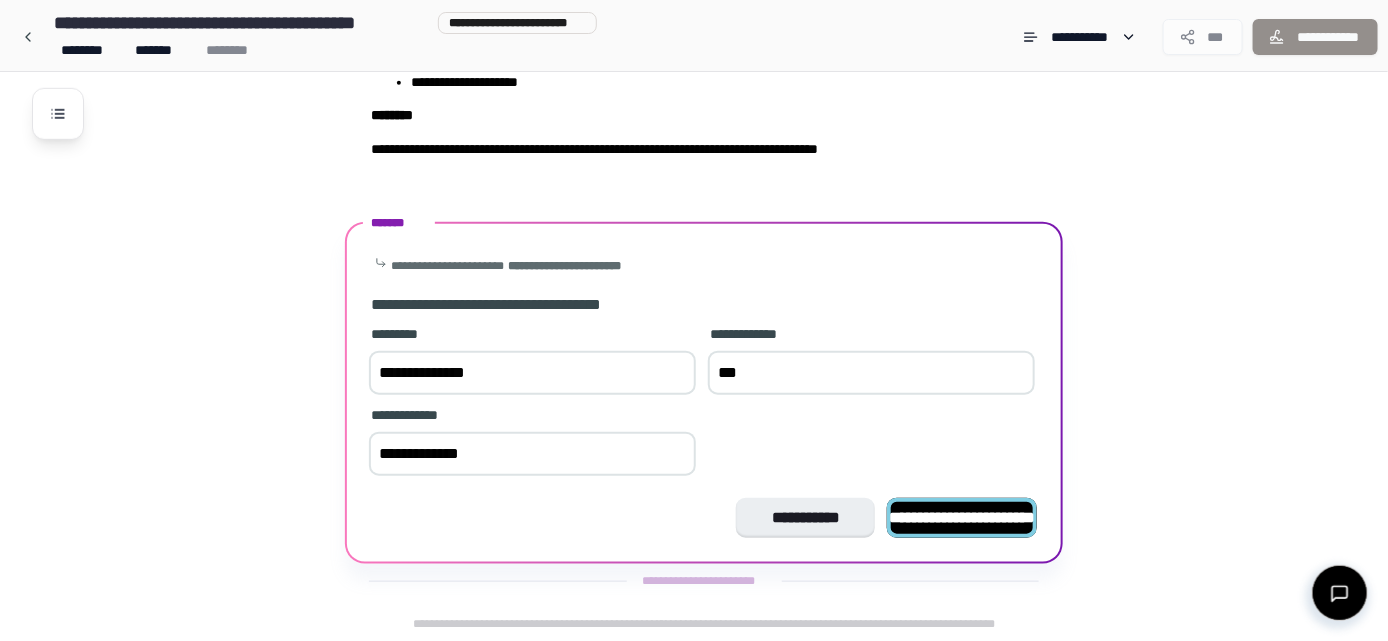 scroll, scrollTop: 496, scrollLeft: 0, axis: vertical 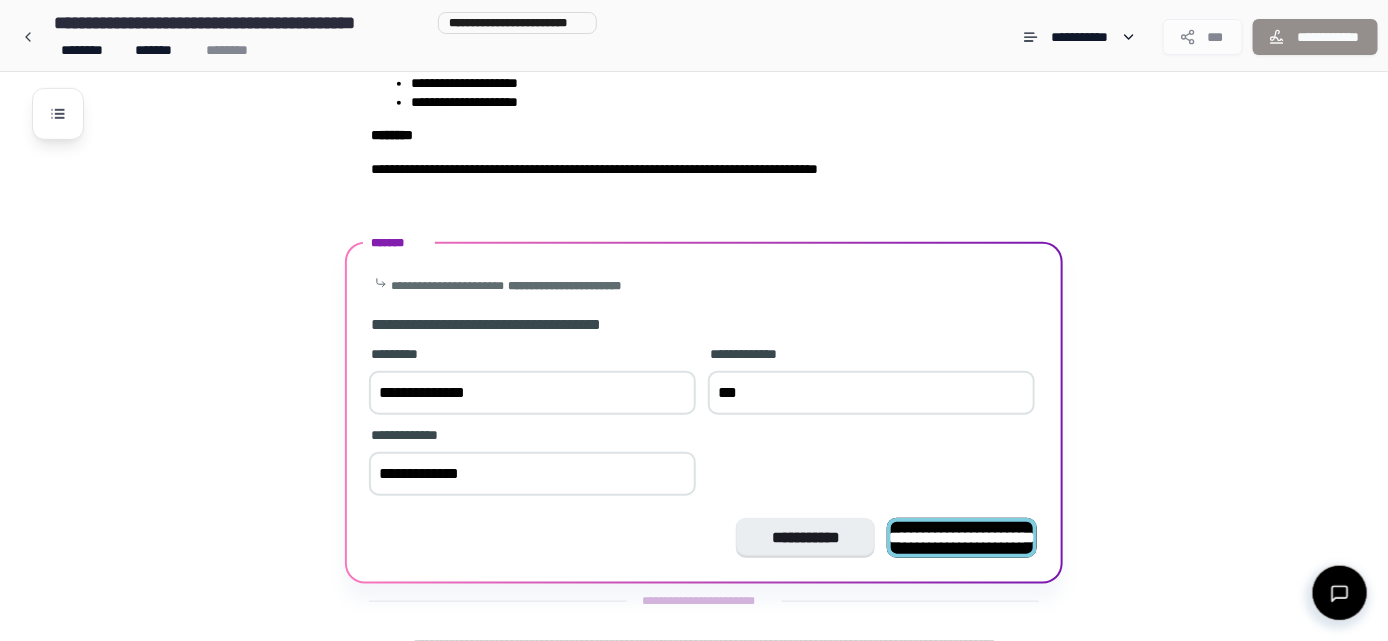 click on "**********" at bounding box center (962, 537) 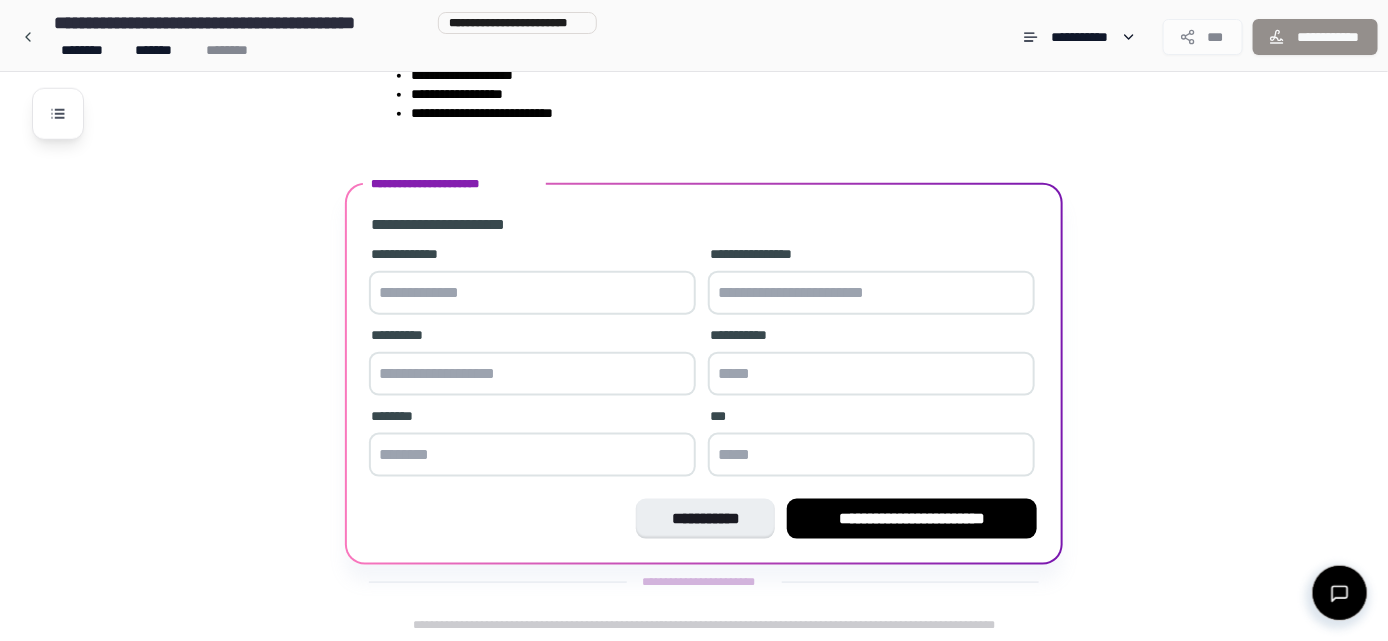 scroll, scrollTop: 676, scrollLeft: 0, axis: vertical 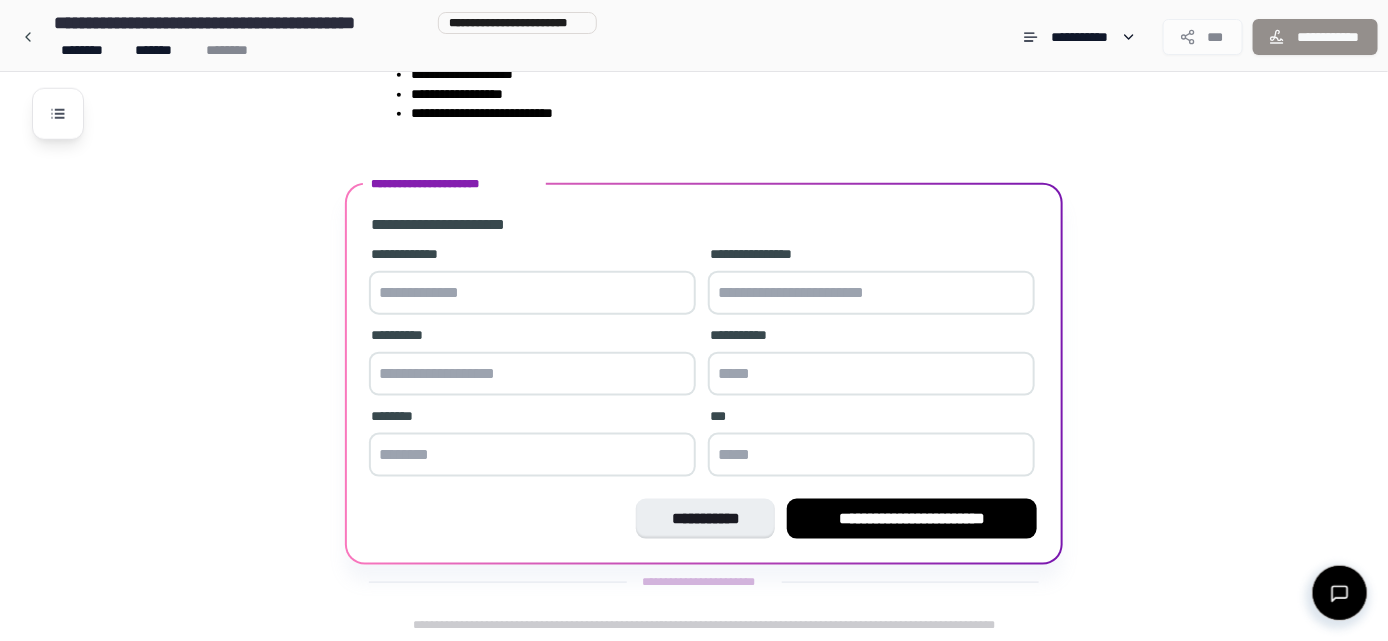 click at bounding box center (532, 293) 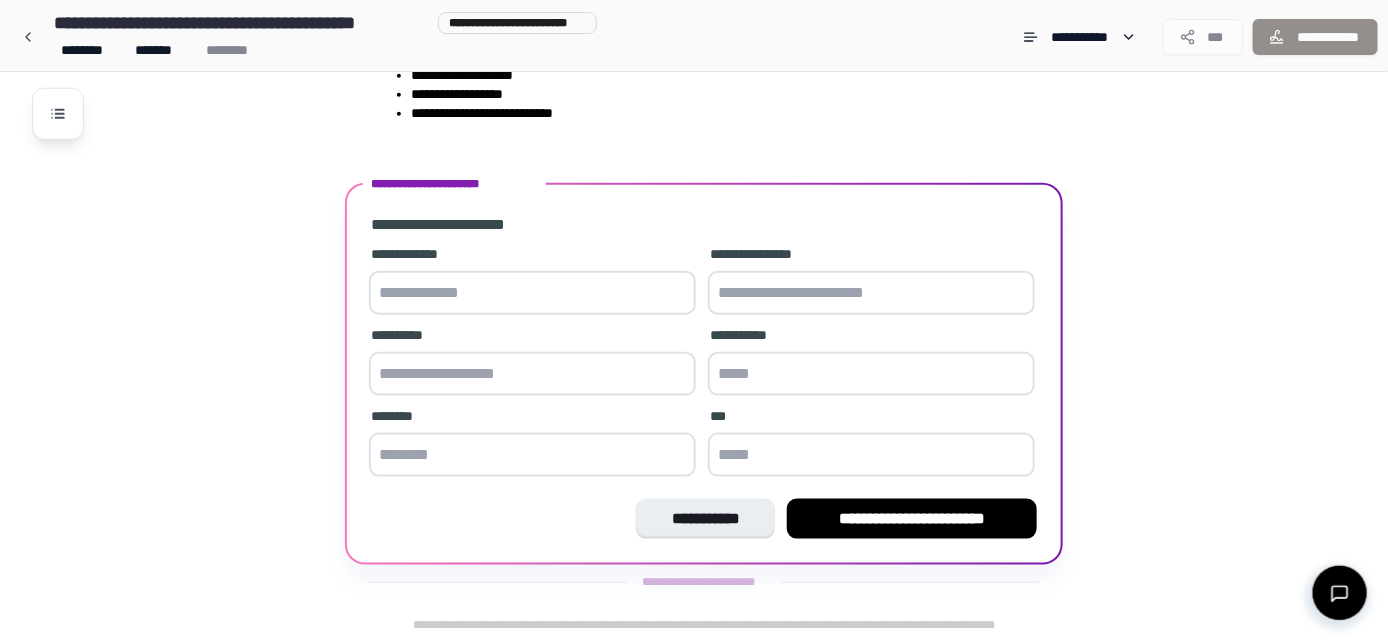 scroll, scrollTop: 676, scrollLeft: 0, axis: vertical 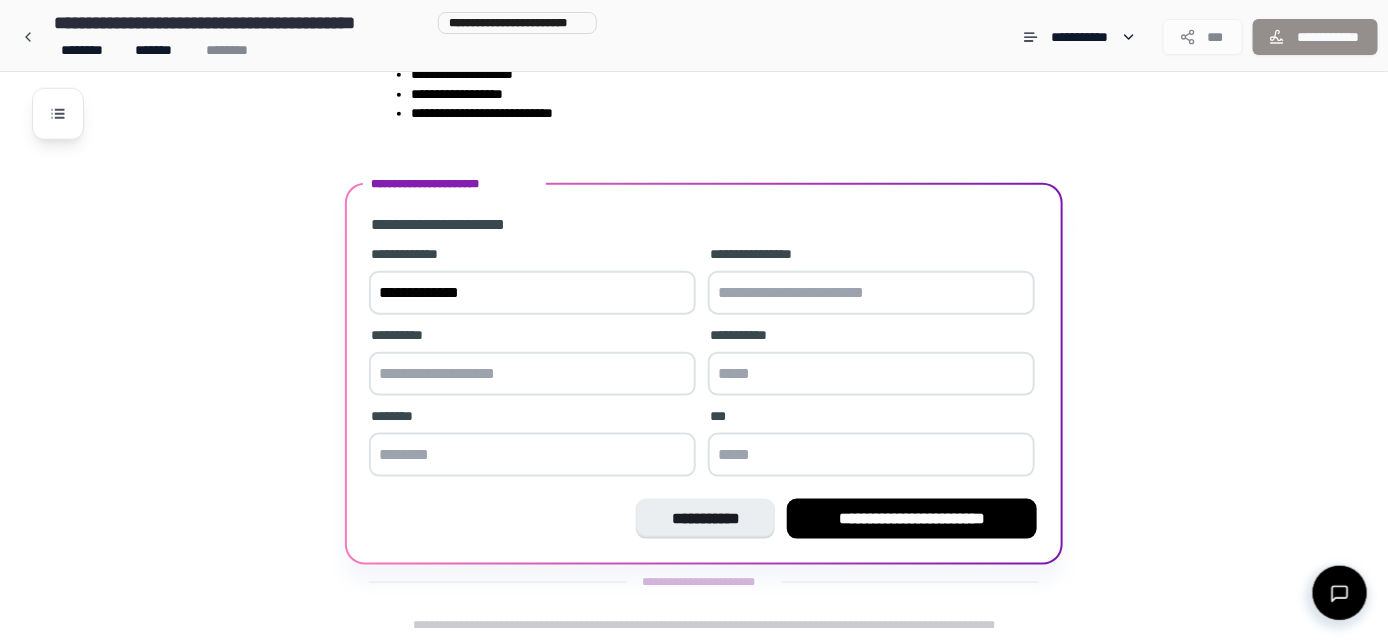 type on "**********" 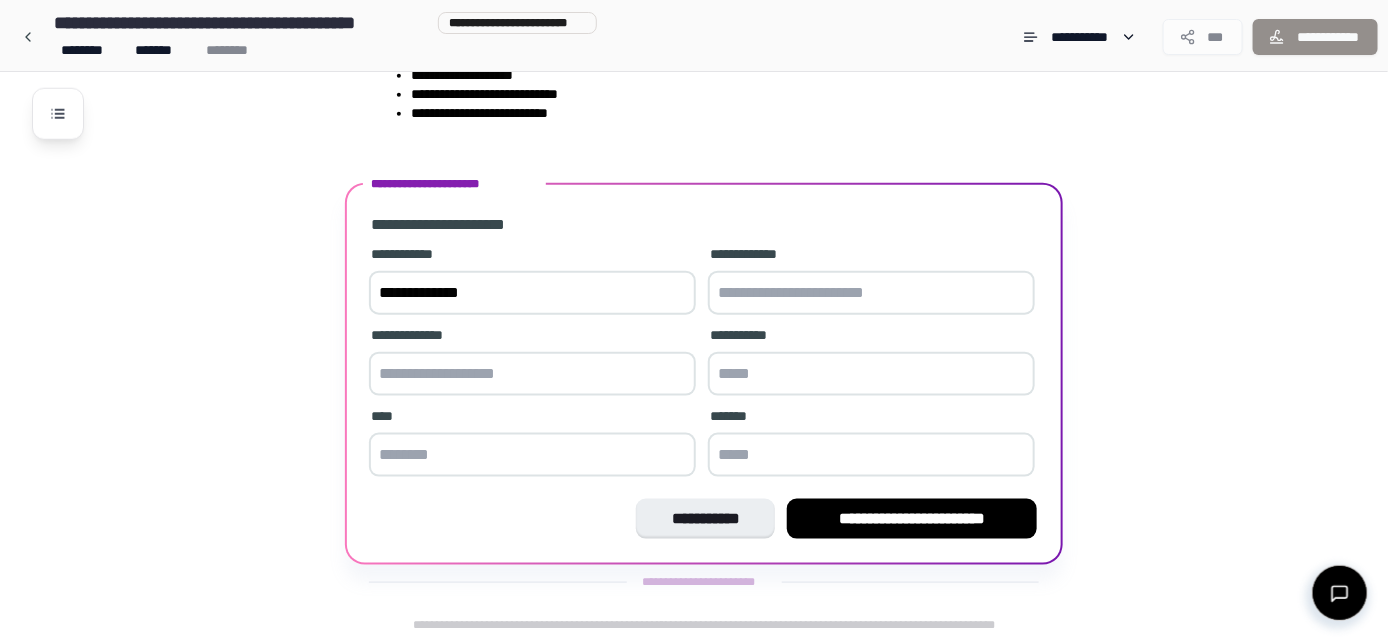 click at bounding box center [532, 374] 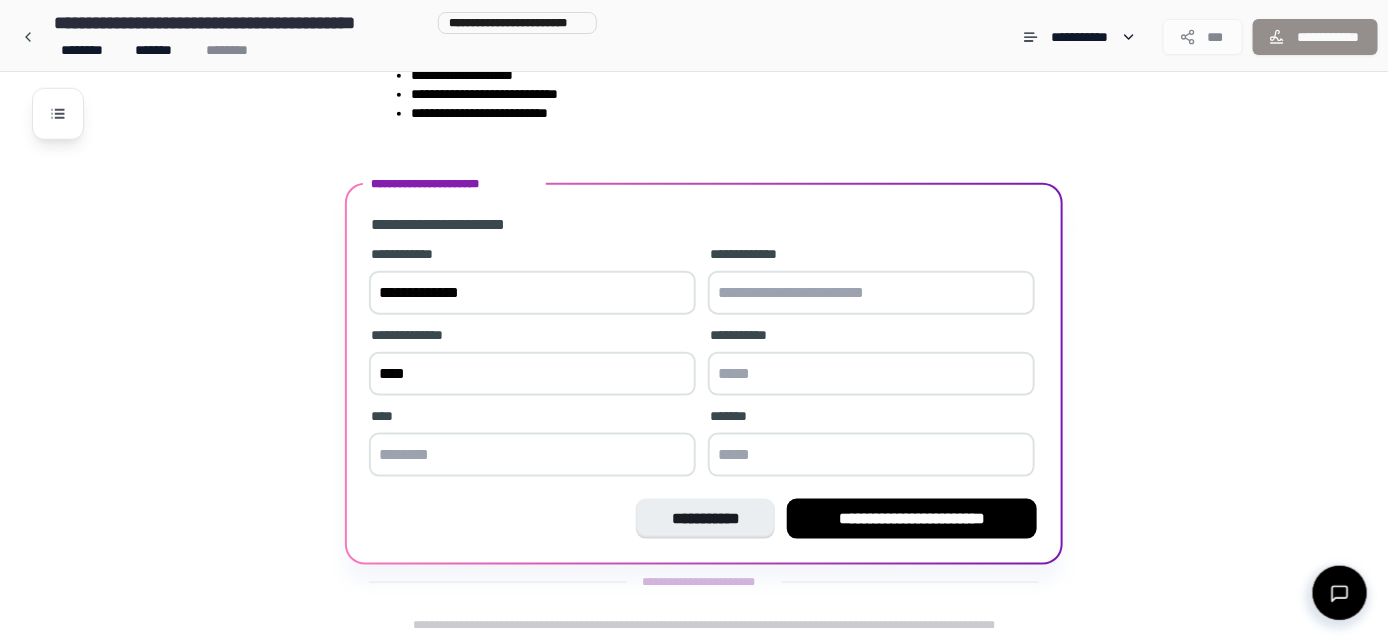 scroll, scrollTop: 676, scrollLeft: 0, axis: vertical 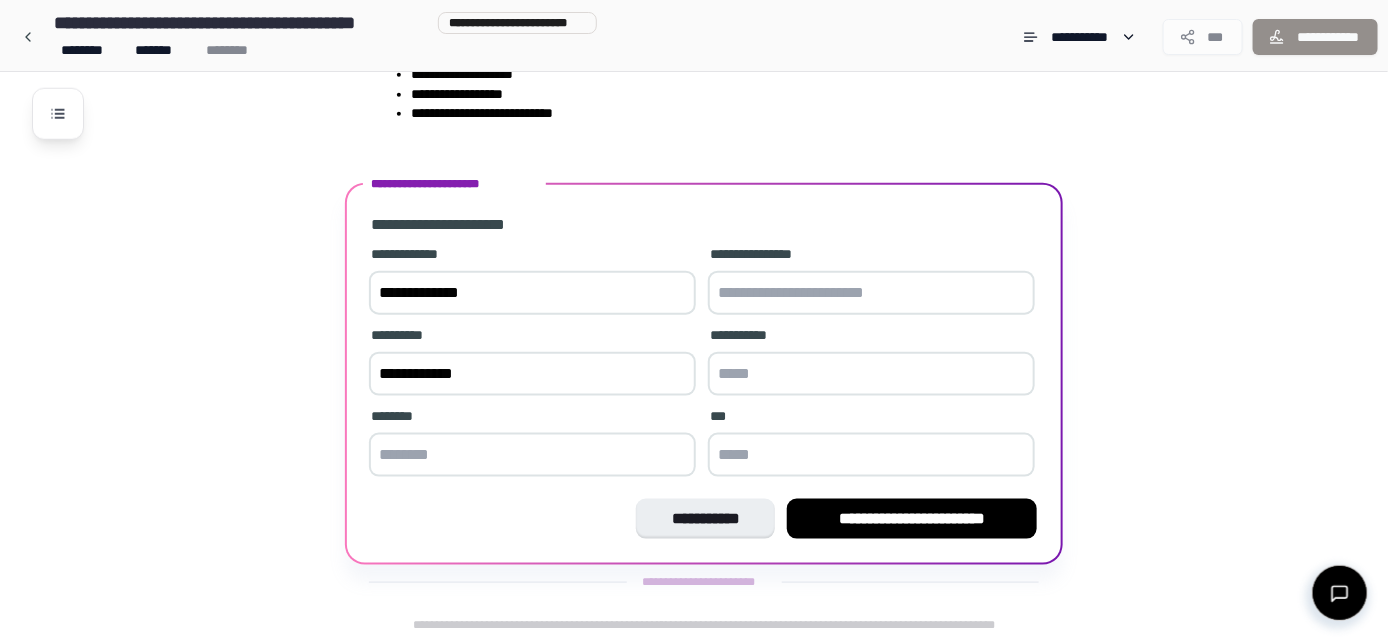 type on "**********" 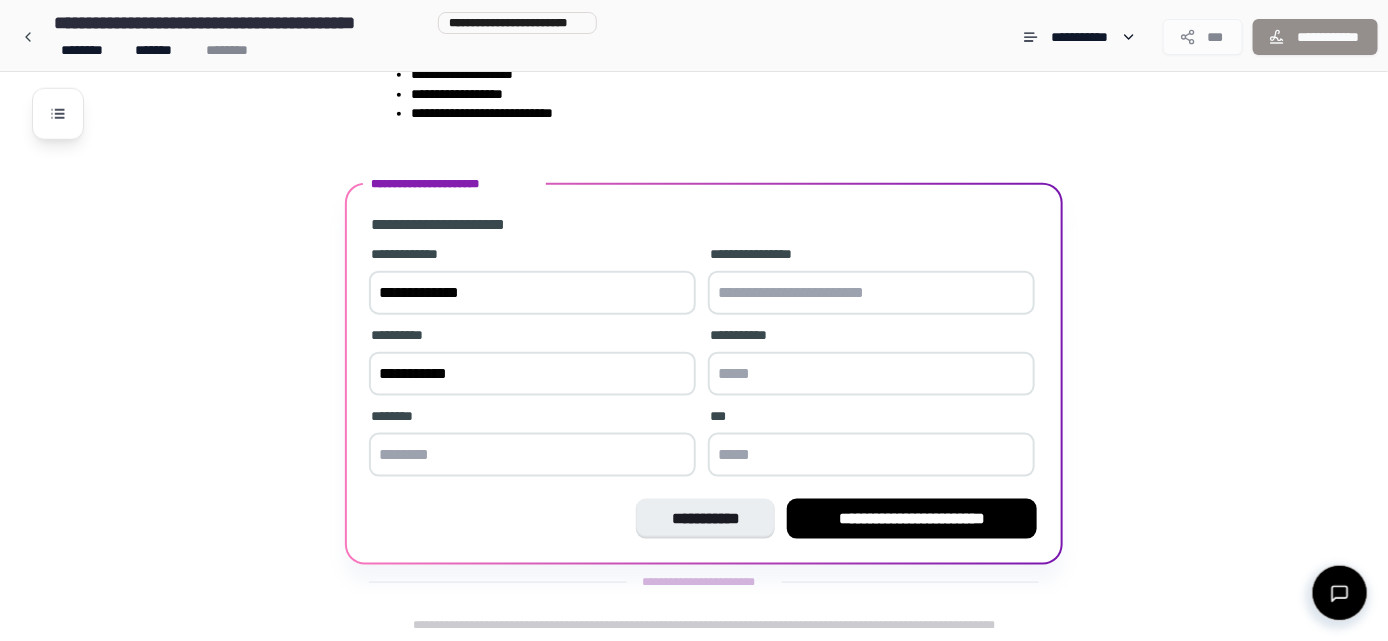 click at bounding box center (871, 374) 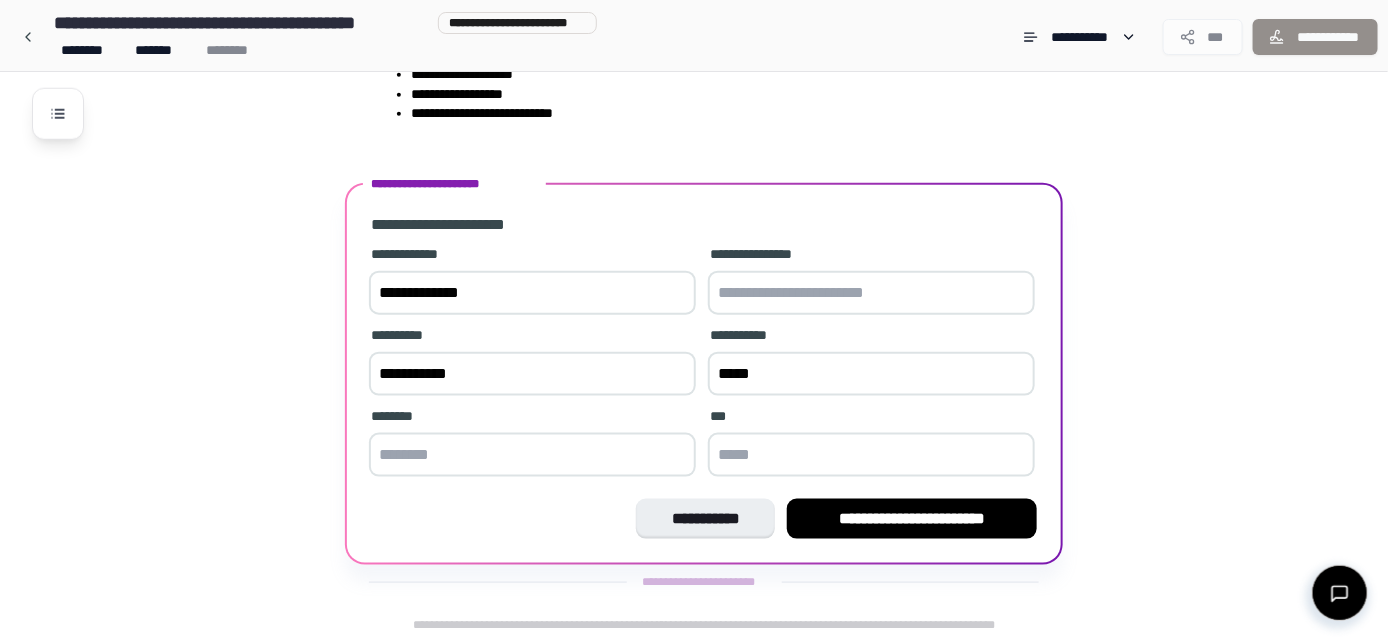 type on "*****" 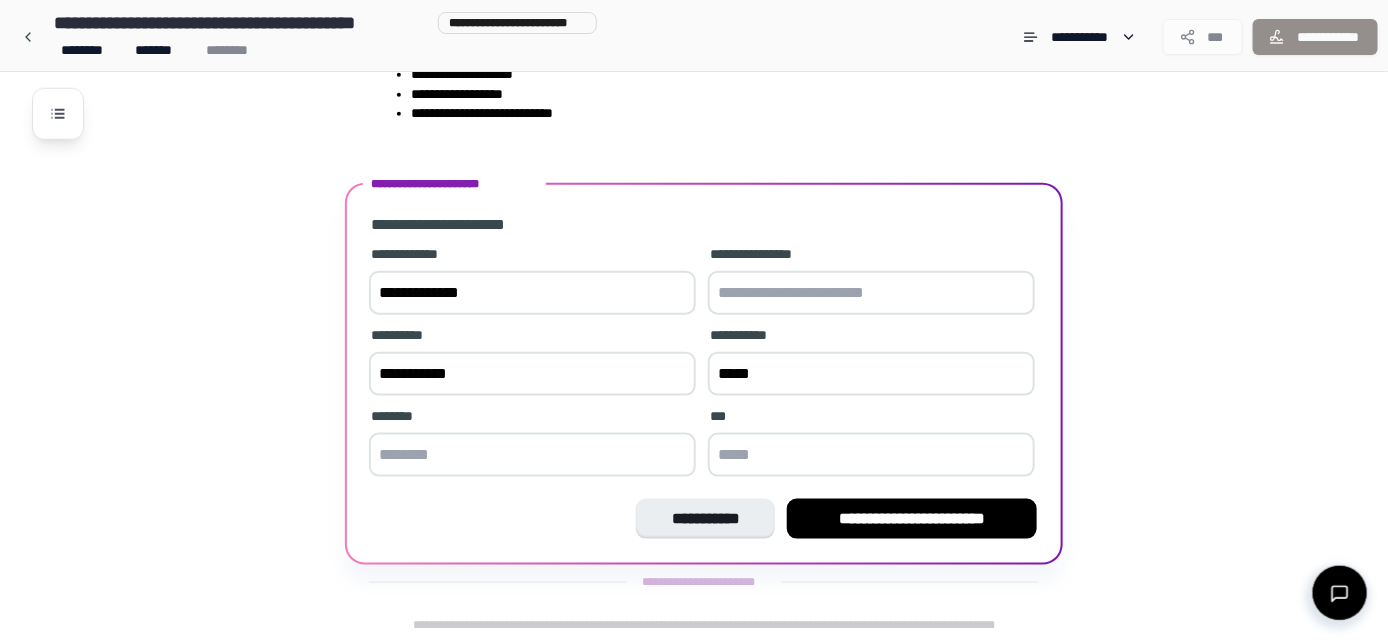 click on "**********" at bounding box center (532, 374) 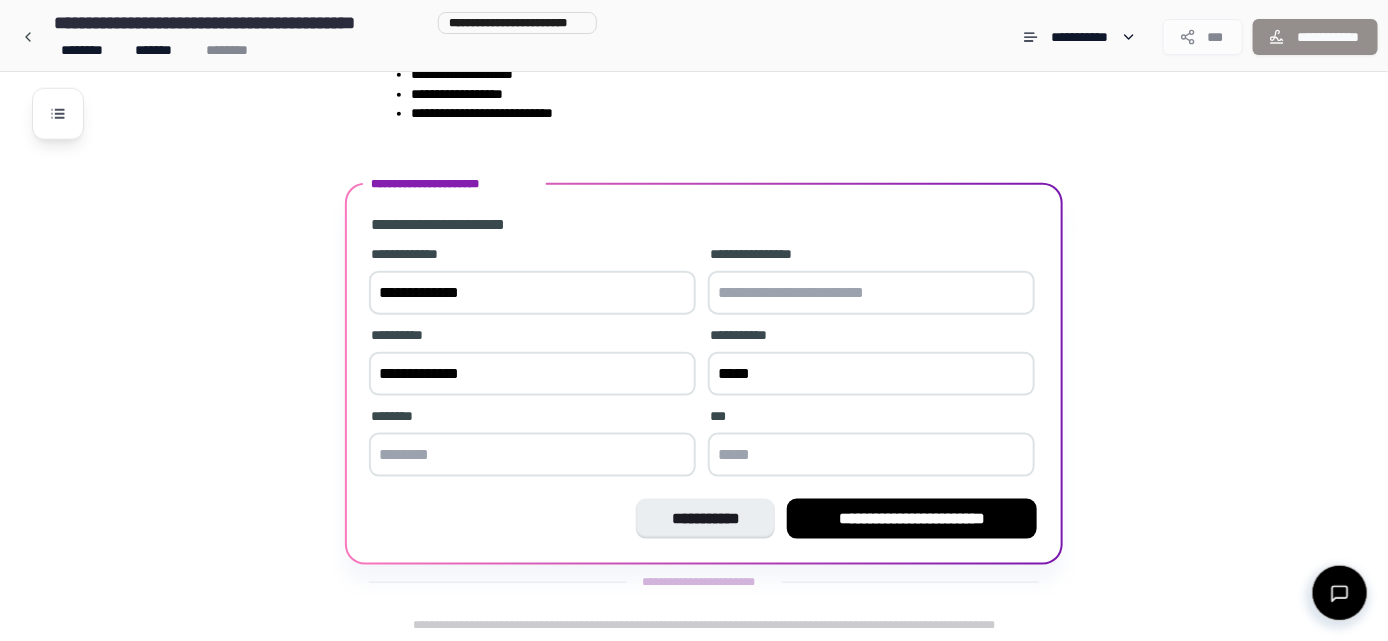 click at bounding box center (532, 455) 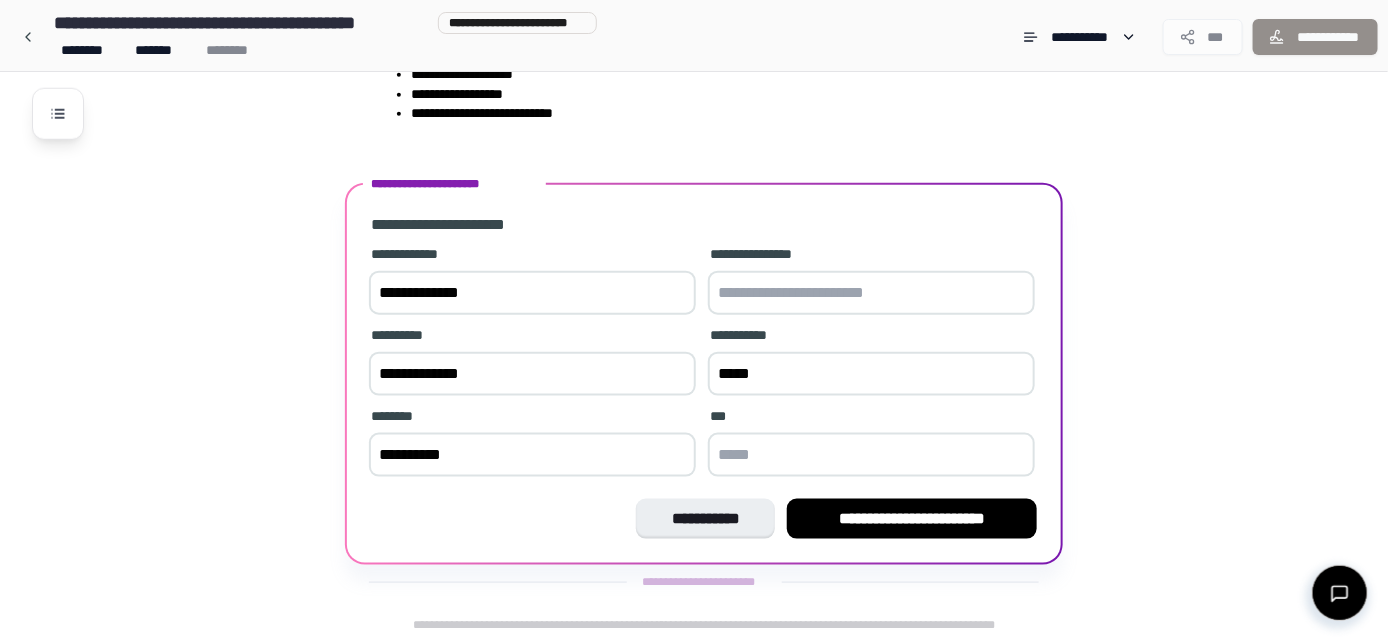 type on "**********" 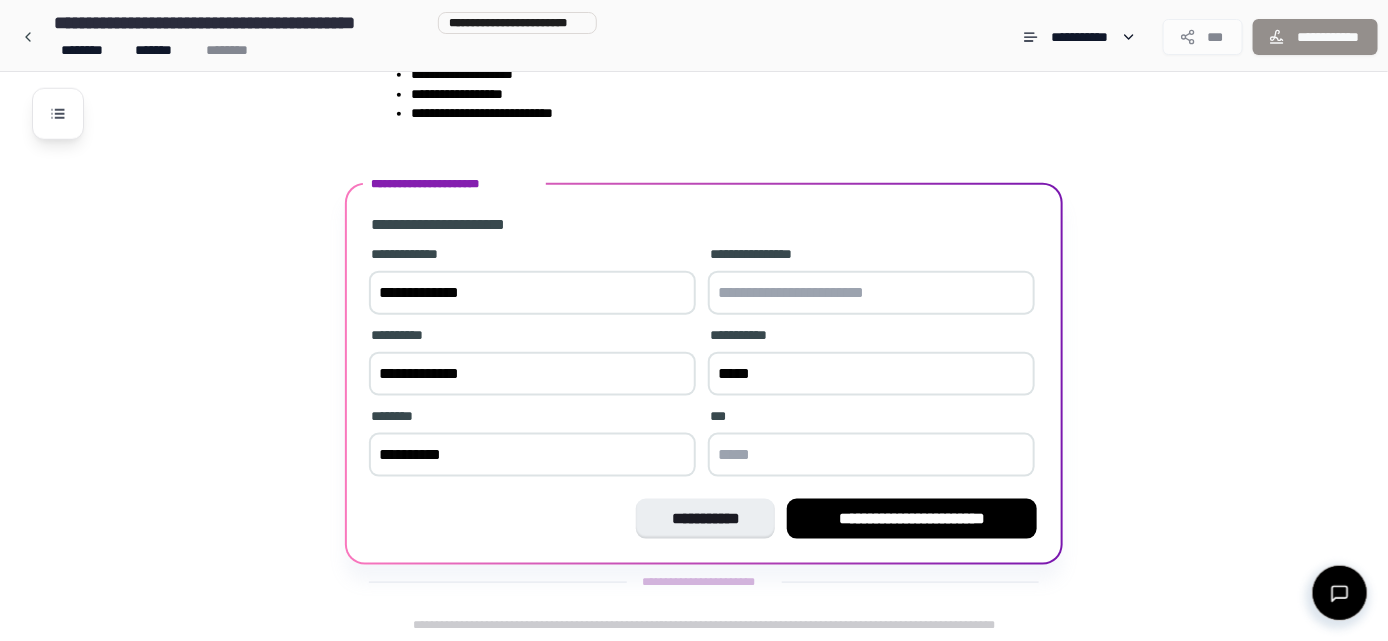 click at bounding box center (871, 455) 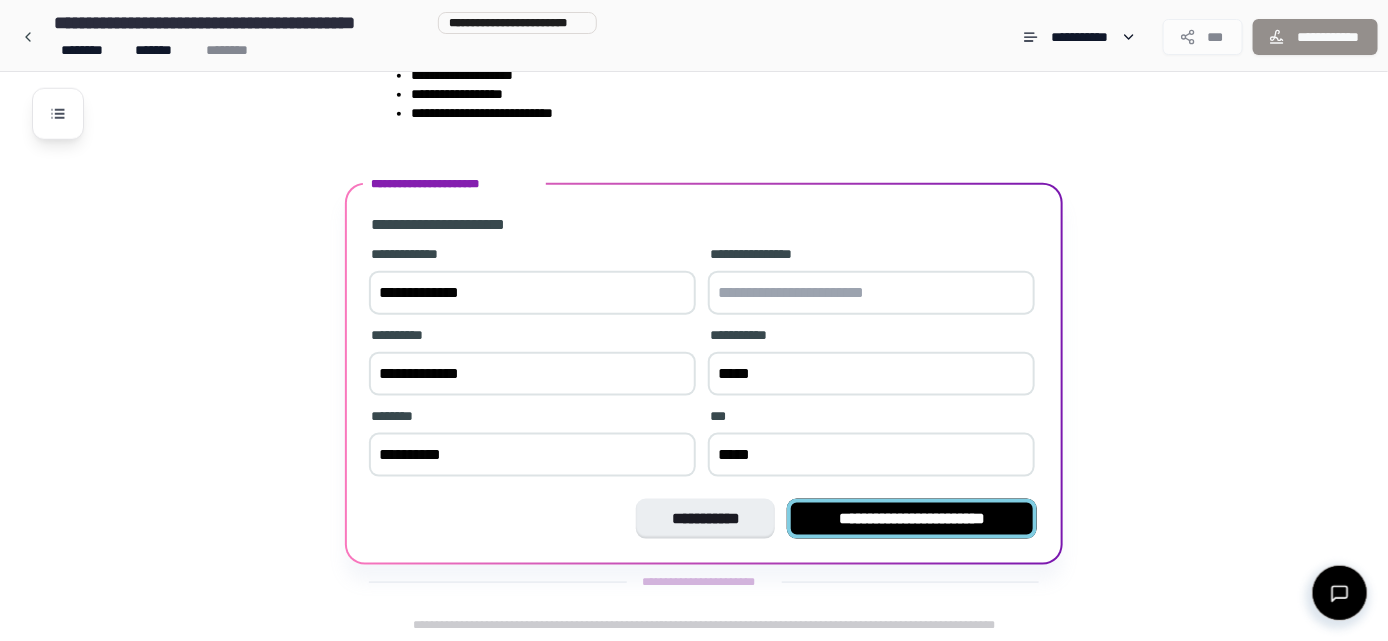 scroll, scrollTop: 676, scrollLeft: 0, axis: vertical 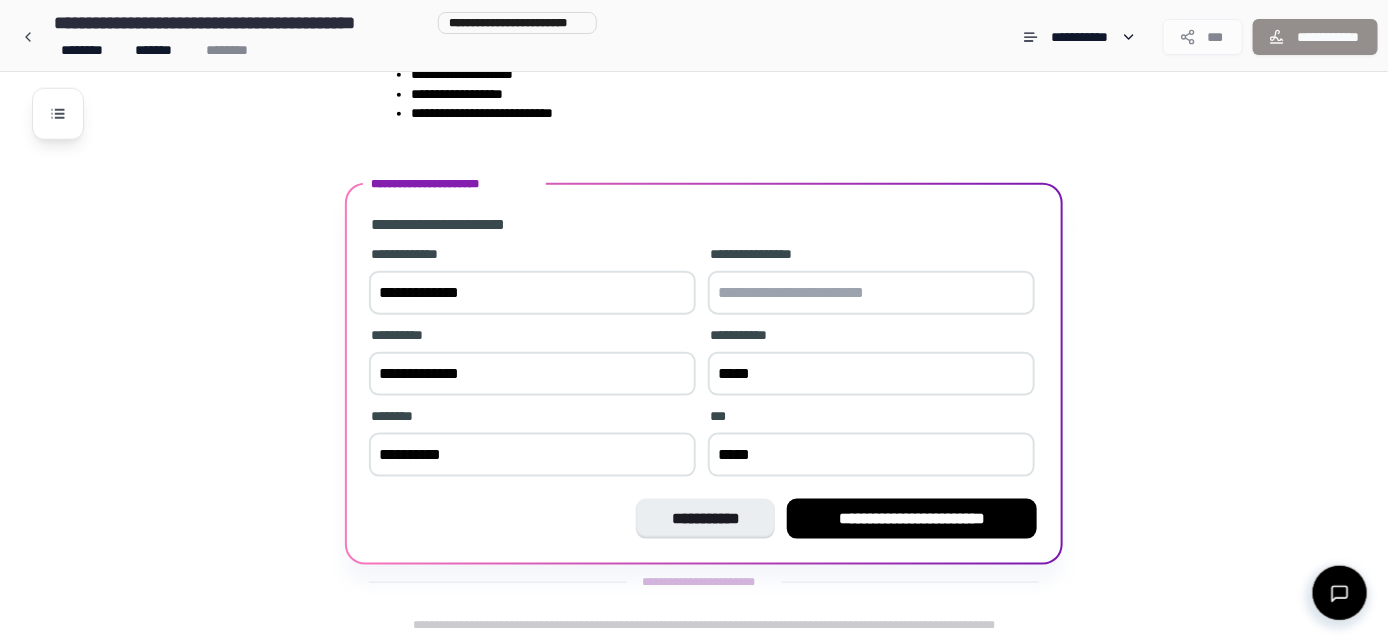 type on "*****" 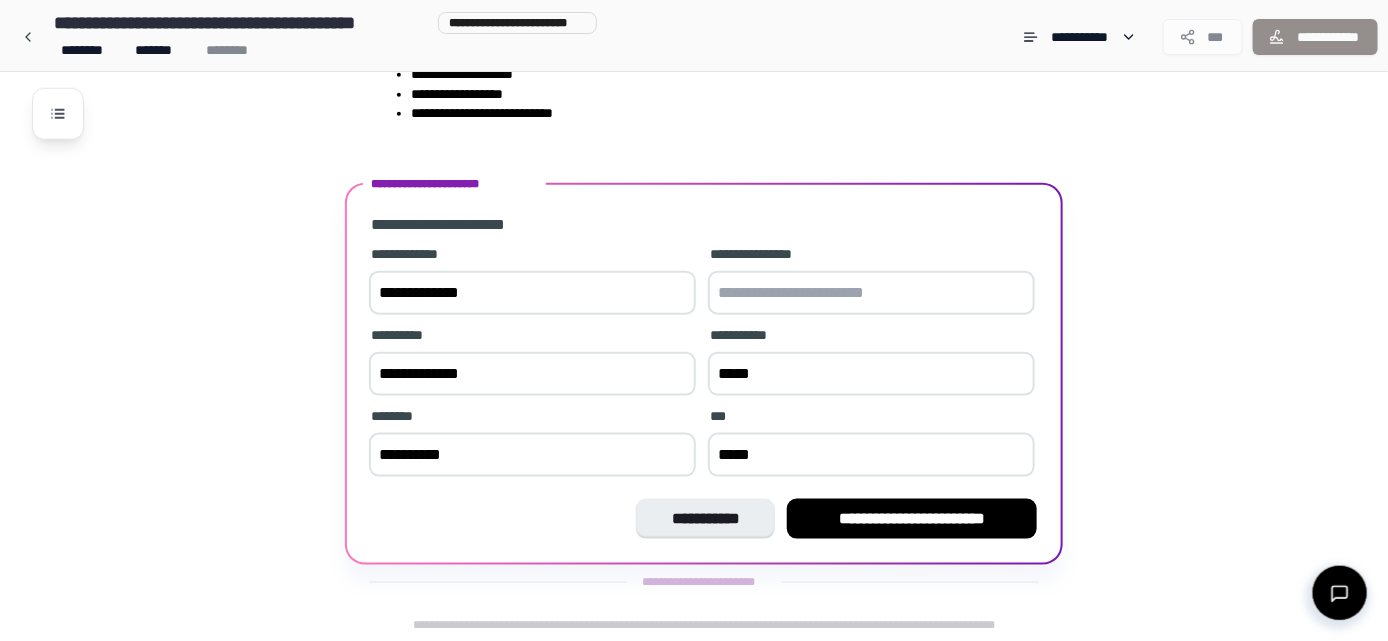 click at bounding box center (871, 293) 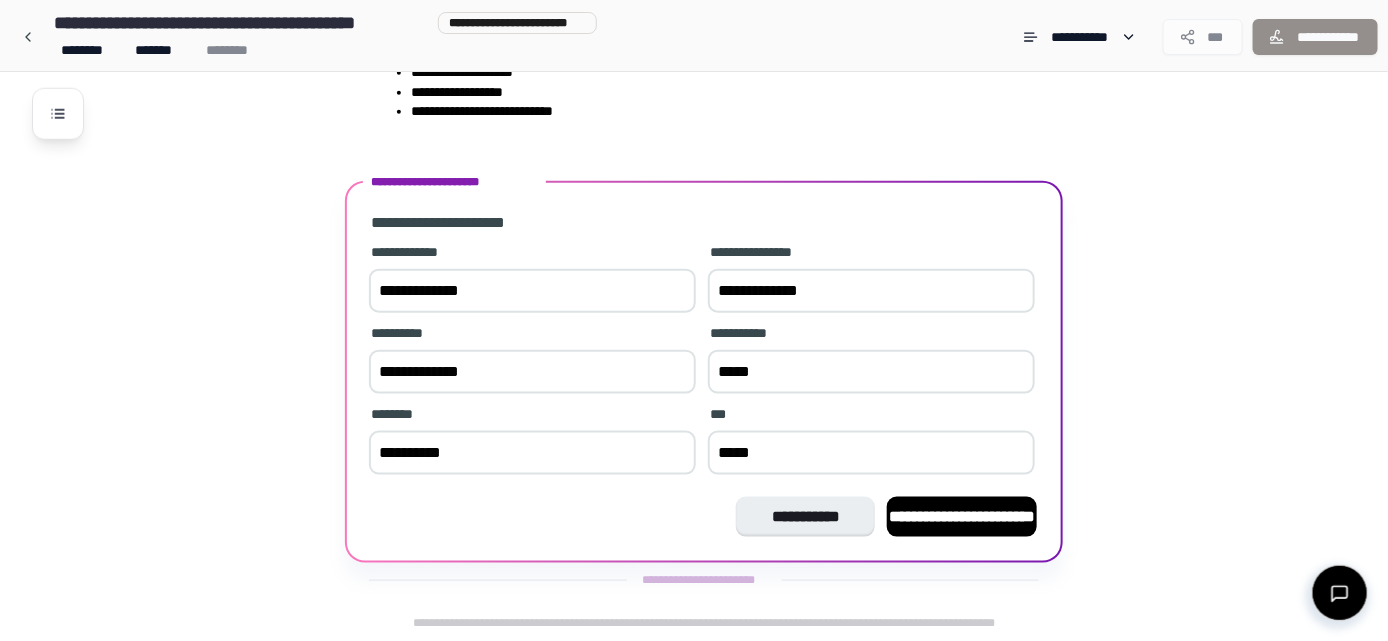 scroll, scrollTop: 676, scrollLeft: 0, axis: vertical 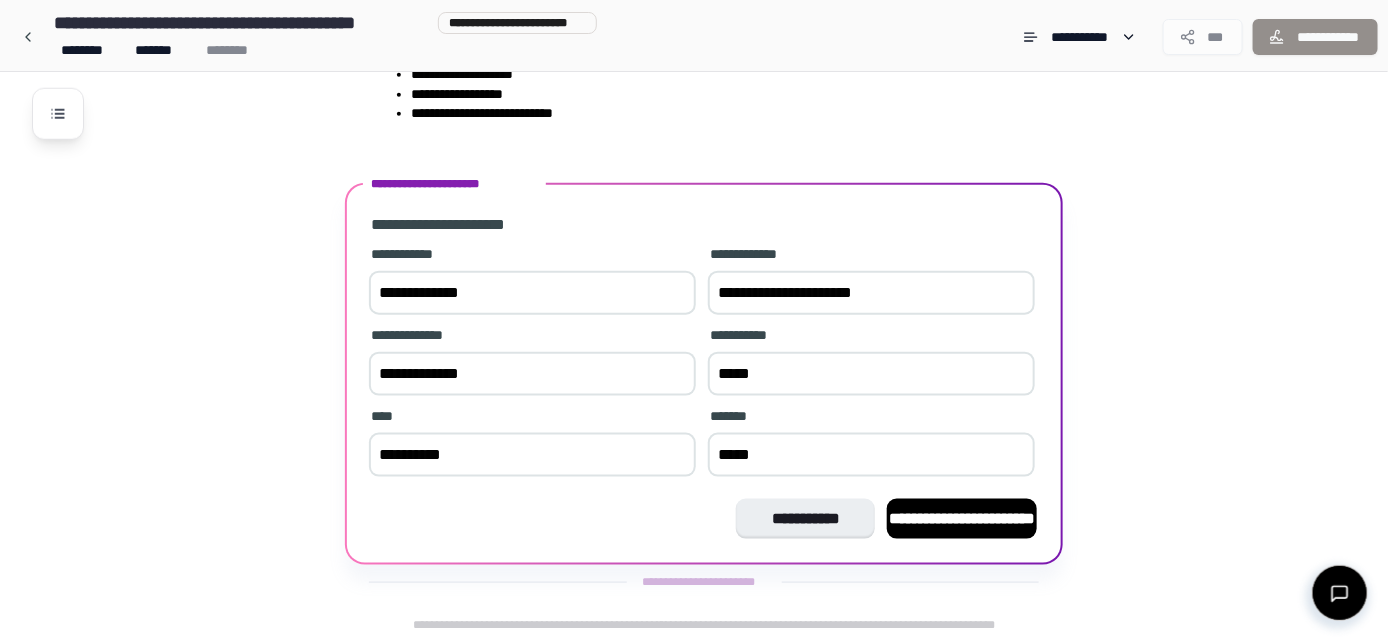 type on "**********" 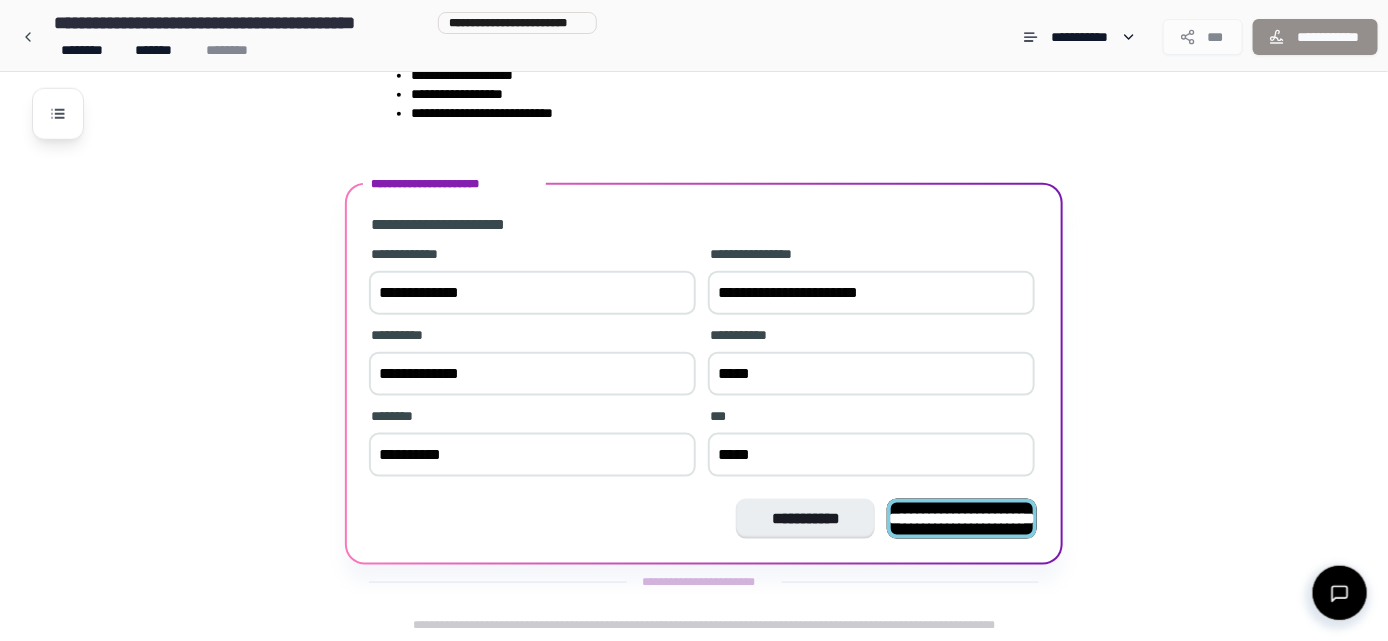 scroll, scrollTop: 676, scrollLeft: 0, axis: vertical 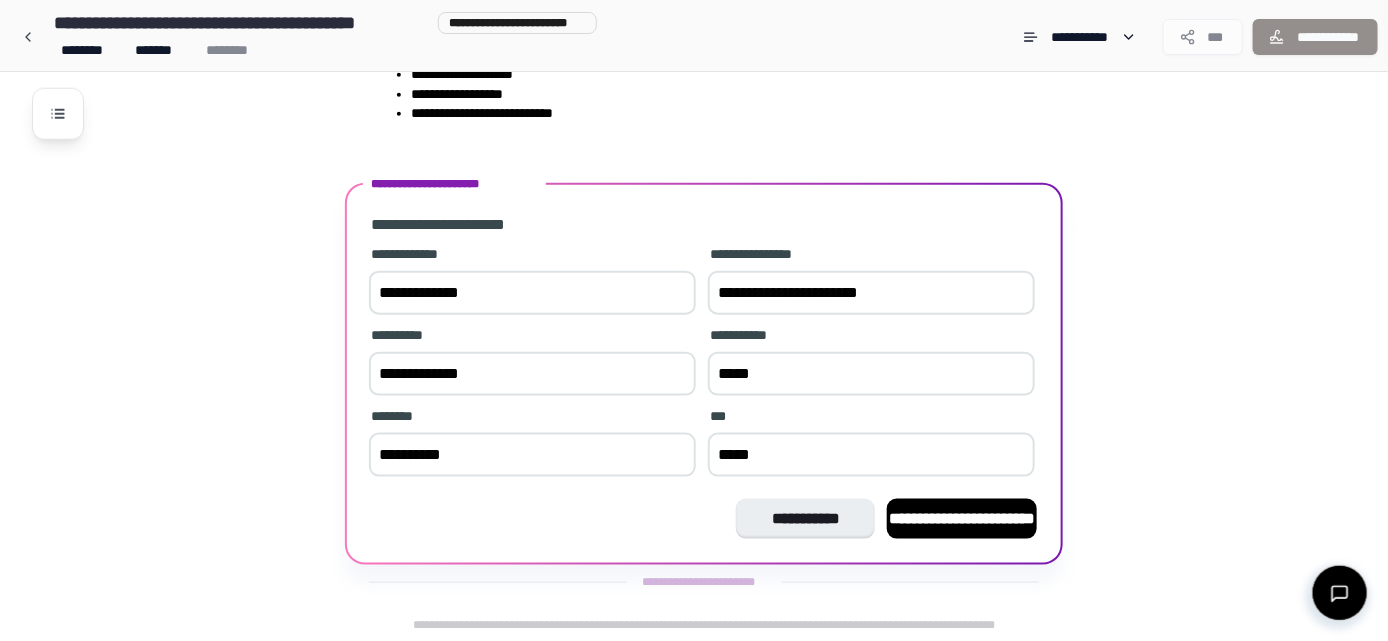 drag, startPoint x: 980, startPoint y: 519, endPoint x: 1148, endPoint y: 373, distance: 222.57584 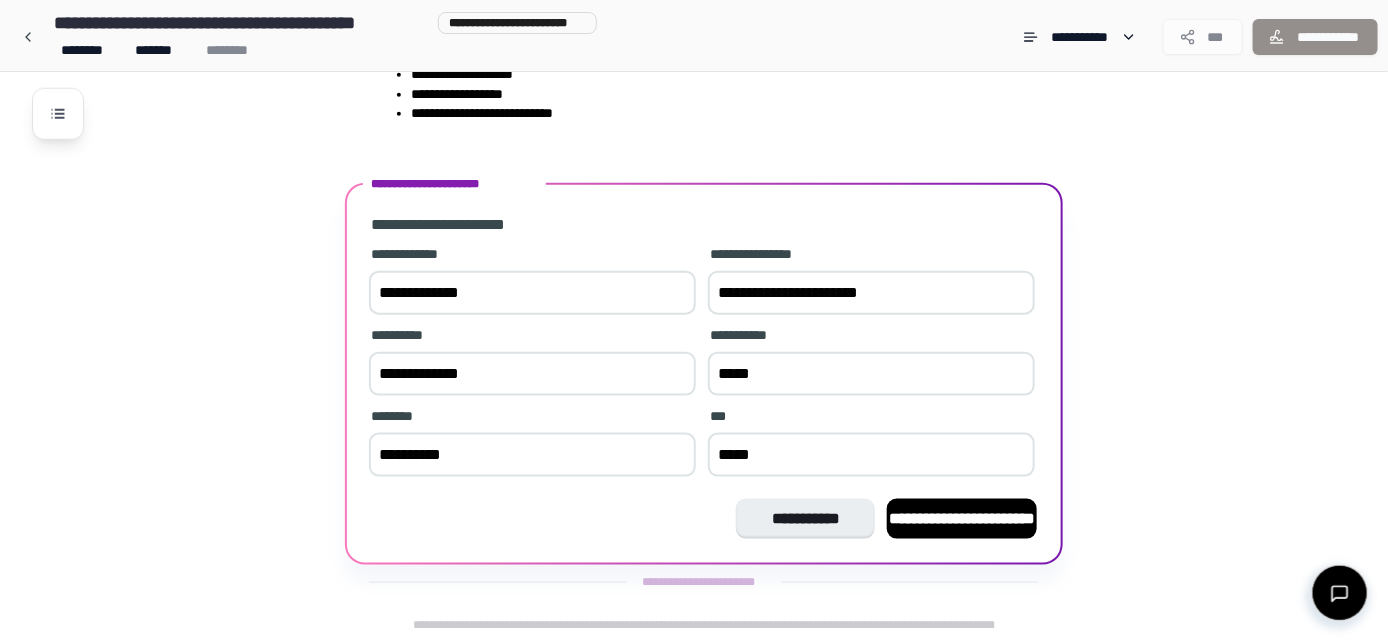 click on "**********" at bounding box center (962, 518) 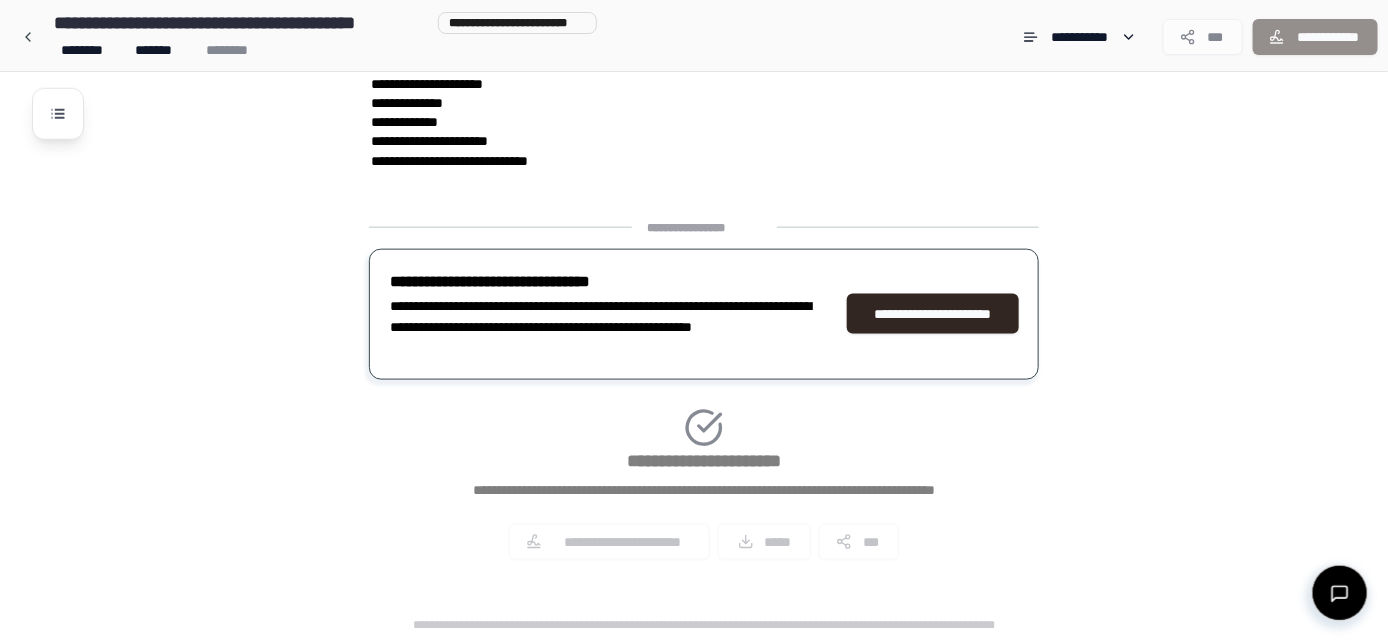 scroll, scrollTop: 786, scrollLeft: 0, axis: vertical 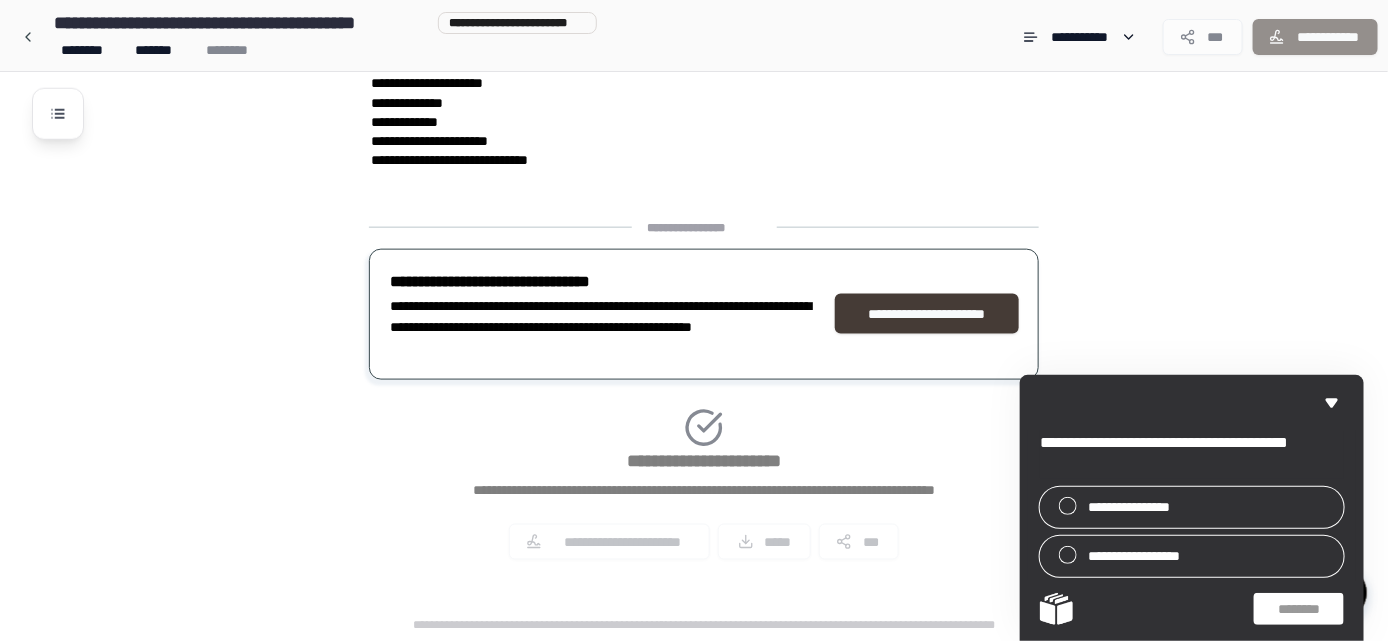 click on "**********" at bounding box center [927, 314] 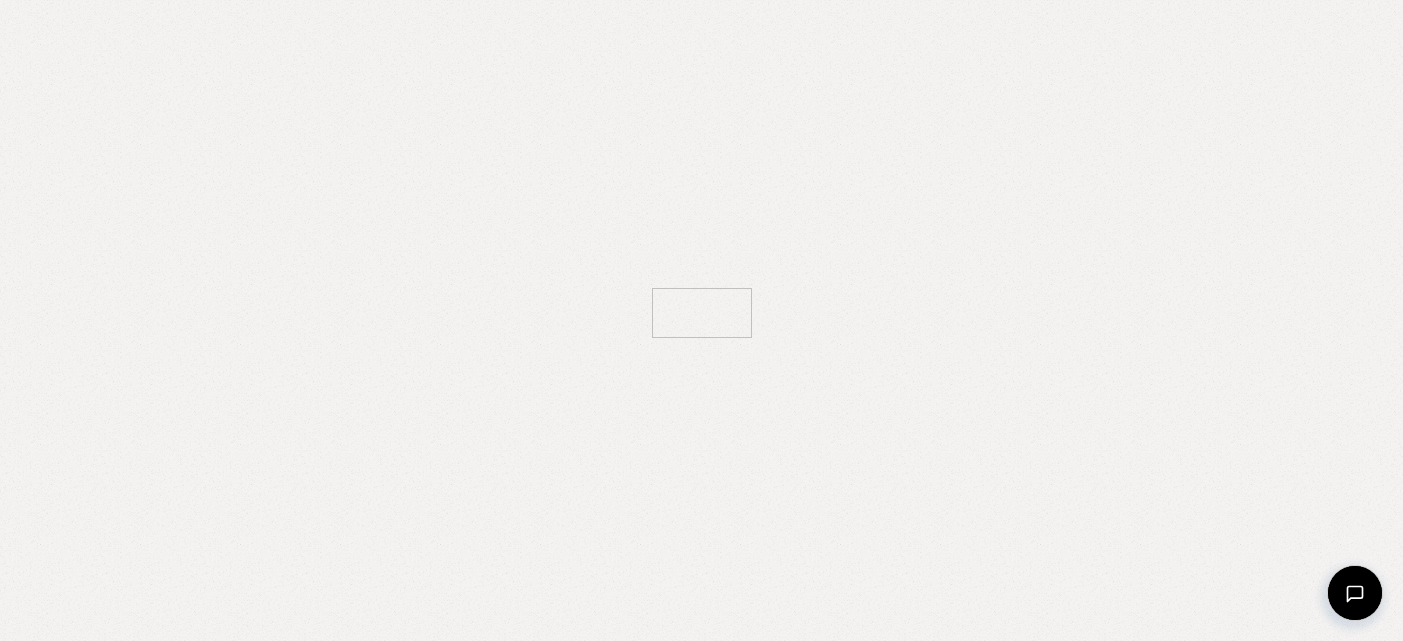 scroll, scrollTop: 0, scrollLeft: 0, axis: both 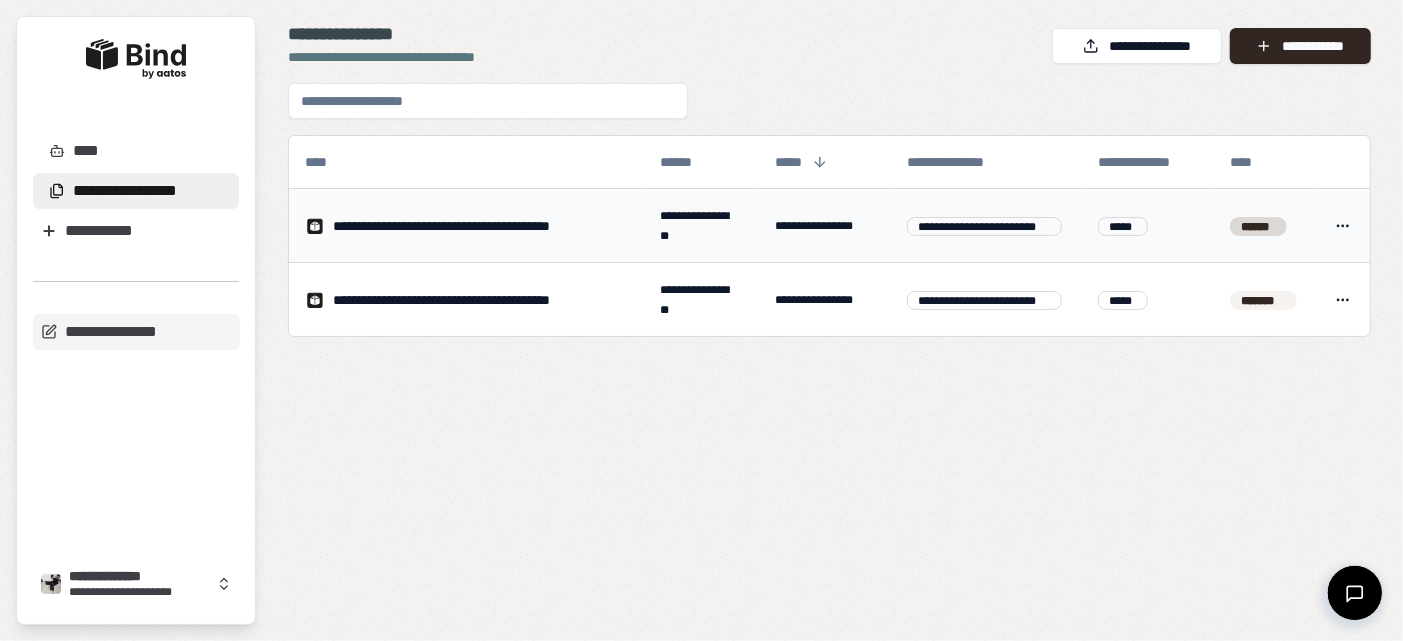 click on "******" at bounding box center (1258, 226) 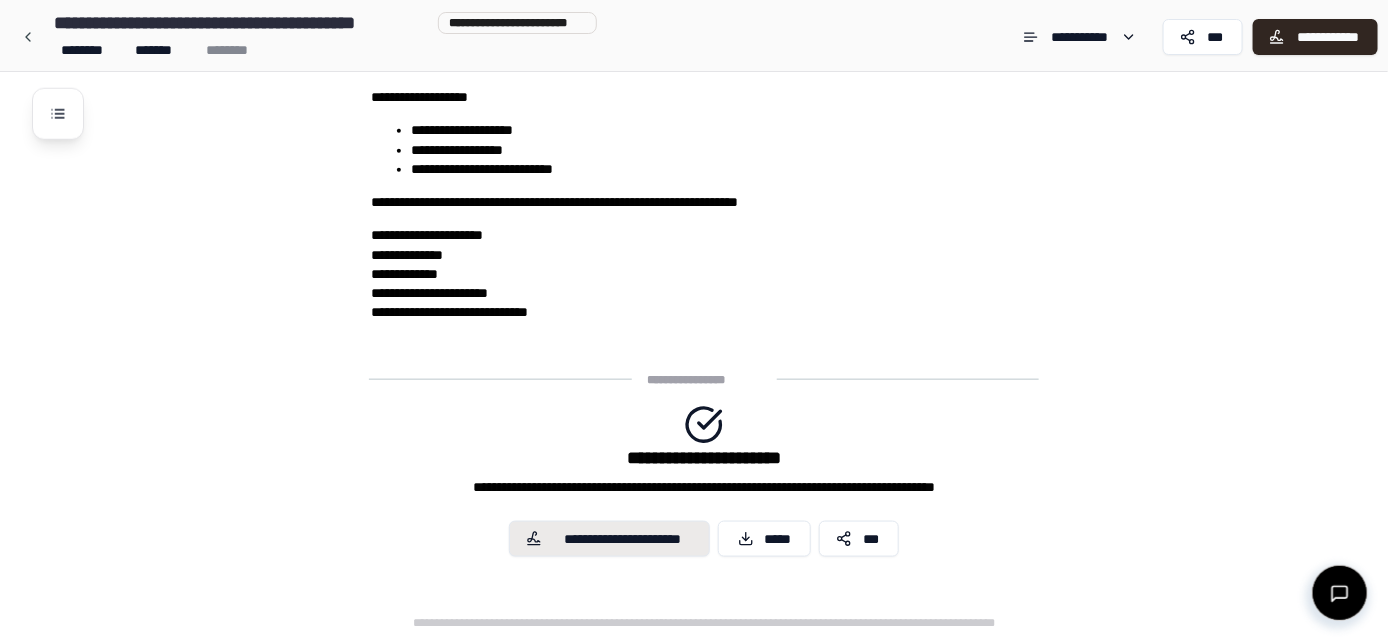 scroll, scrollTop: 632, scrollLeft: 0, axis: vertical 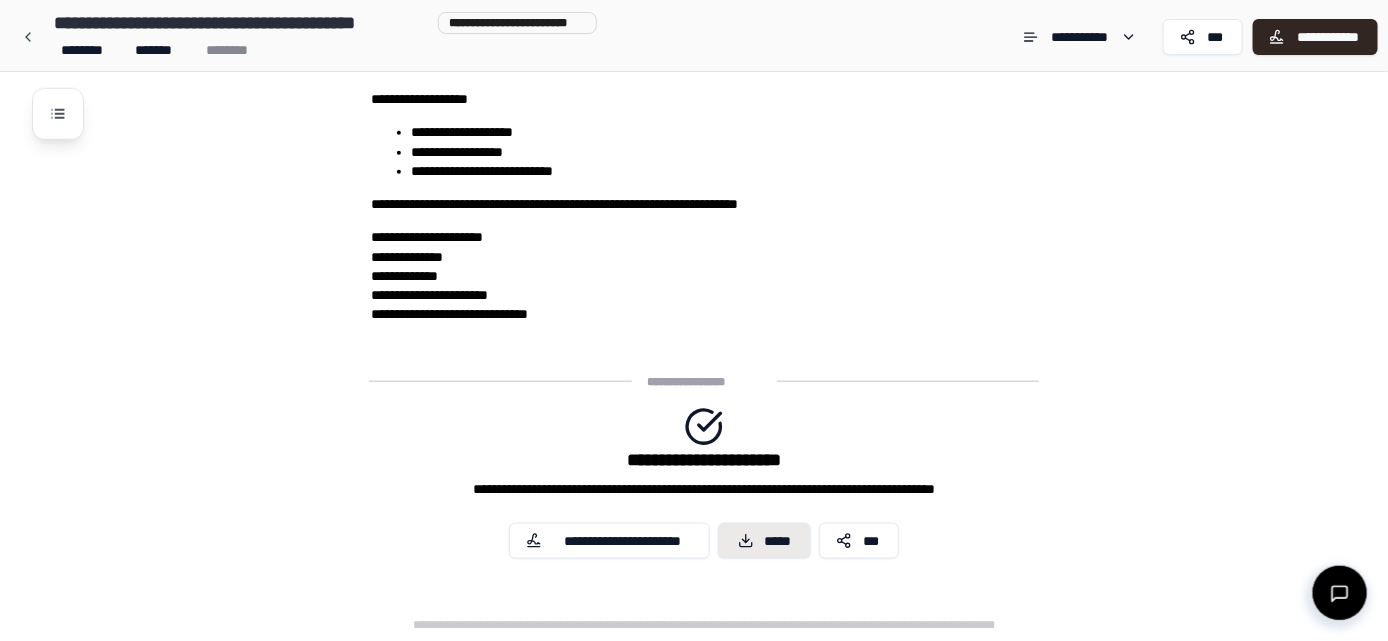 click on "*****" at bounding box center [777, 541] 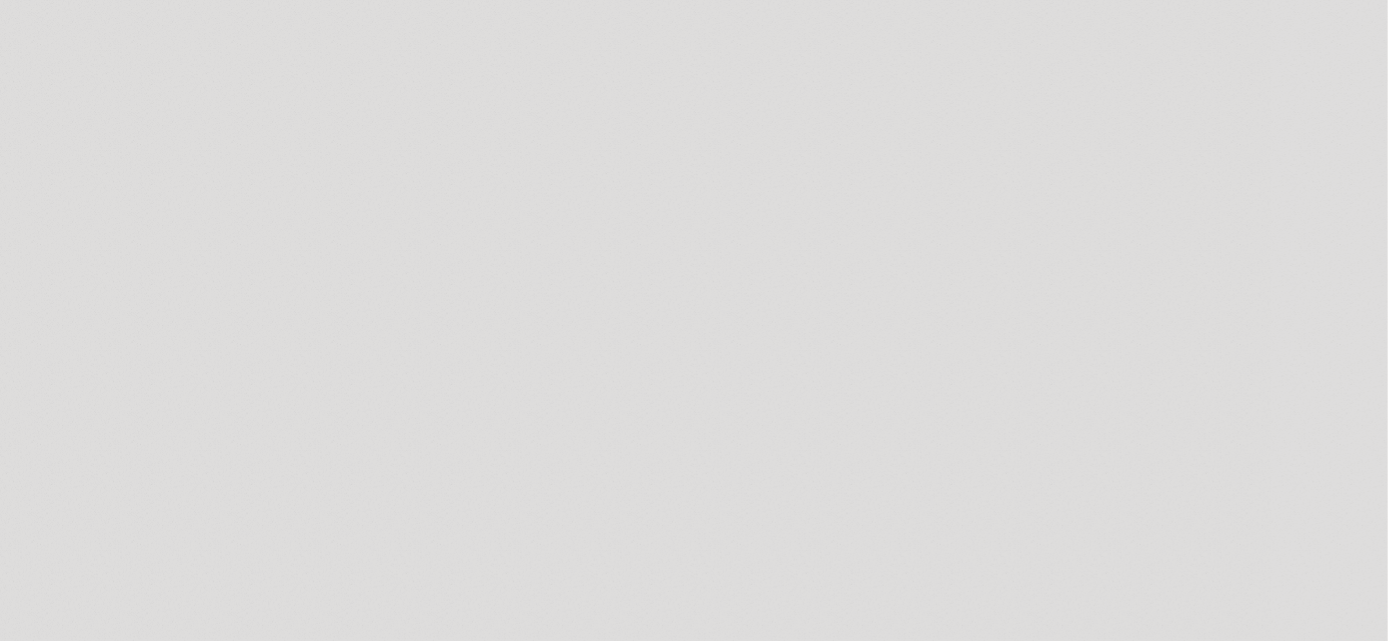 click on "**********" at bounding box center [694, 36] 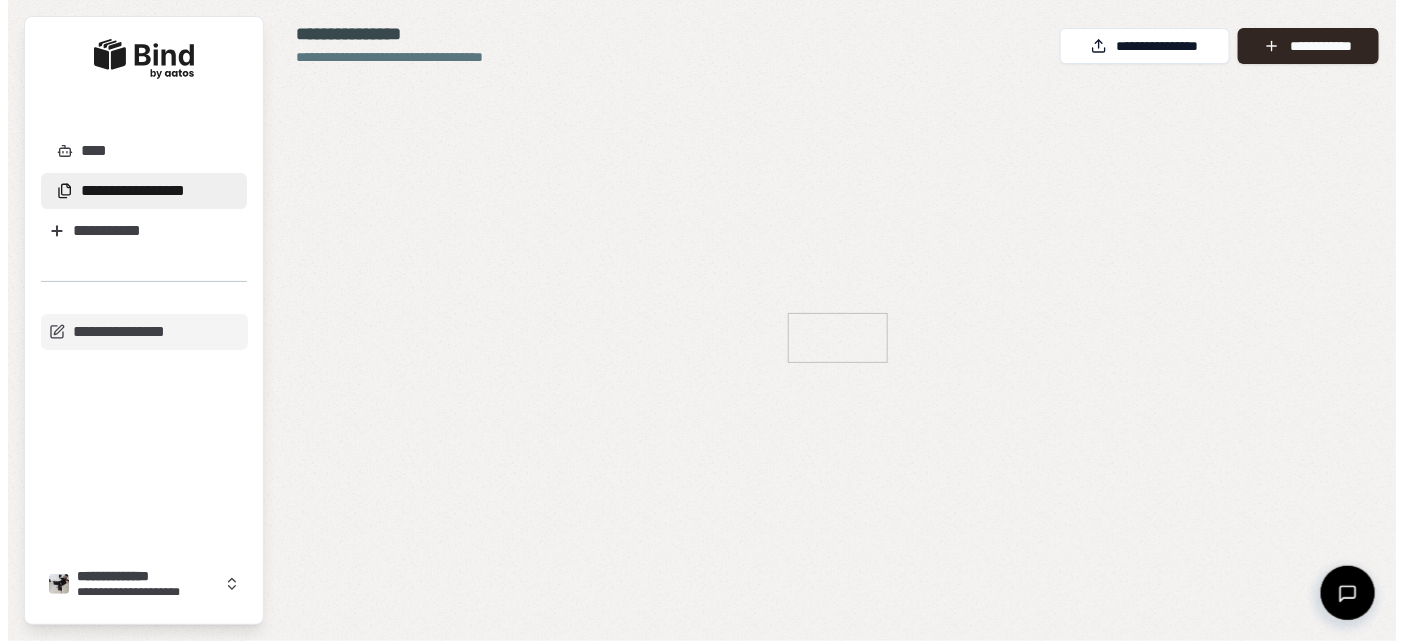 scroll, scrollTop: 0, scrollLeft: 0, axis: both 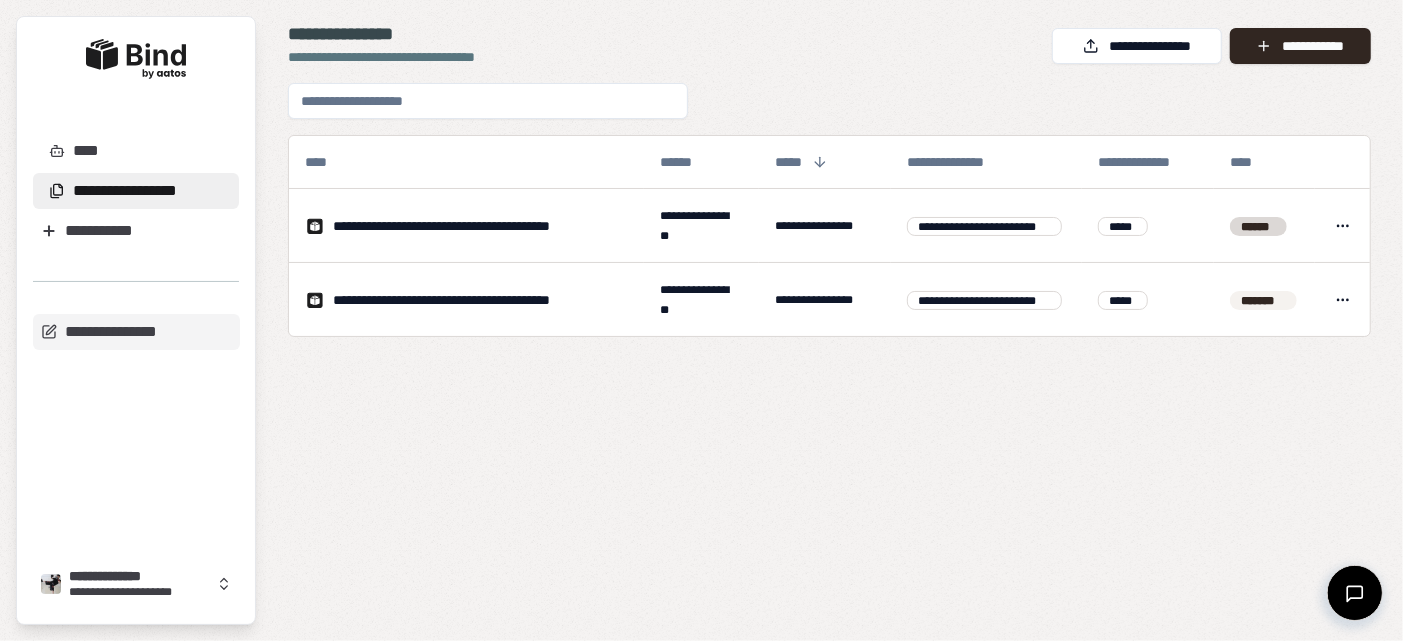 click on "**********" at bounding box center [701, 320] 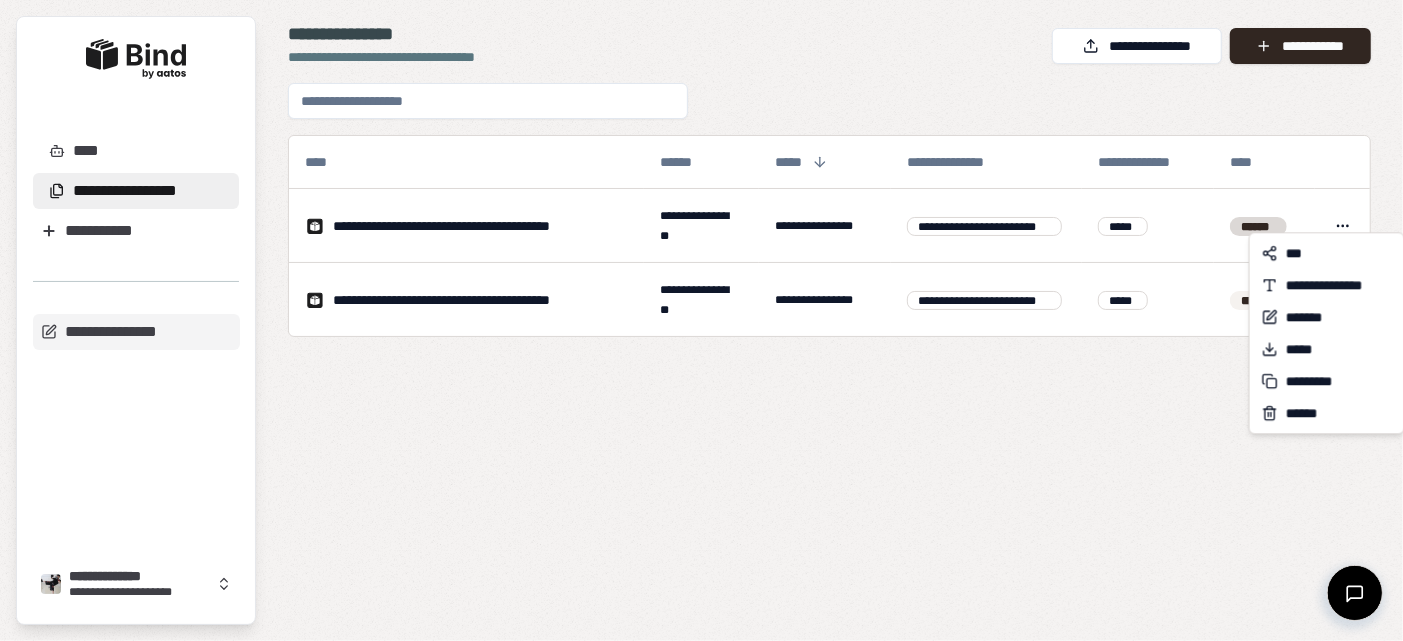 click on "**********" at bounding box center [701, 320] 